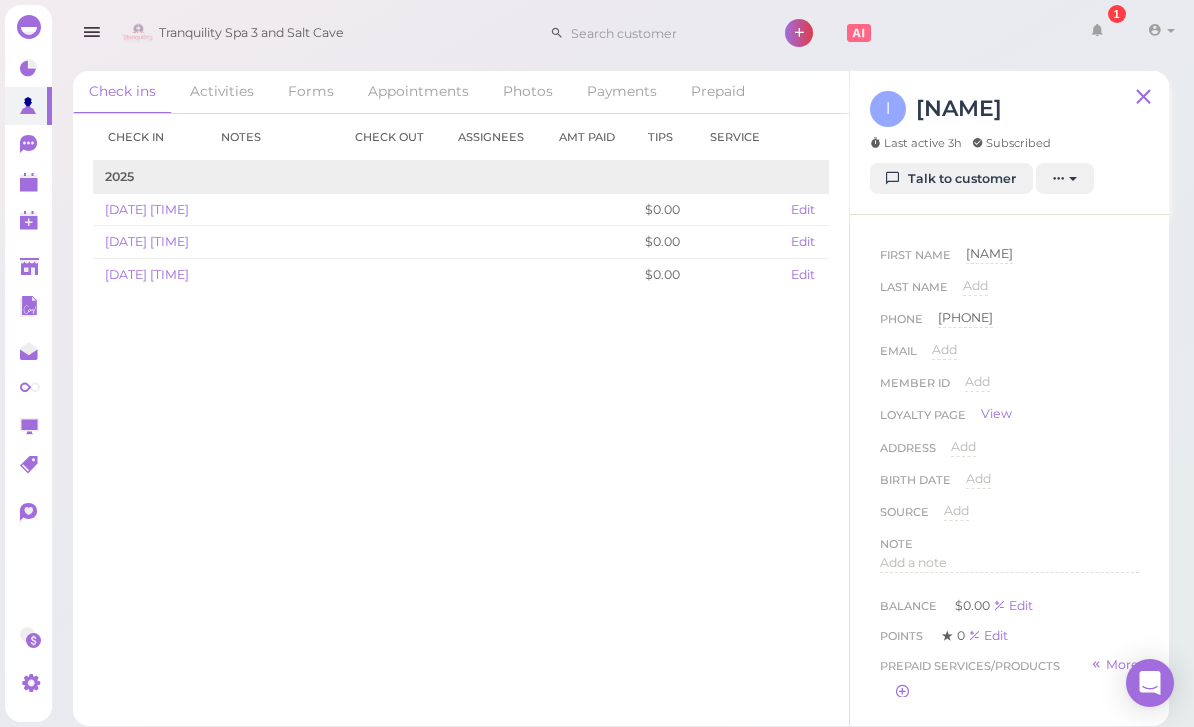 scroll, scrollTop: 0, scrollLeft: 0, axis: both 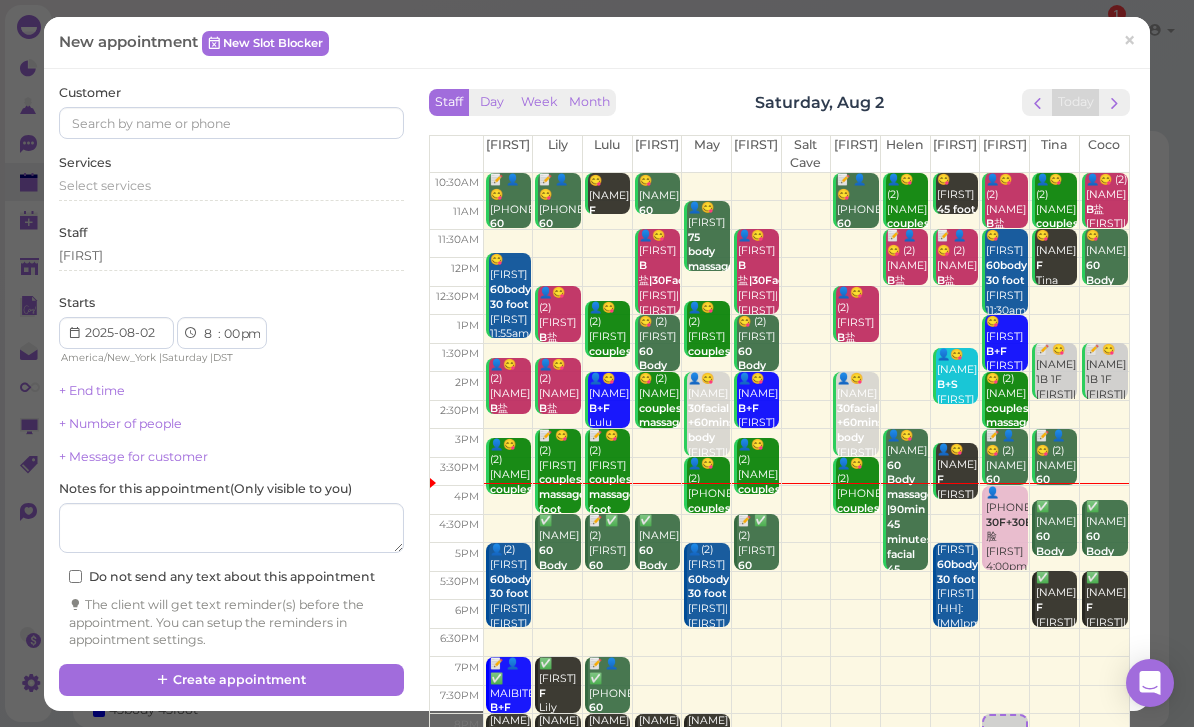 click on "×" at bounding box center [1129, 41] 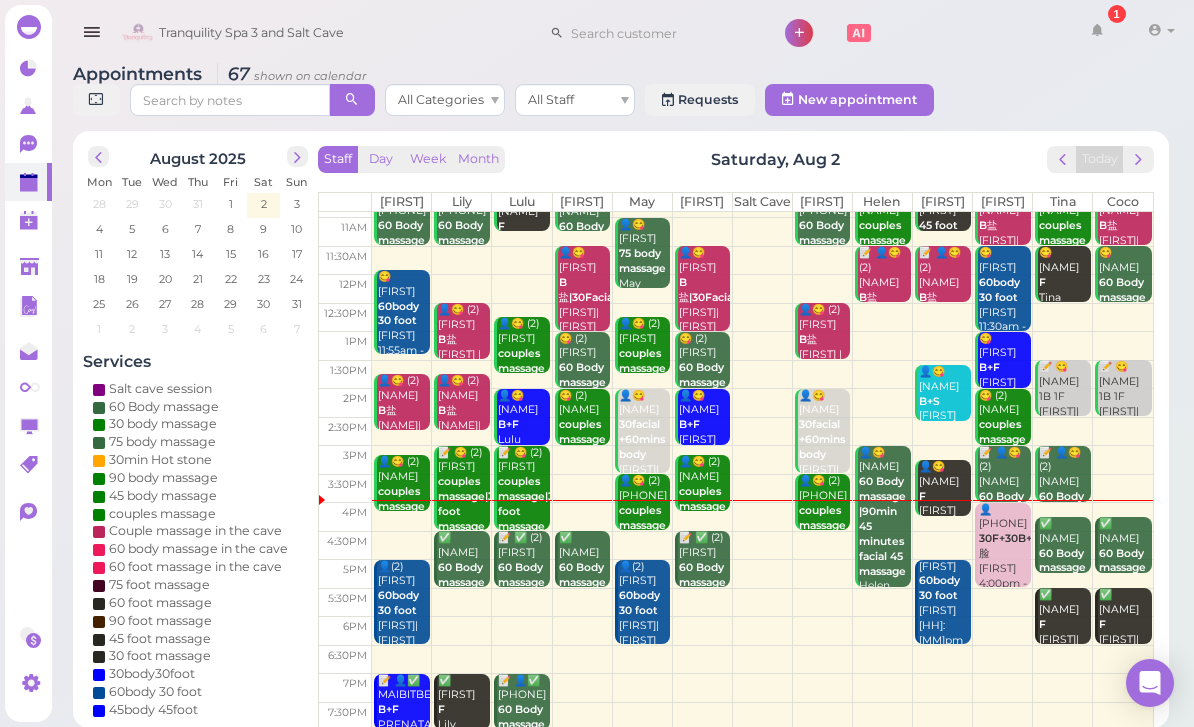 scroll, scrollTop: 22, scrollLeft: 0, axis: vertical 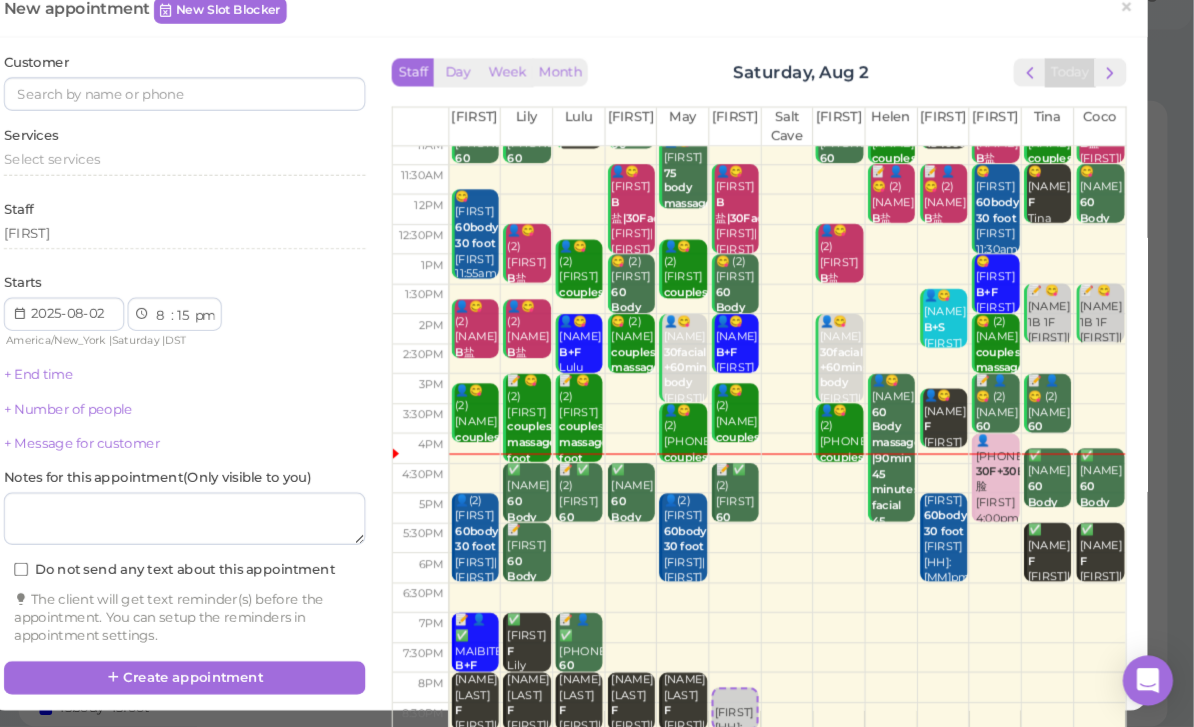 select on "7" 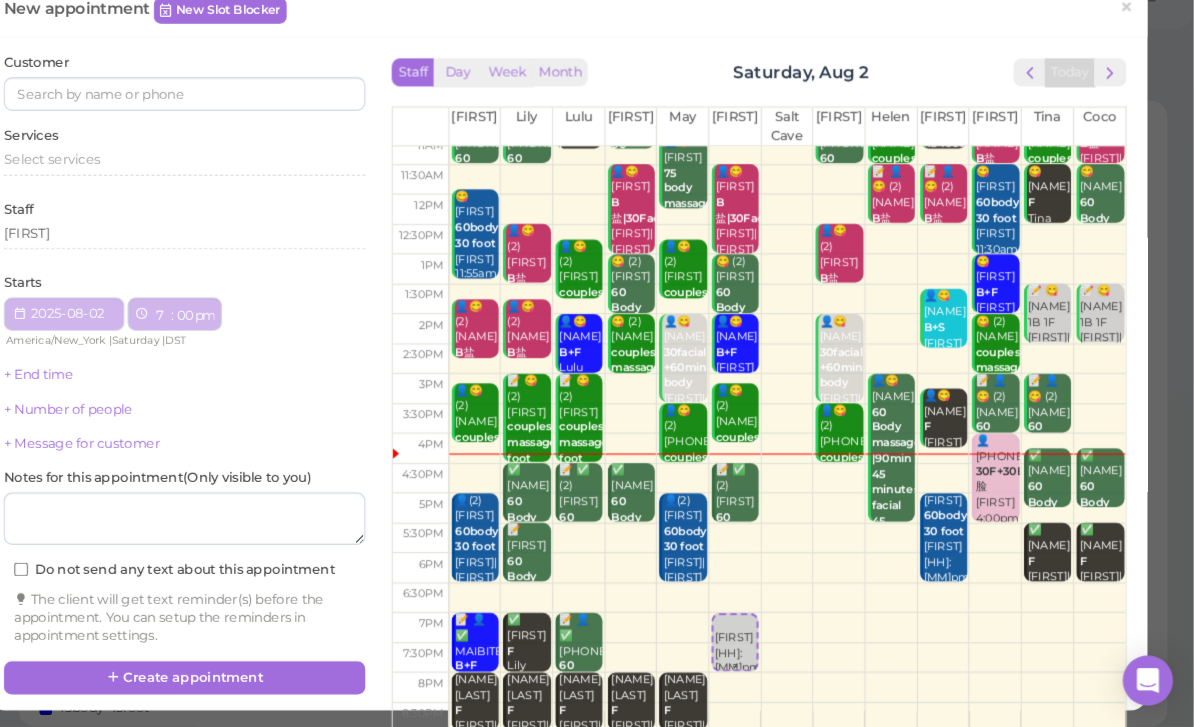 click on "[FIRST] 7:00pm" at bounding box center (756, 650) 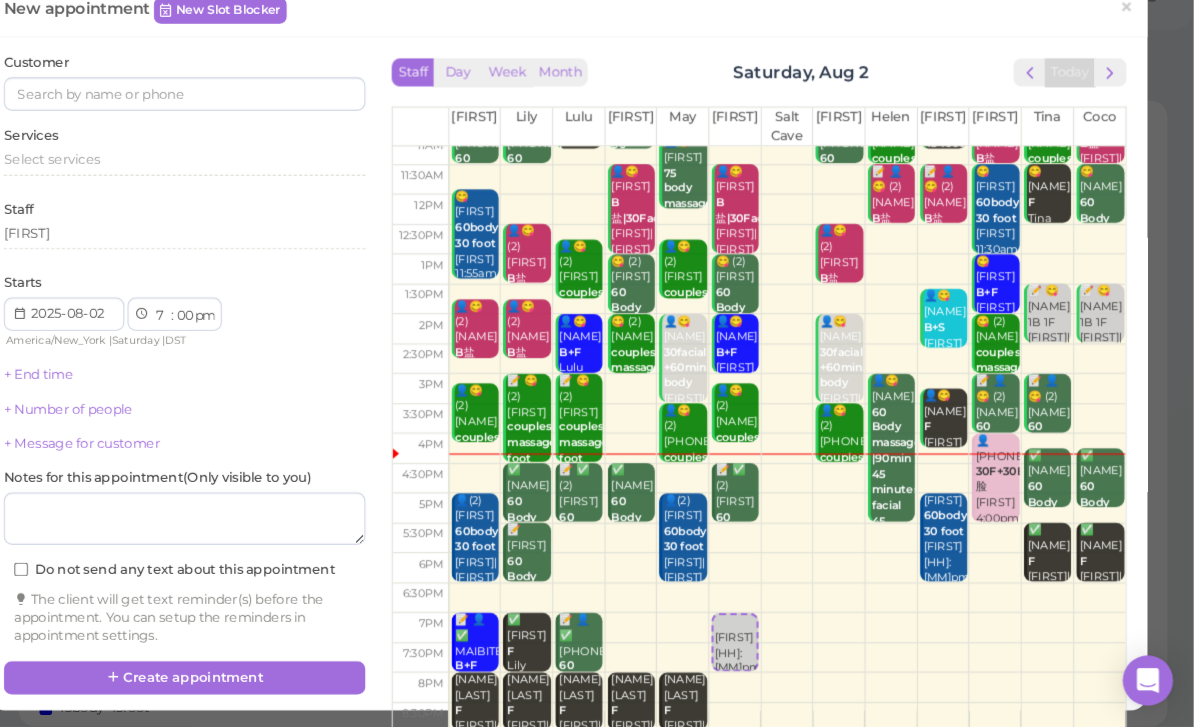 click on "Customer" at bounding box center [231, 111] 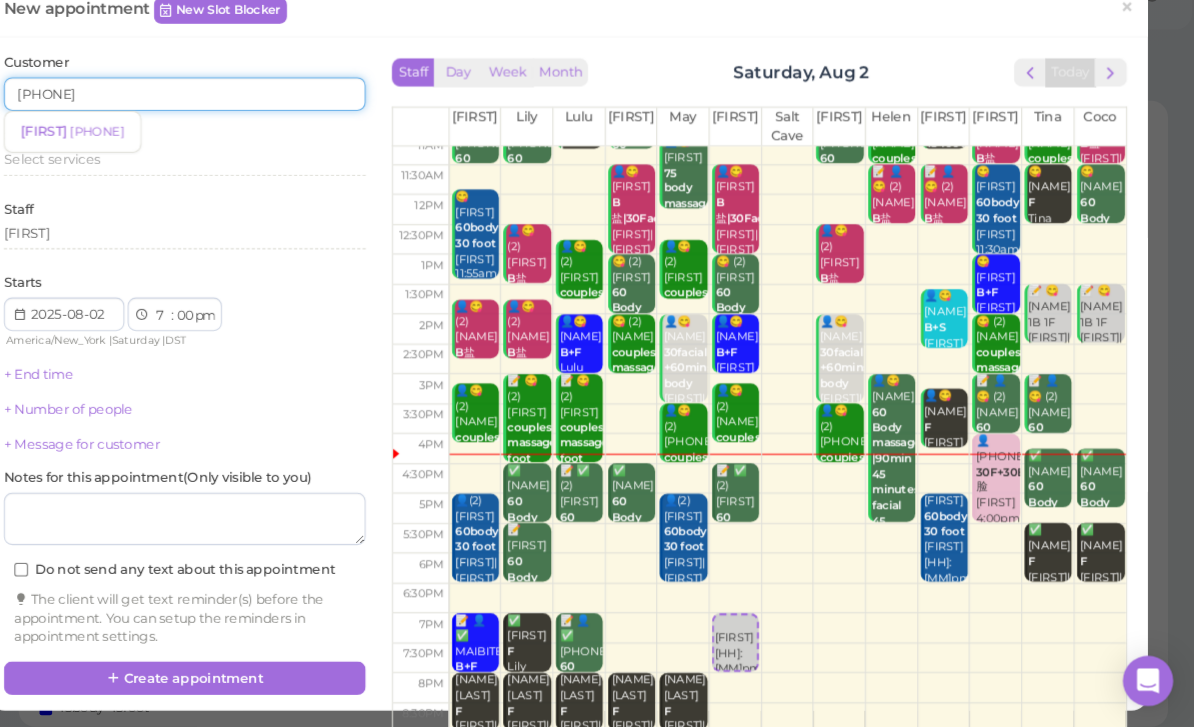 type on "[PHONE]" 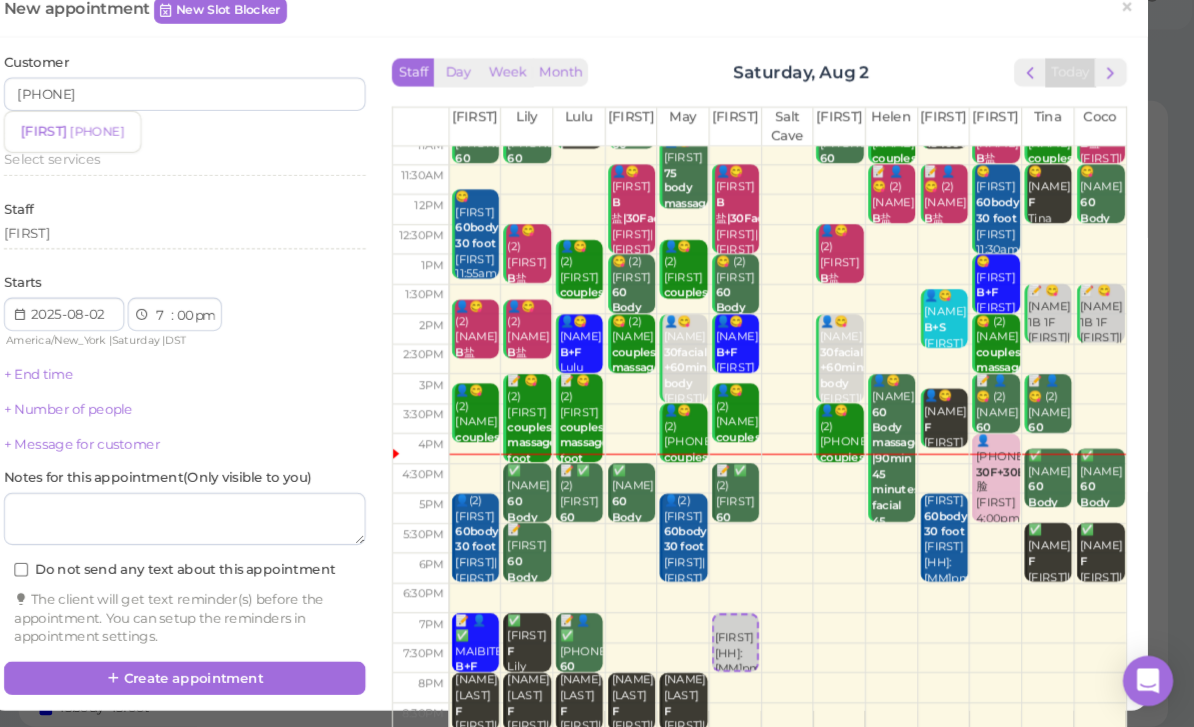 click on "Select services" at bounding box center (231, 186) 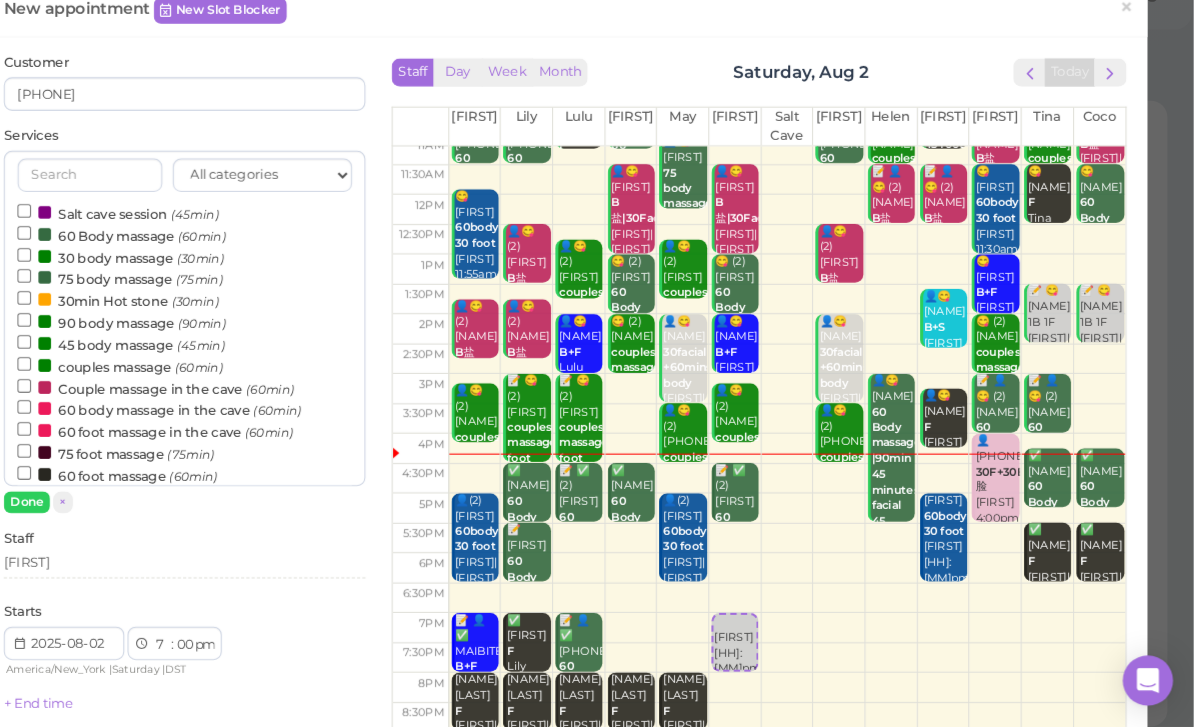click on "Done" at bounding box center (81, 512) 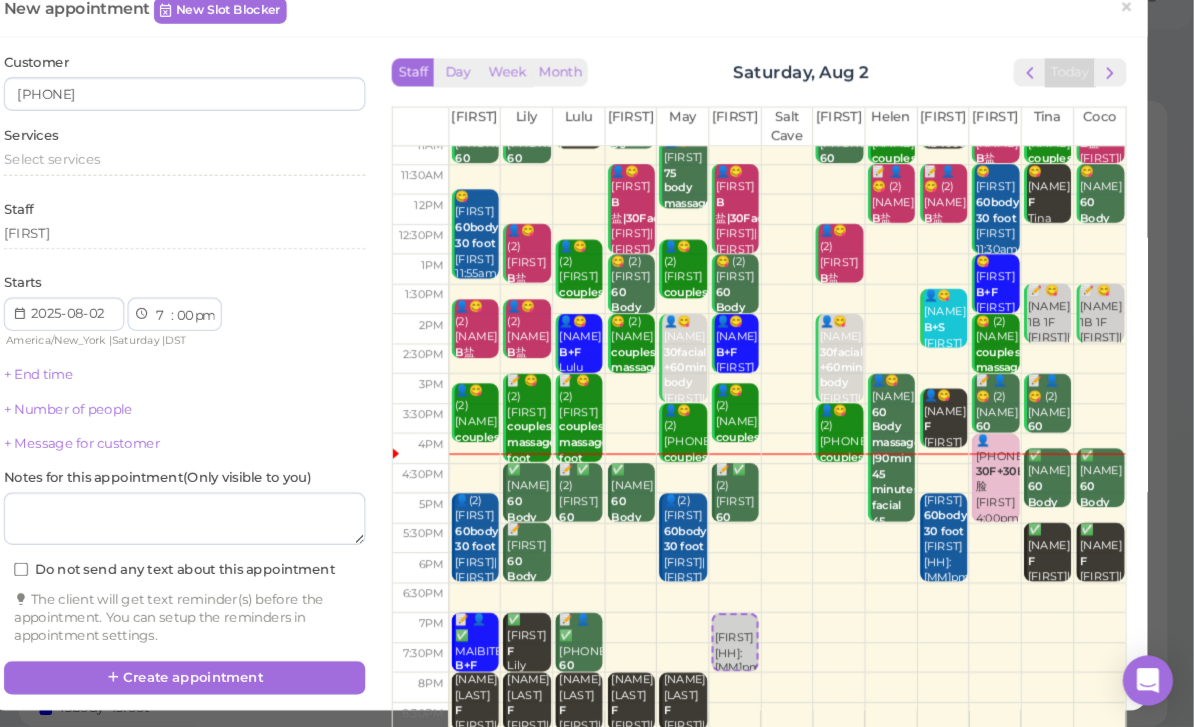 click on "Select services" at bounding box center [231, 186] 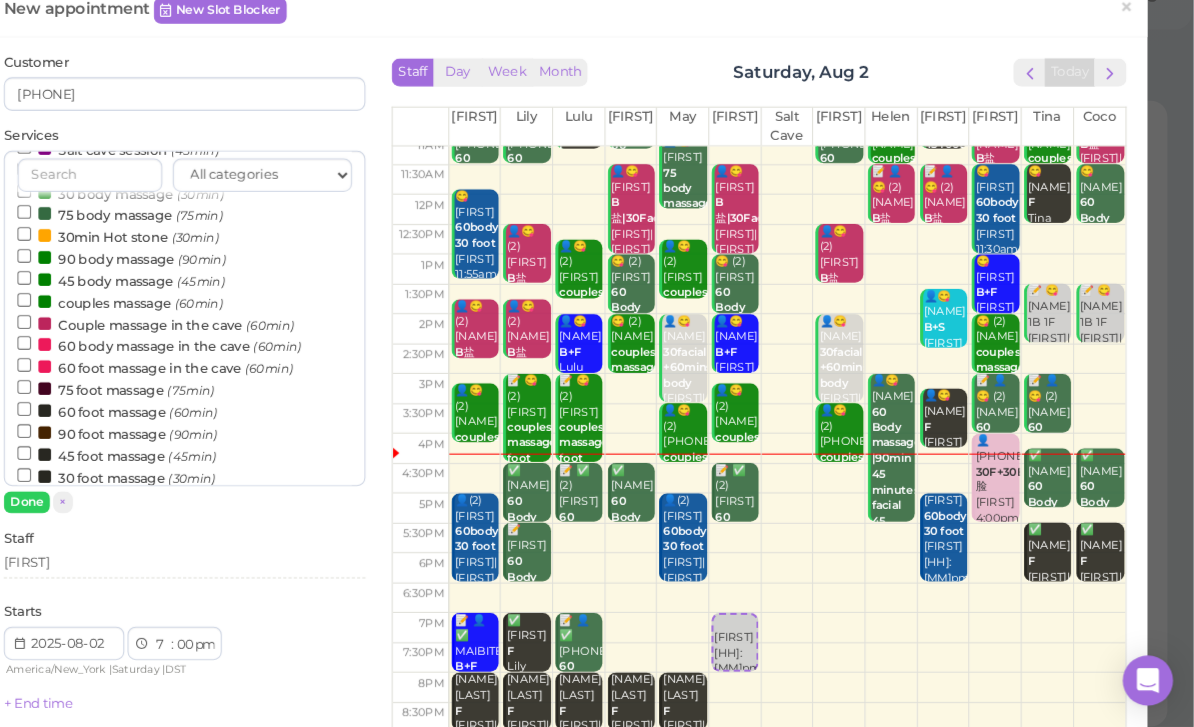 scroll, scrollTop: 205, scrollLeft: 0, axis: vertical 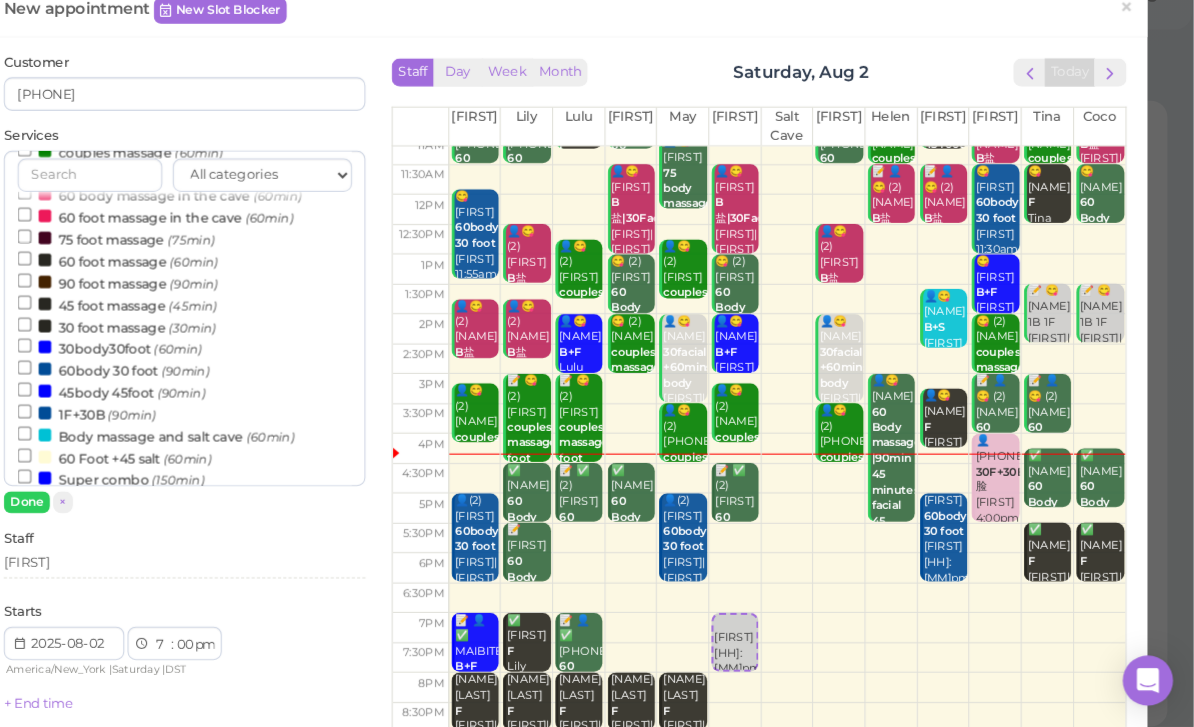 click on "60 foot massage
(60min)" at bounding box center (167, 281) 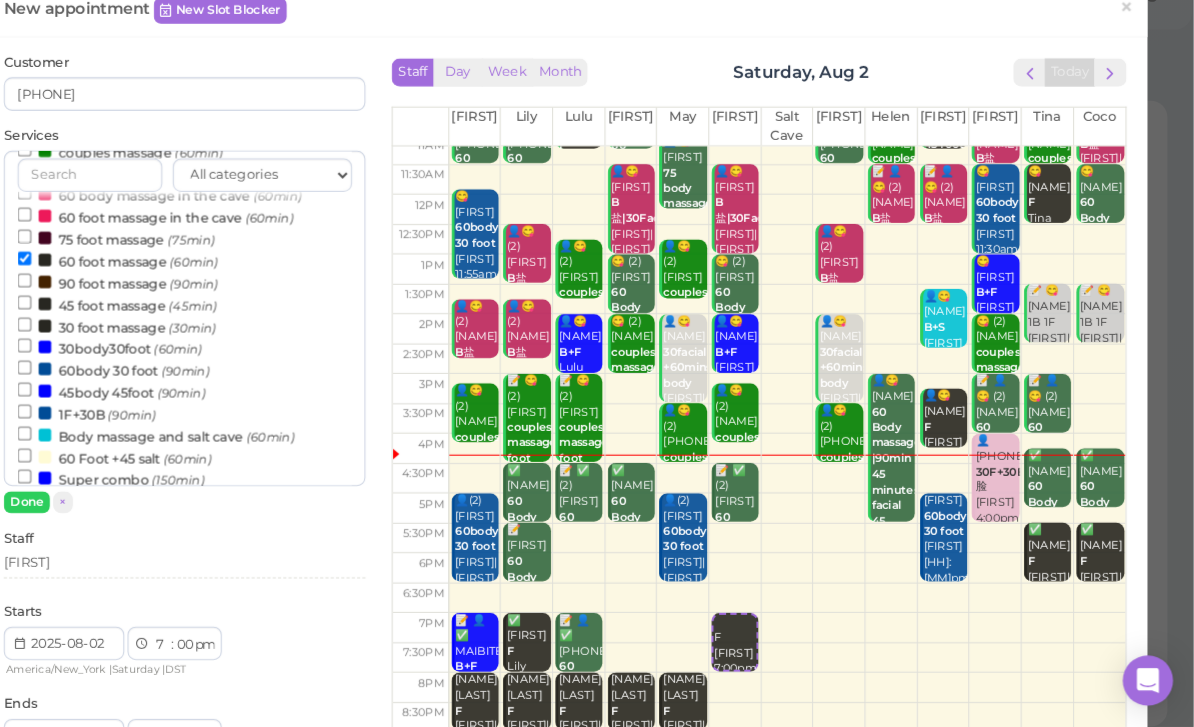 click on "F [NAME] [HH]:[MM]pm - [HH]:[MM]pm" at bounding box center [756, 664] 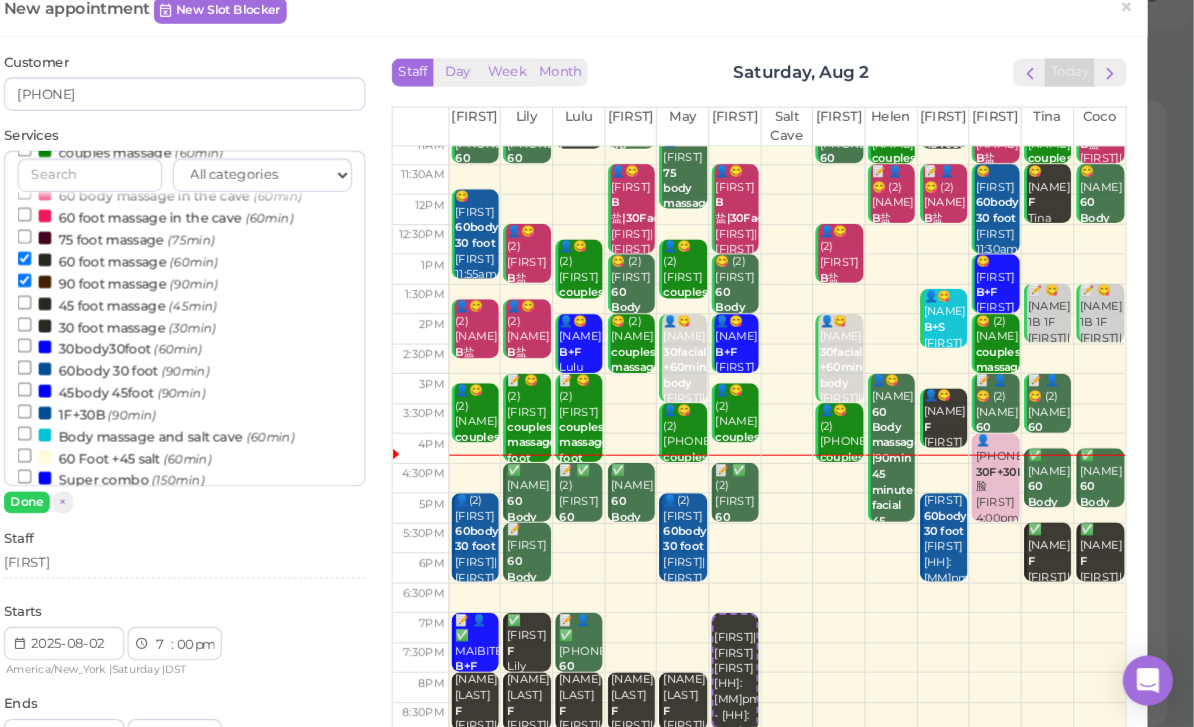 click on "60 foot massage
(60min)" at bounding box center (167, 281) 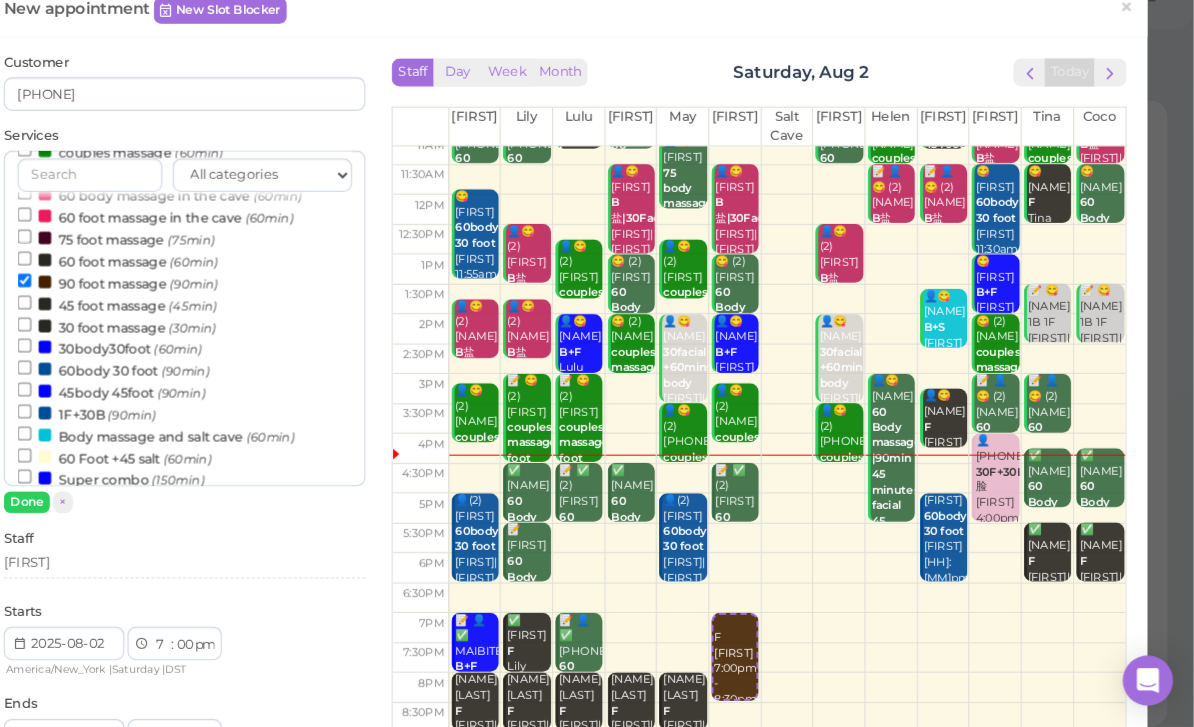 click on "1
2
3
4
5
6
7
8
9
10
11
12" at bounding box center (209, 648) 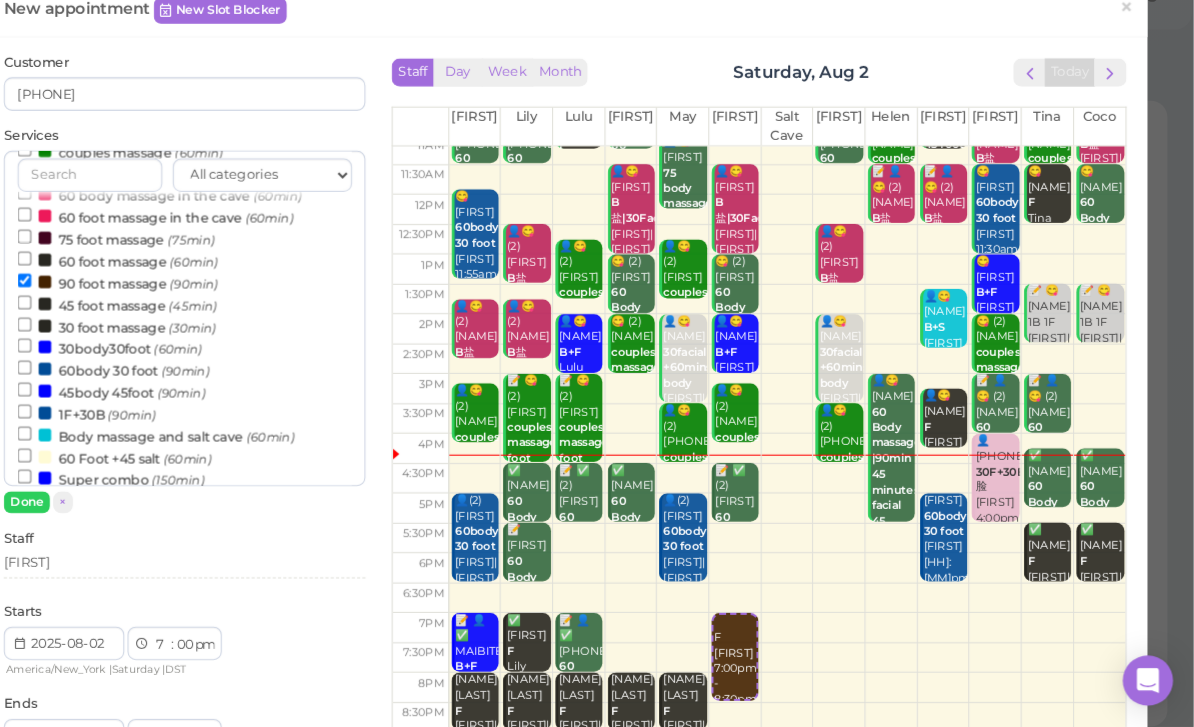 select on "5" 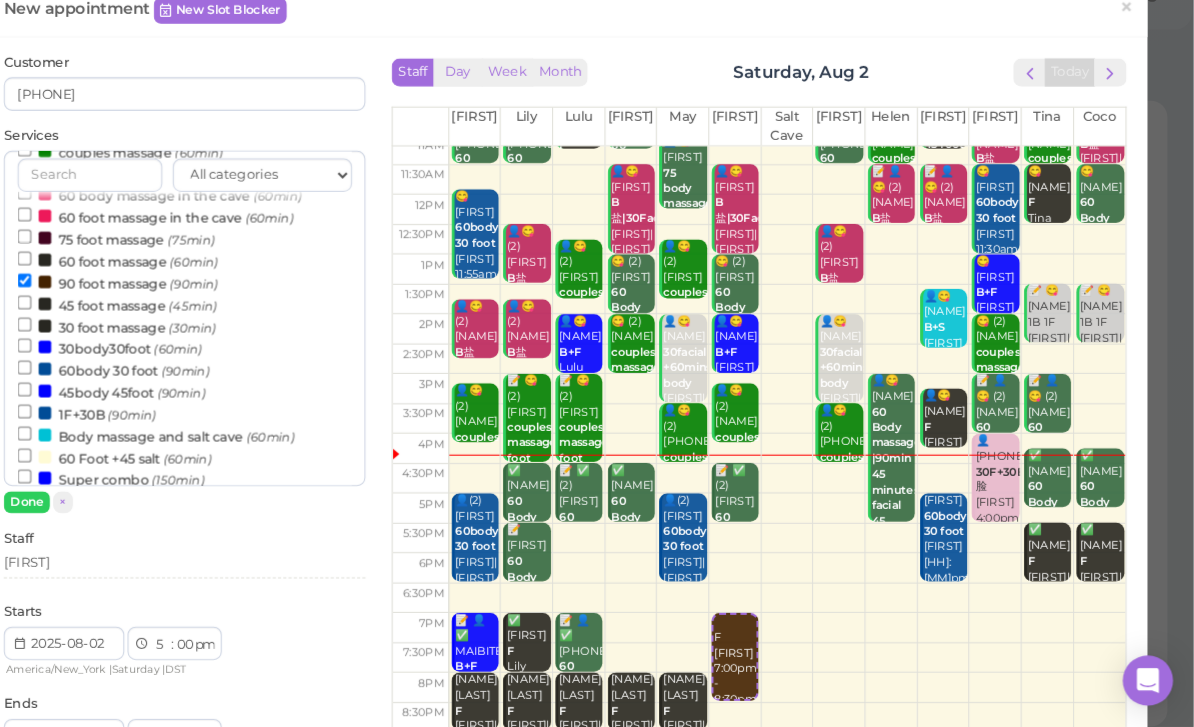 select on "6" 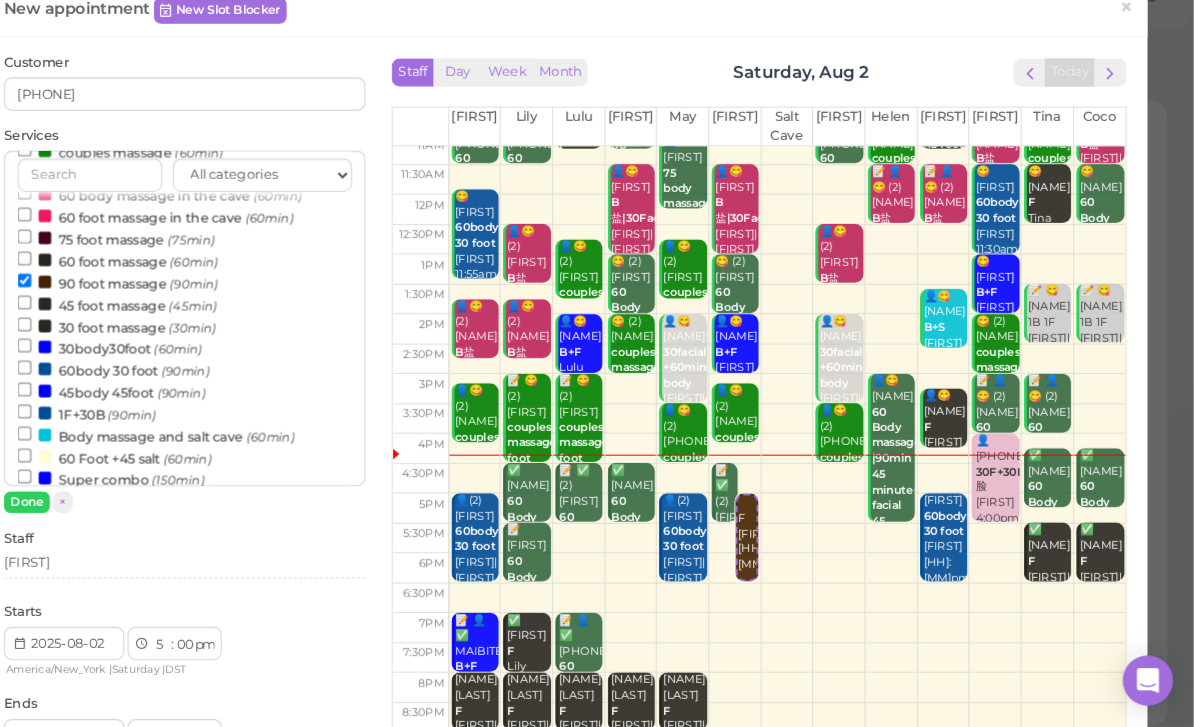 click on "00
05
10
15
20
25
30
35
40
45
50
55" at bounding box center (231, 648) 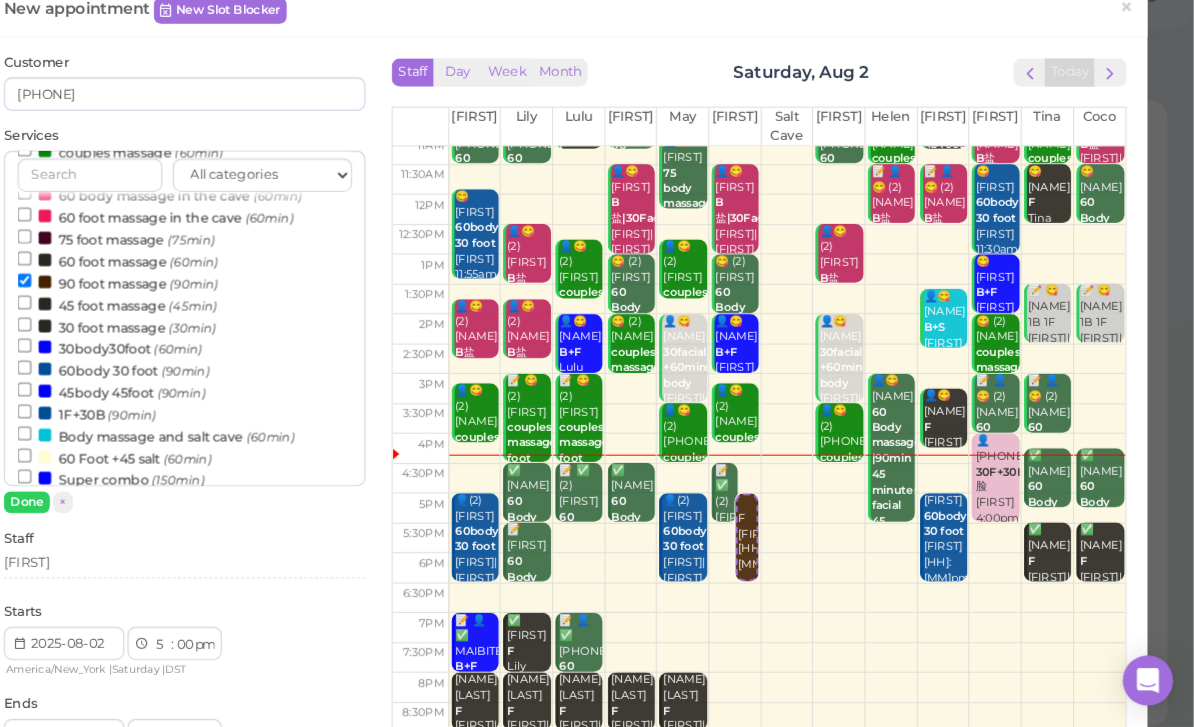 select on "30" 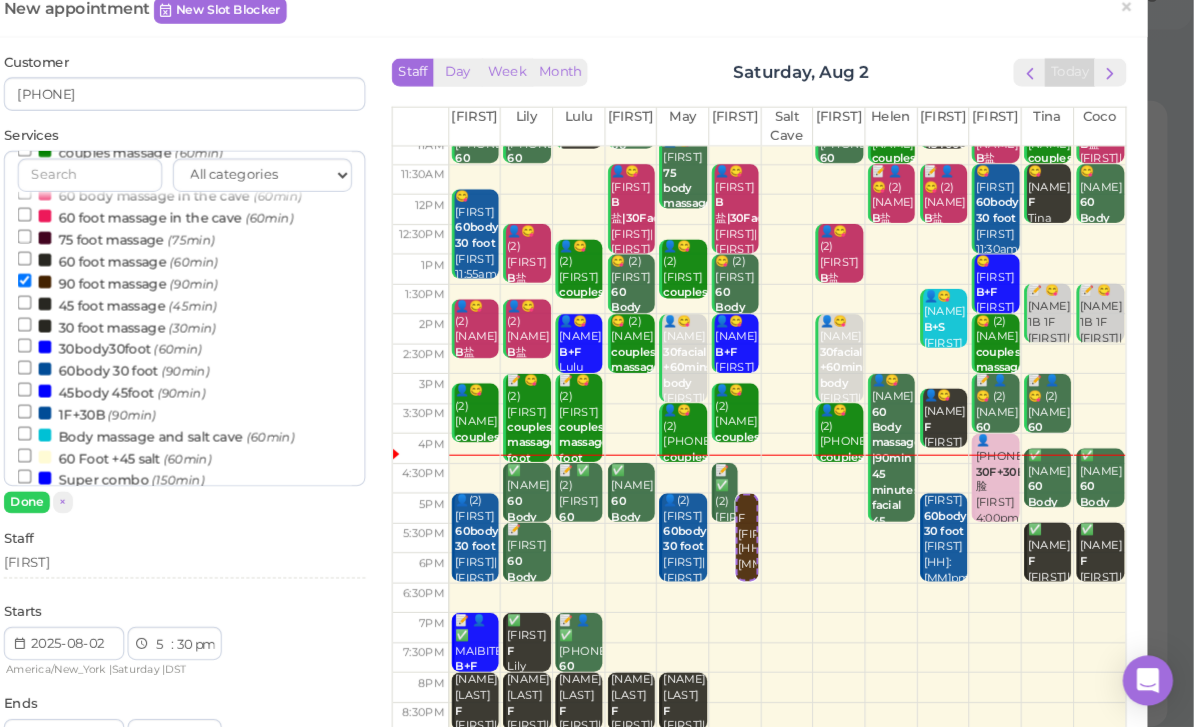 select on "7" 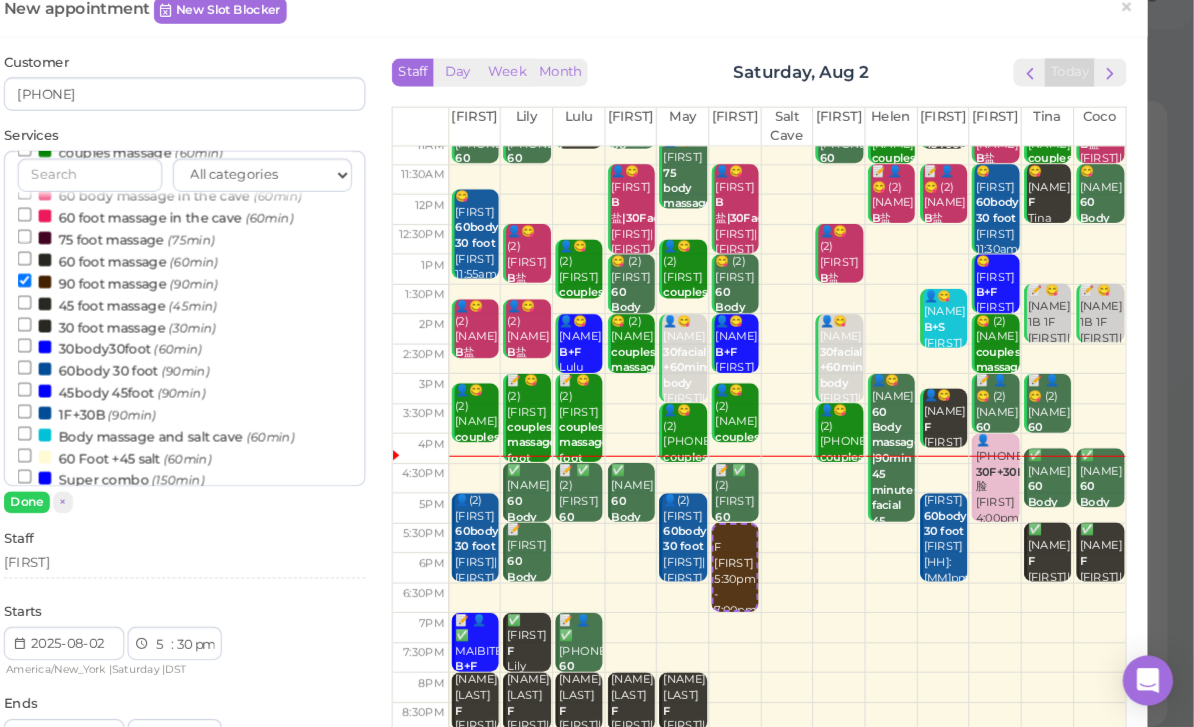 click on "Done" at bounding box center [81, 512] 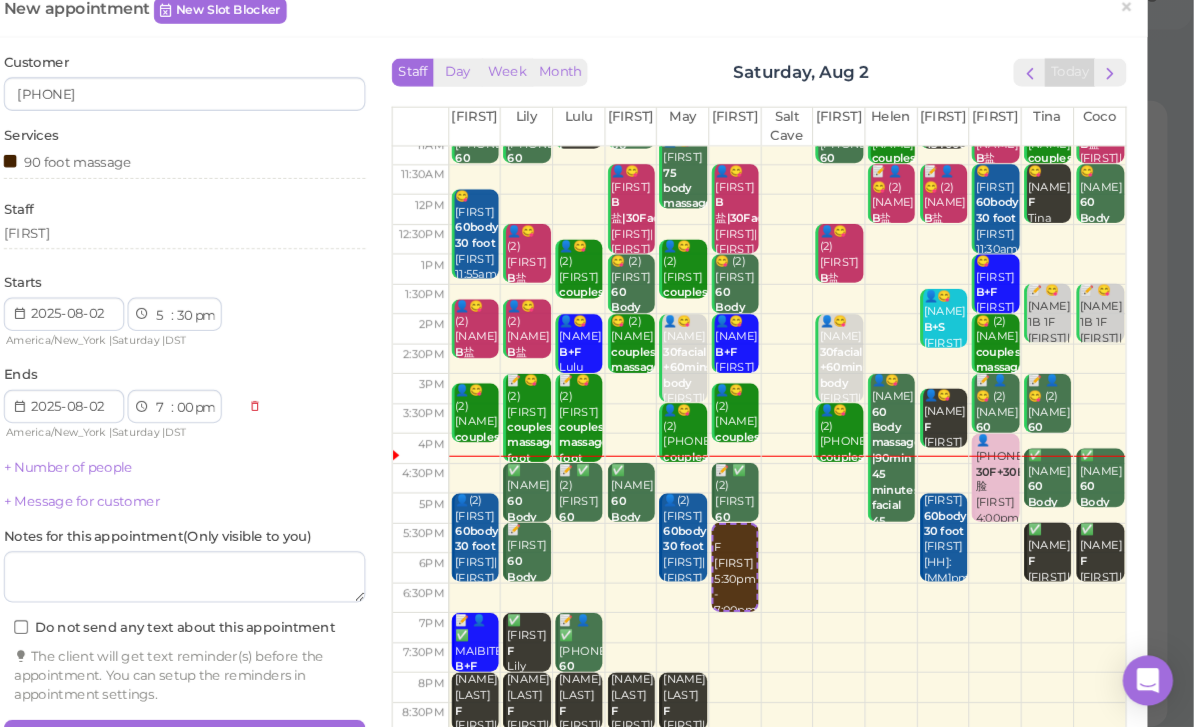 click on "[FIRST]" at bounding box center [231, 259] 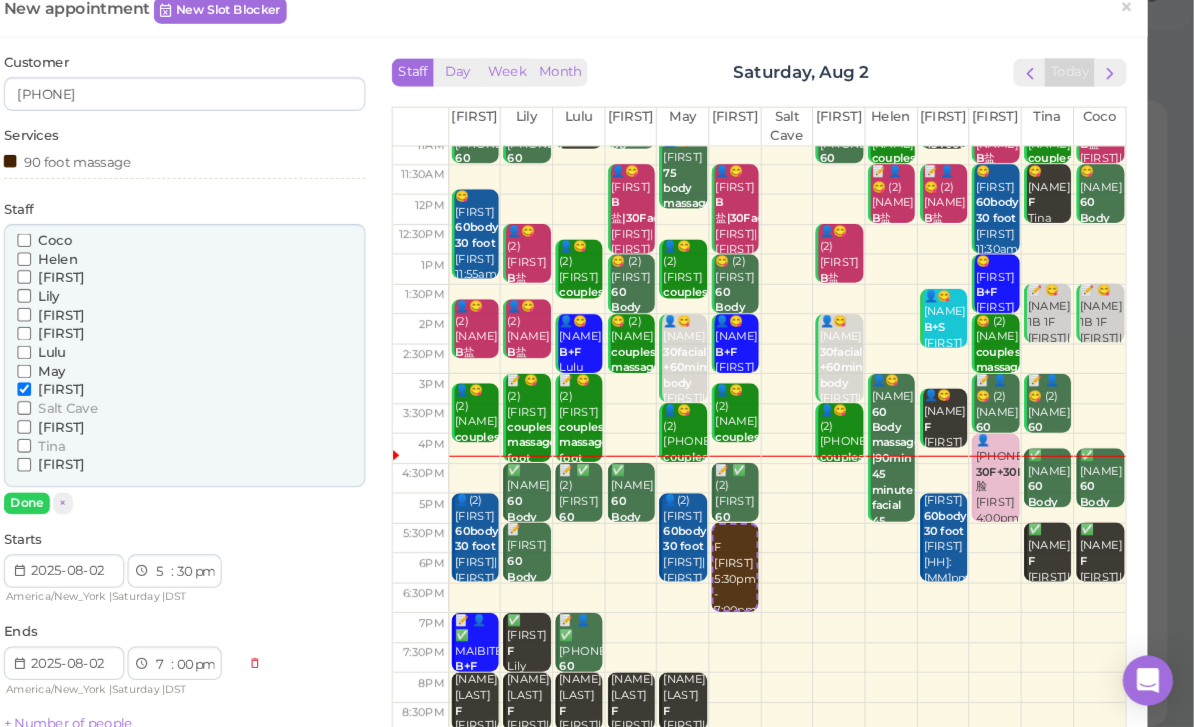 click on "[FIRST]" at bounding box center (114, 351) 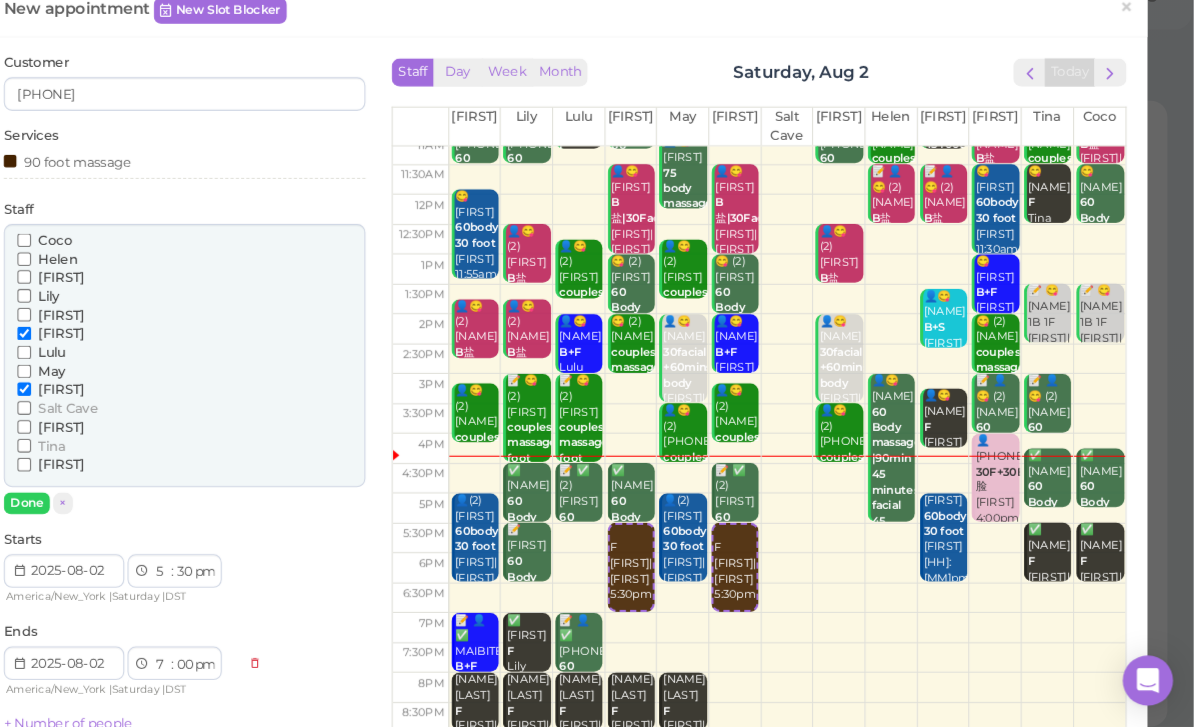 click on "Helen" at bounding box center (111, 280) 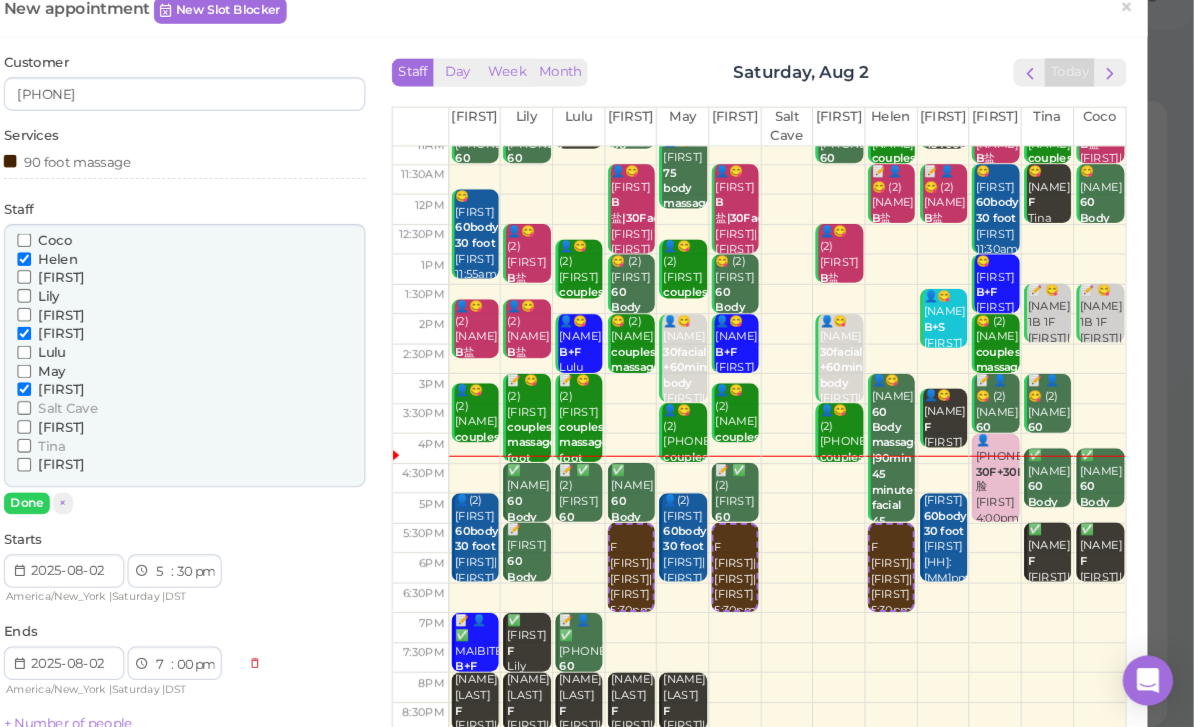 click on "Done" at bounding box center [81, 513] 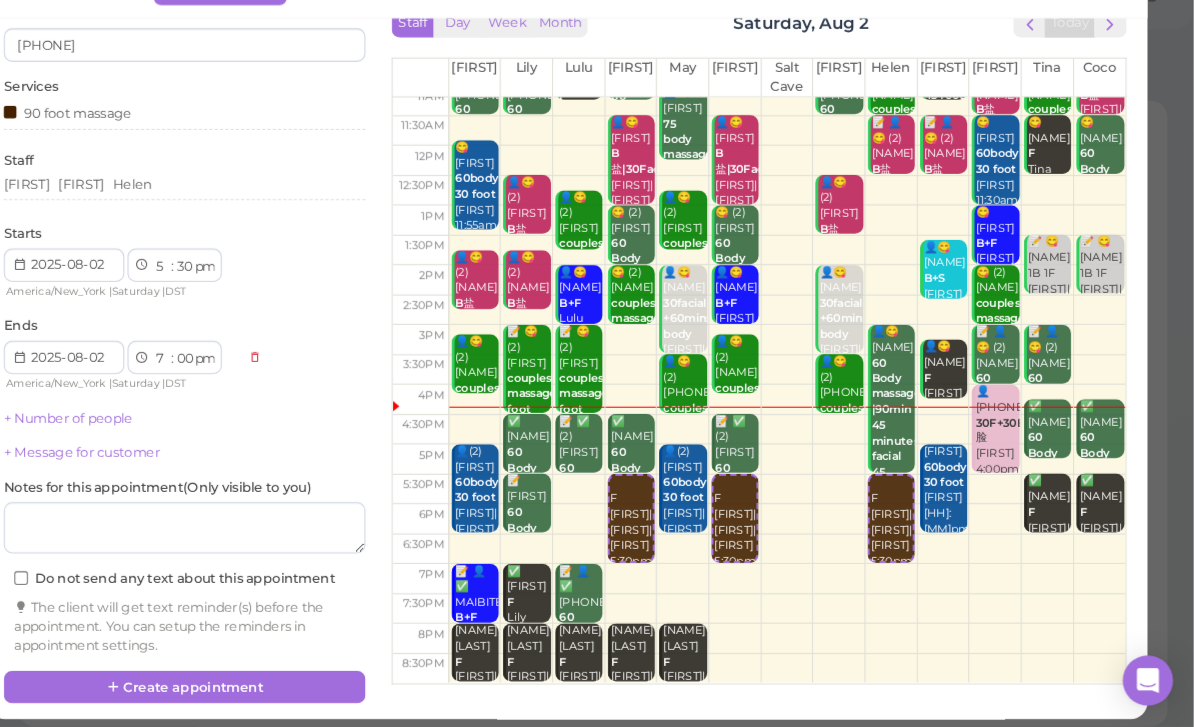 scroll, scrollTop: 45, scrollLeft: 0, axis: vertical 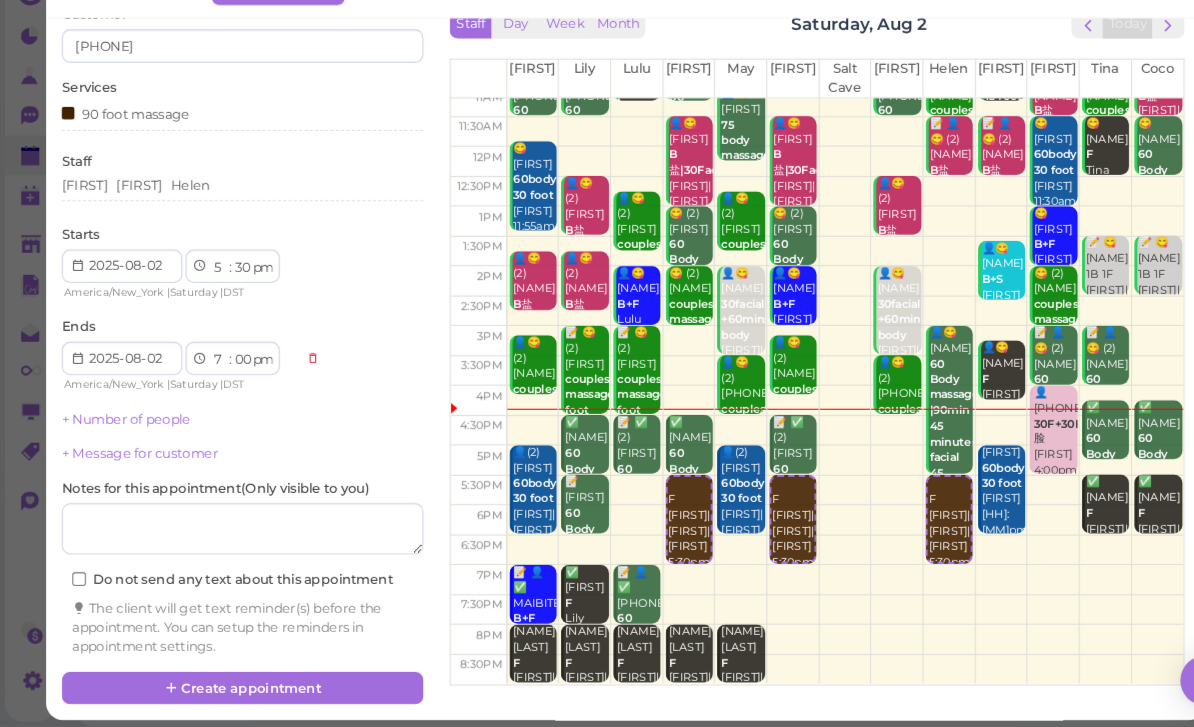 click on "+ Number of people" at bounding box center (120, 433) 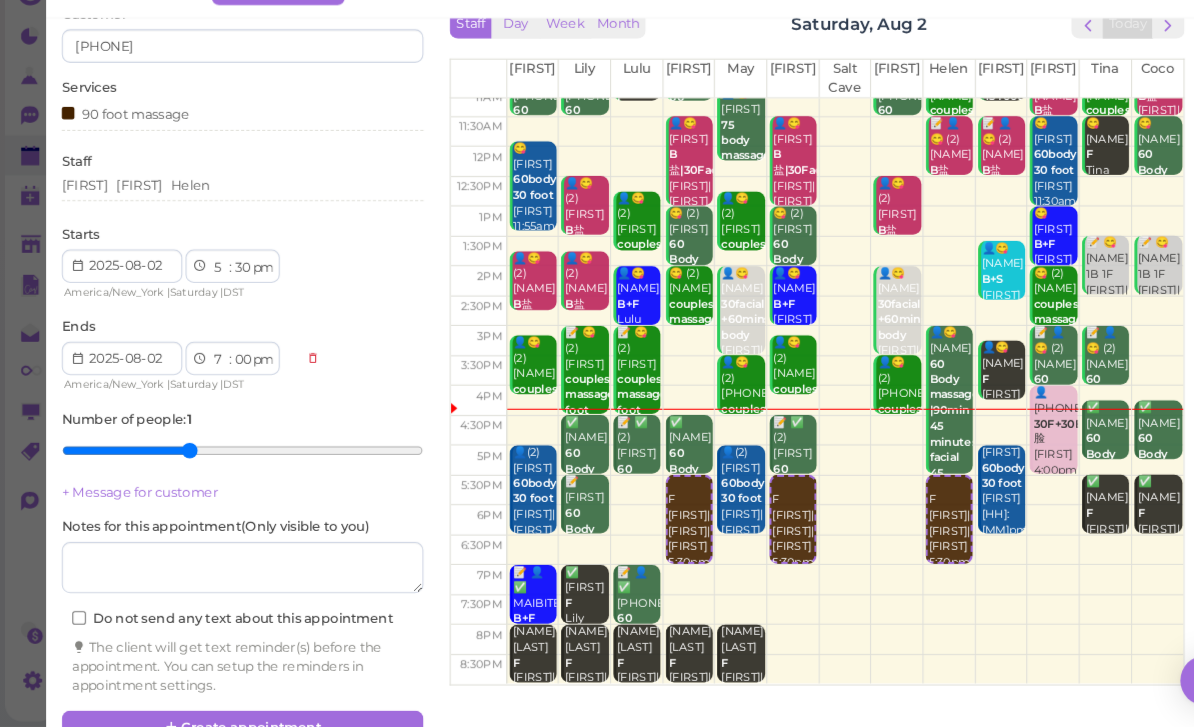click at bounding box center [231, 464] 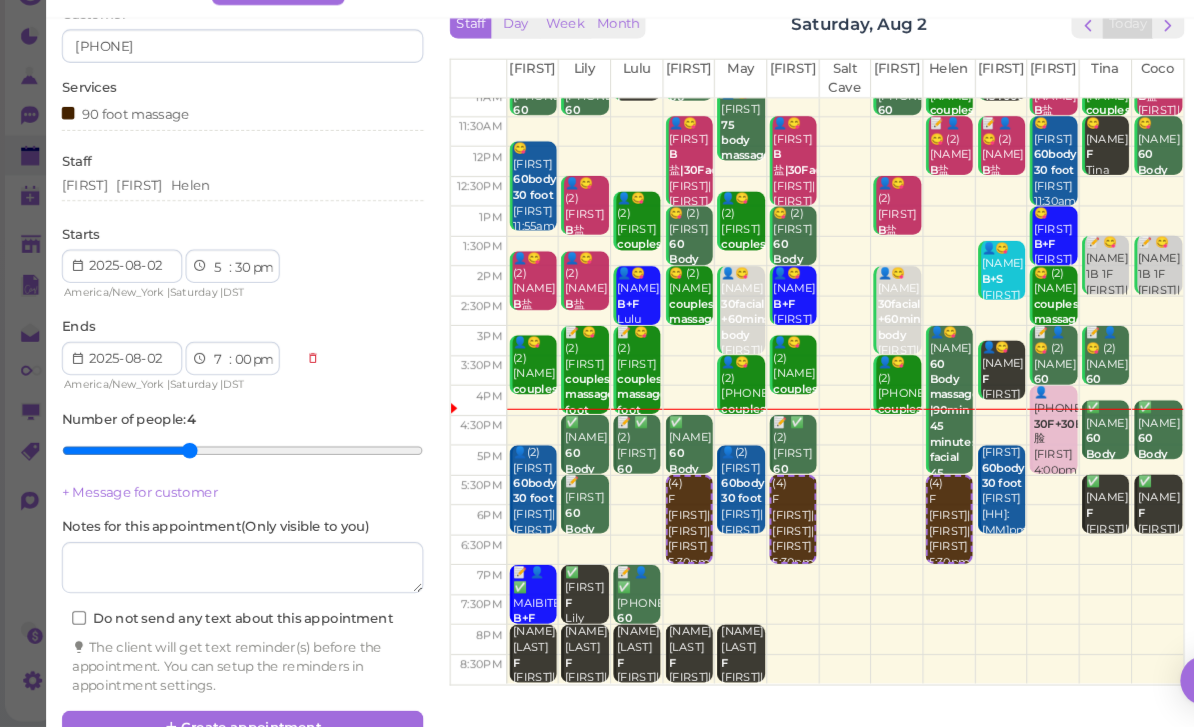 type on "3" 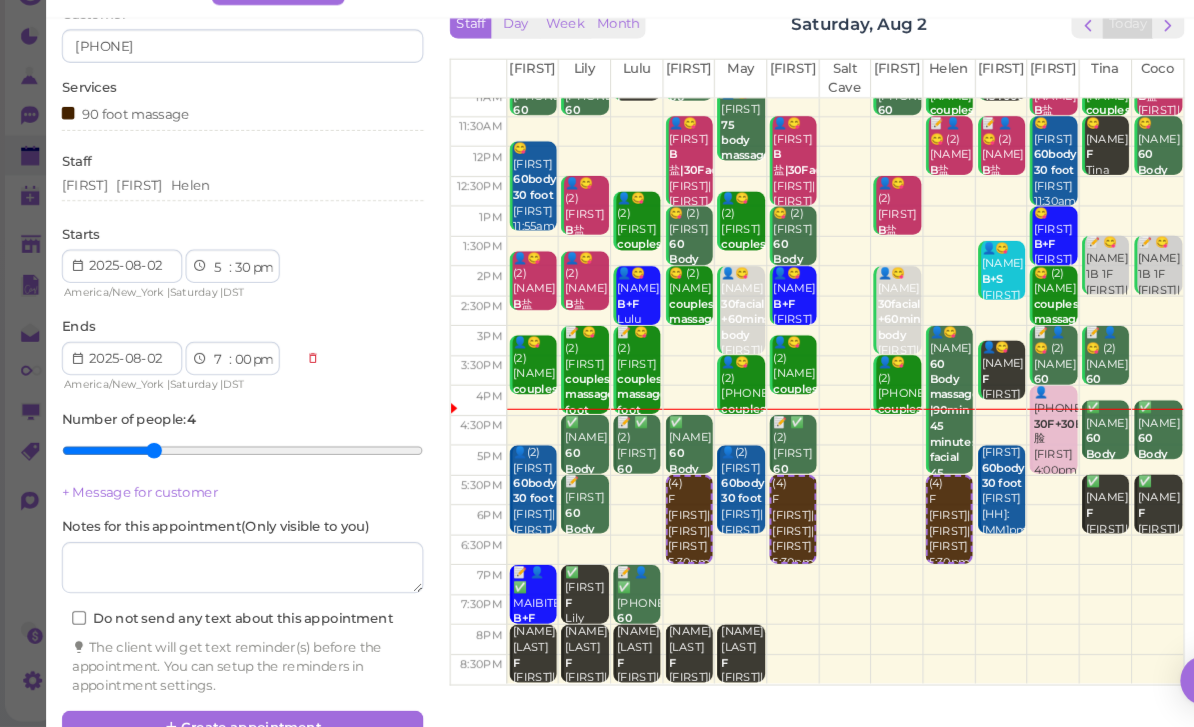 click at bounding box center (231, 464) 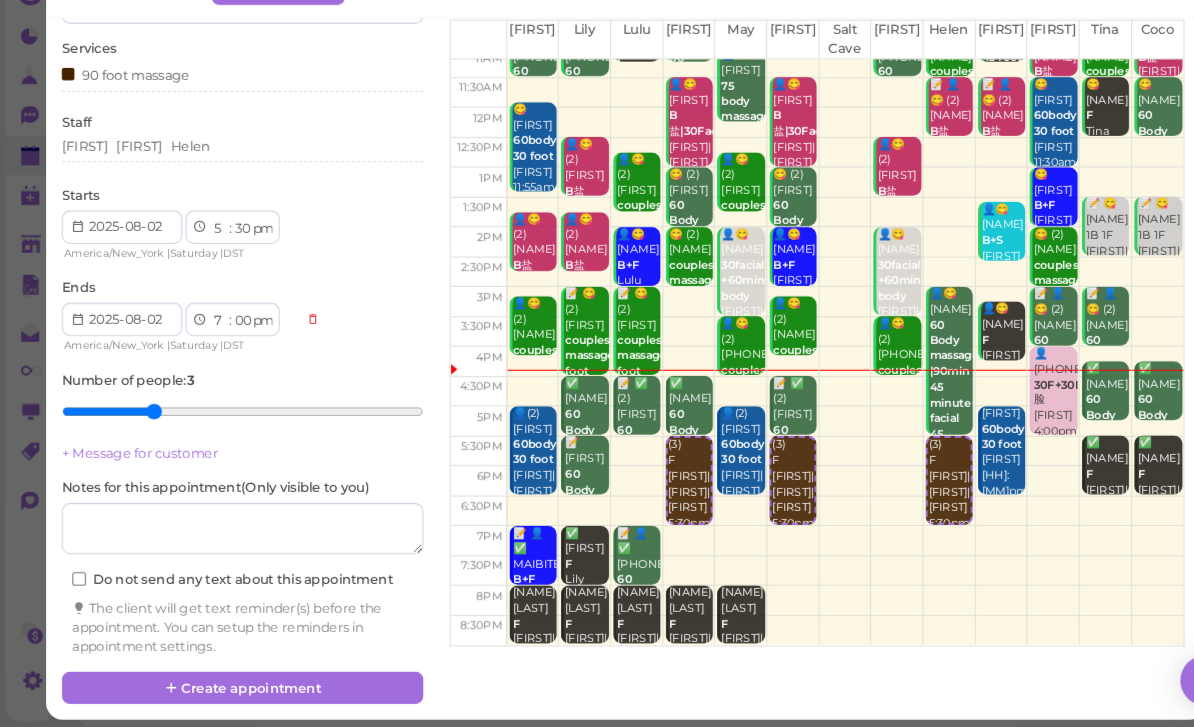 scroll, scrollTop: 82, scrollLeft: 0, axis: vertical 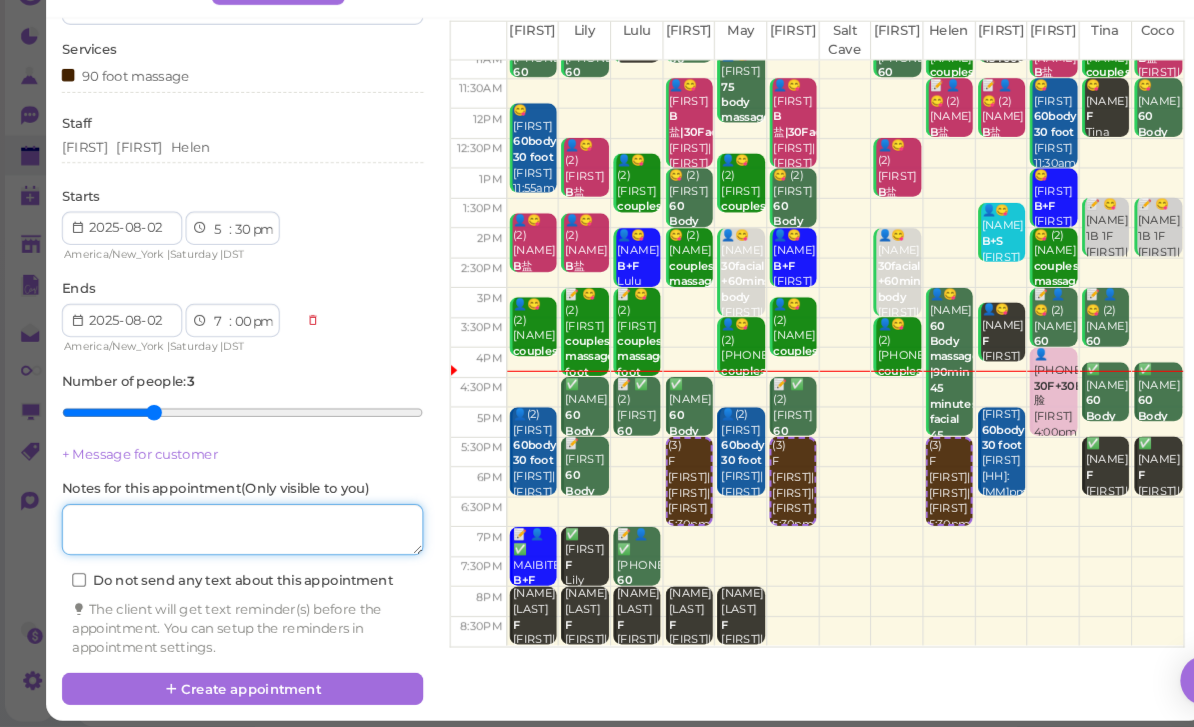 click at bounding box center (231, 539) 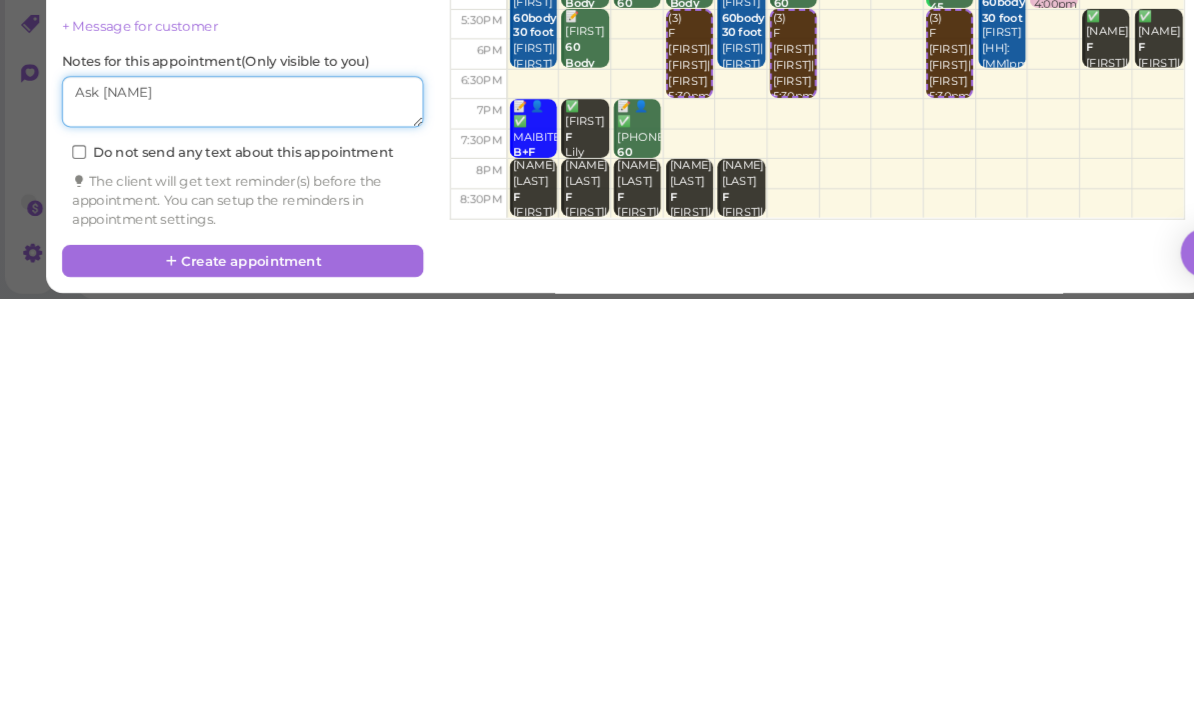 scroll, scrollTop: 35, scrollLeft: 0, axis: vertical 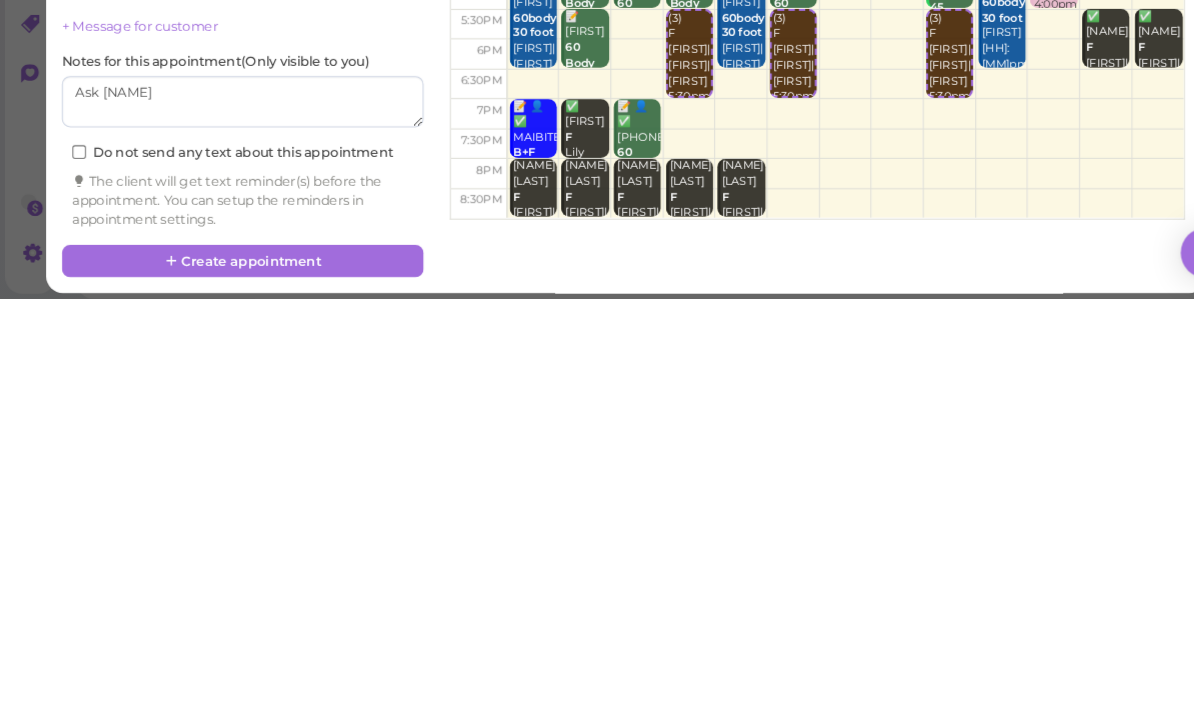 click on "Create appointment" at bounding box center [231, 691] 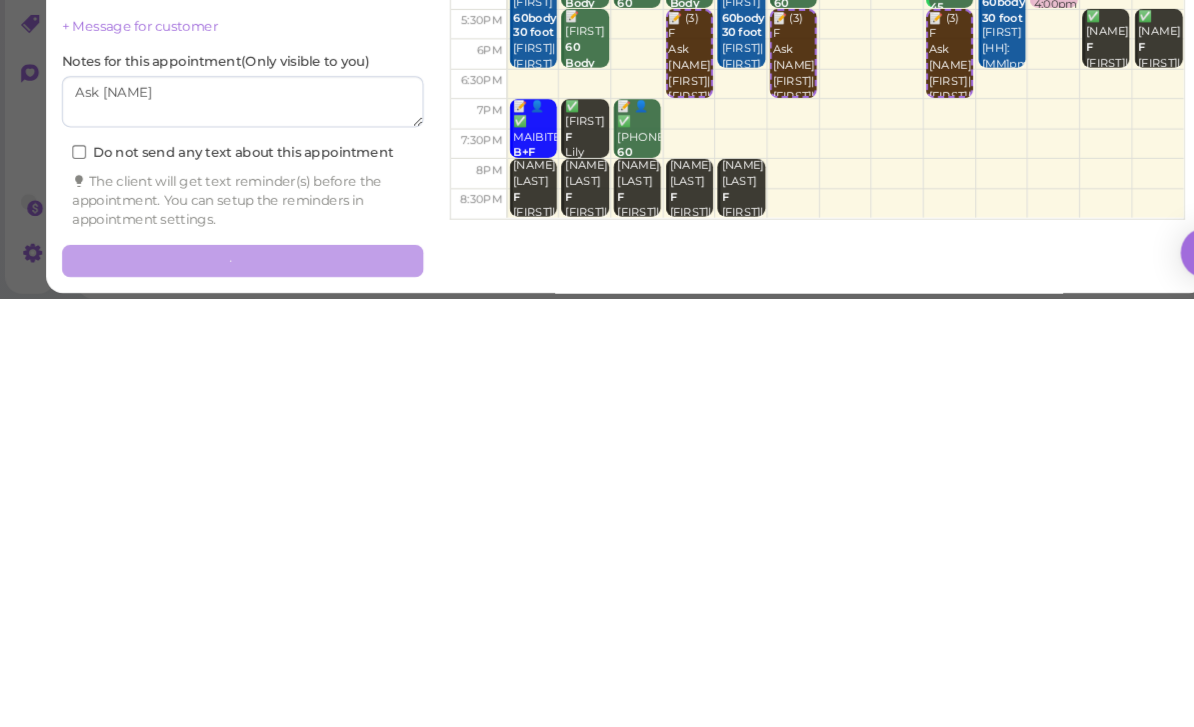 scroll, scrollTop: 70, scrollLeft: 0, axis: vertical 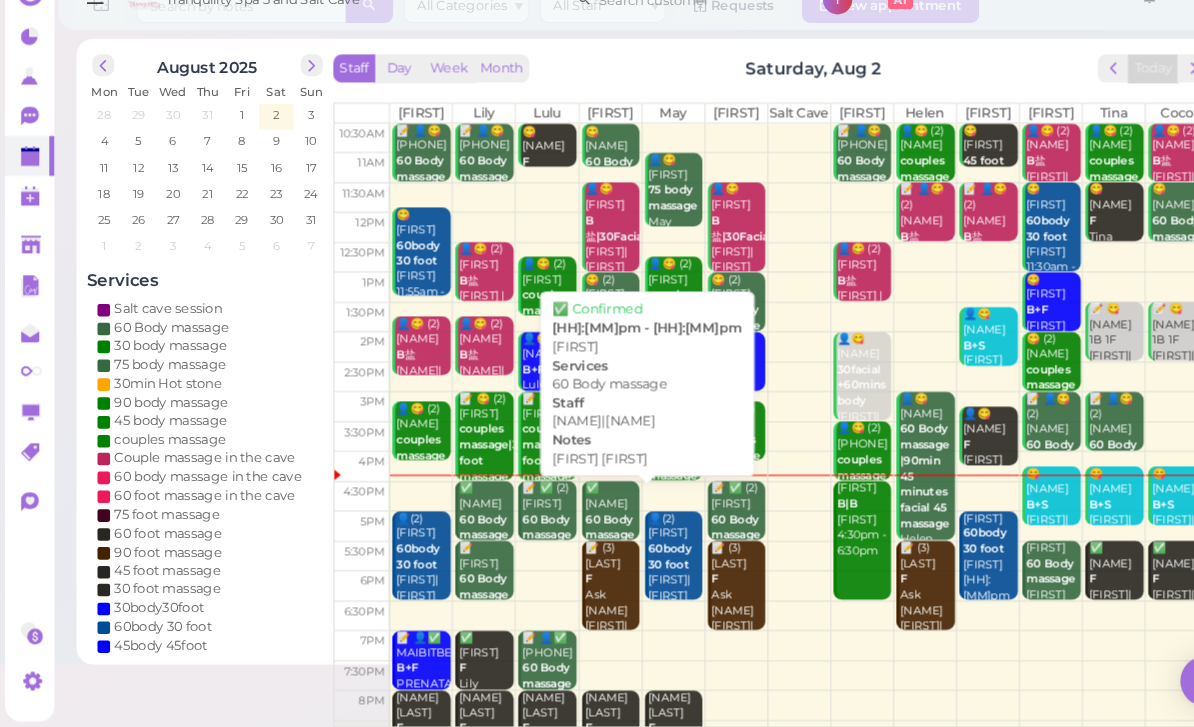 click on "60 Body massage" at bounding box center [582, 536] 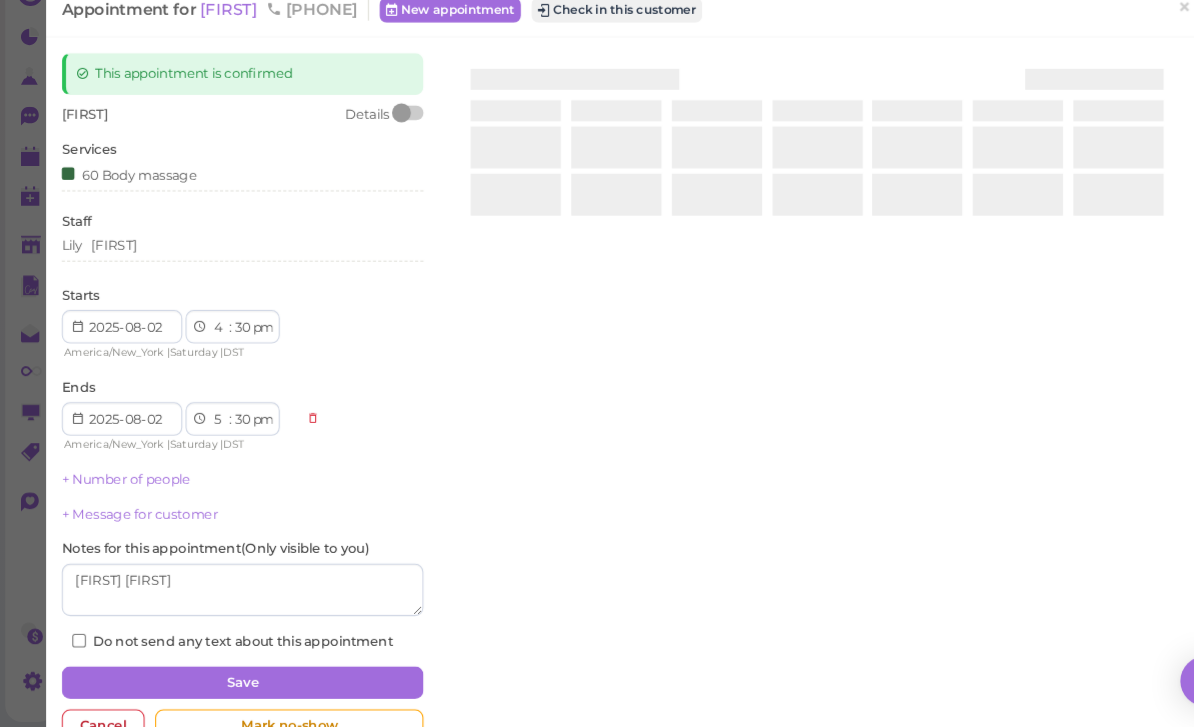 scroll, scrollTop: 64, scrollLeft: 0, axis: vertical 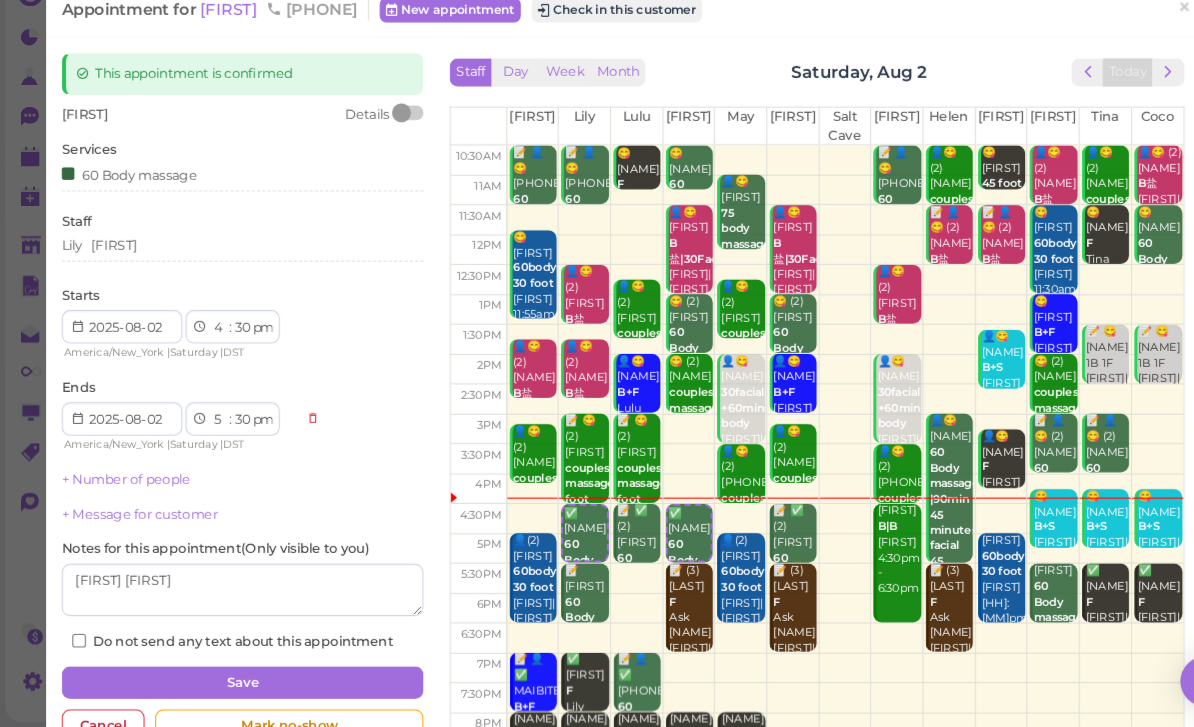click on "Check in this customer" at bounding box center [588, 43] 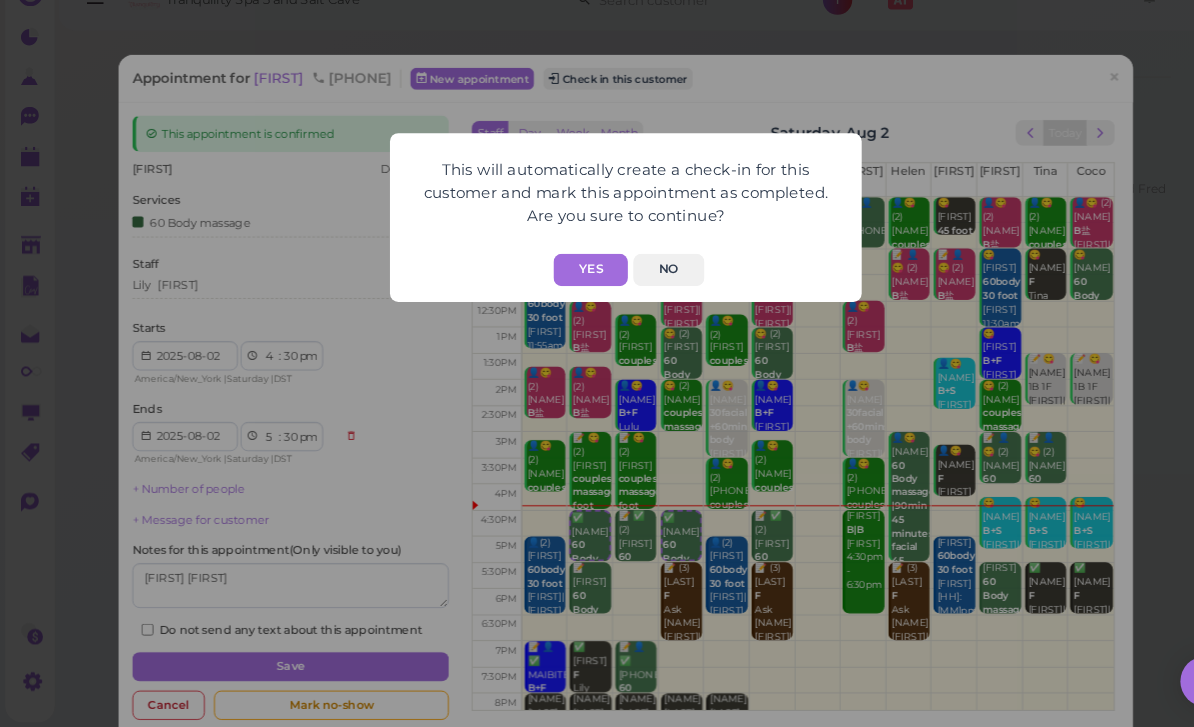 click on "Yes" at bounding box center [563, 290] 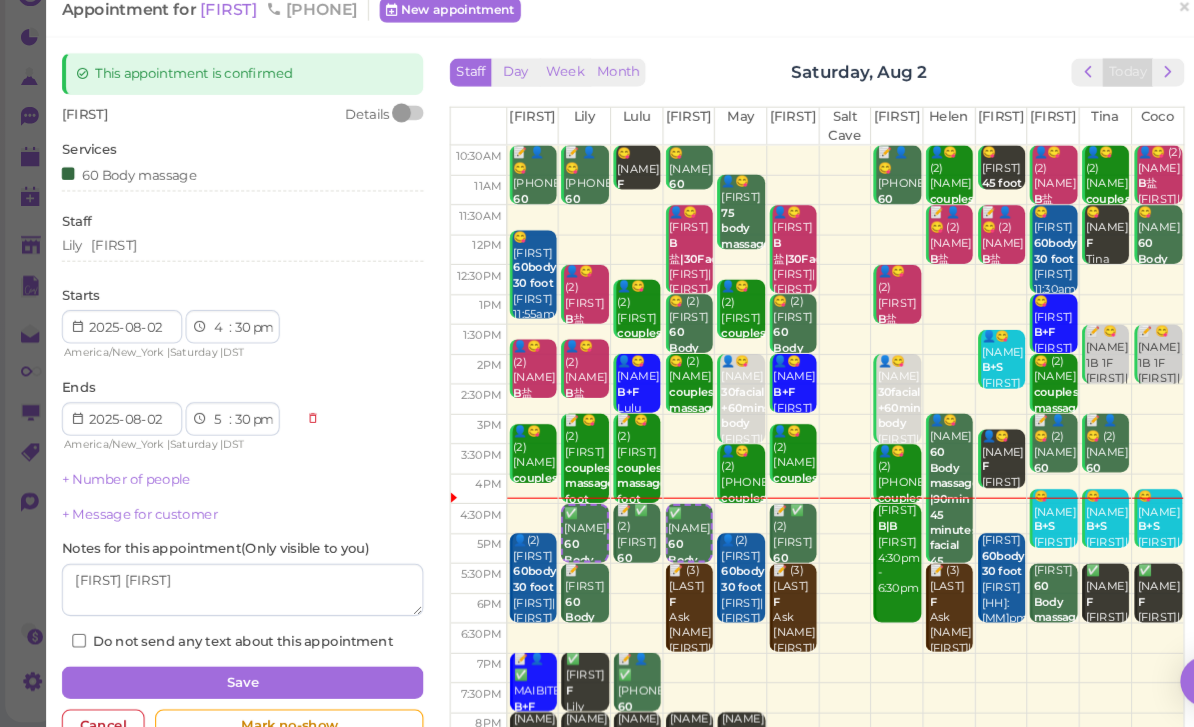click on "Save" at bounding box center (231, 685) 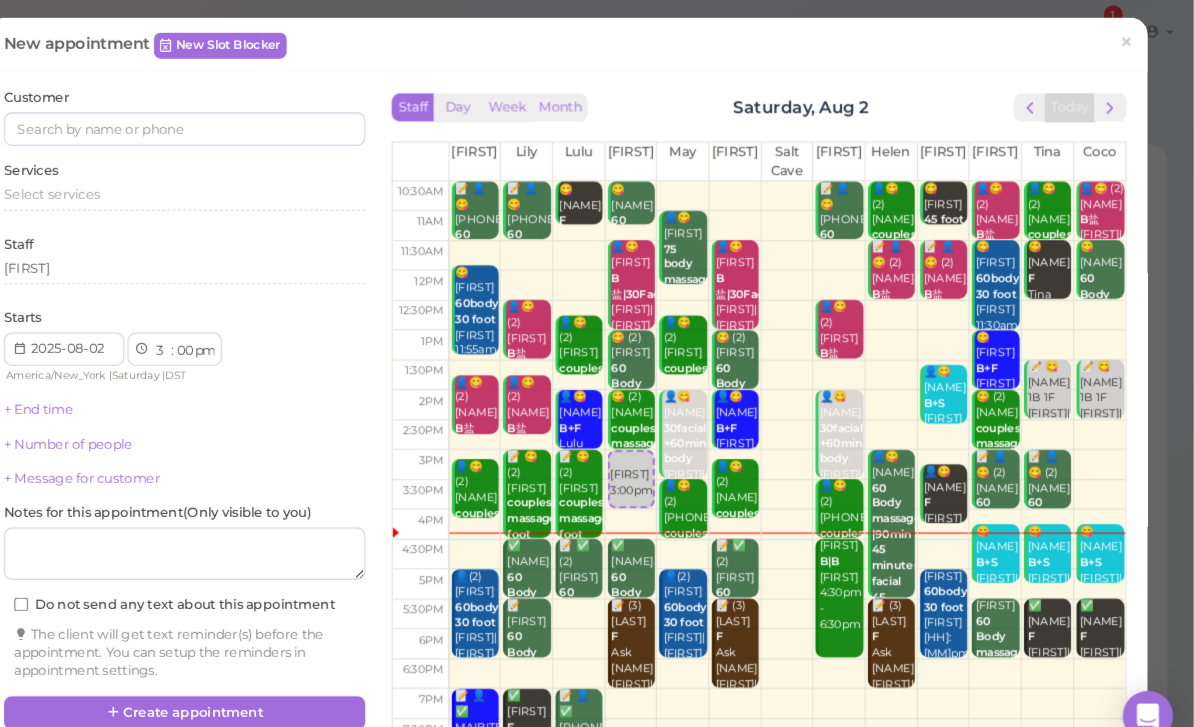 scroll, scrollTop: 0, scrollLeft: 0, axis: both 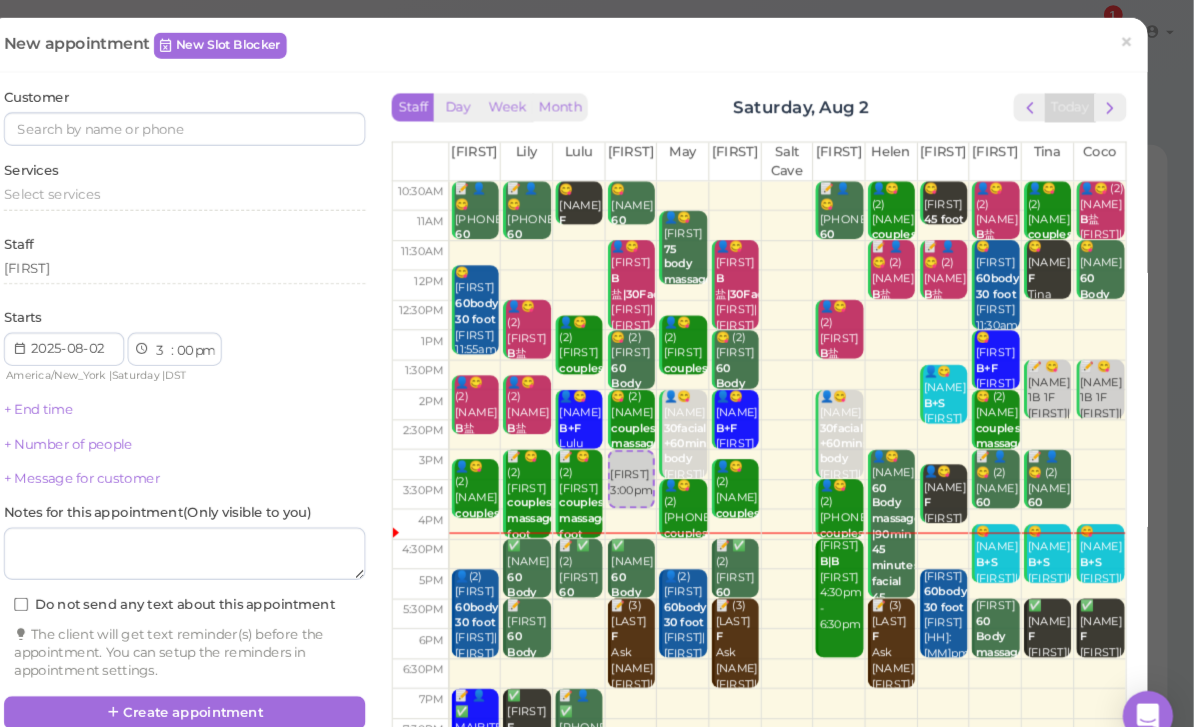 click on "×" at bounding box center [1129, 42] 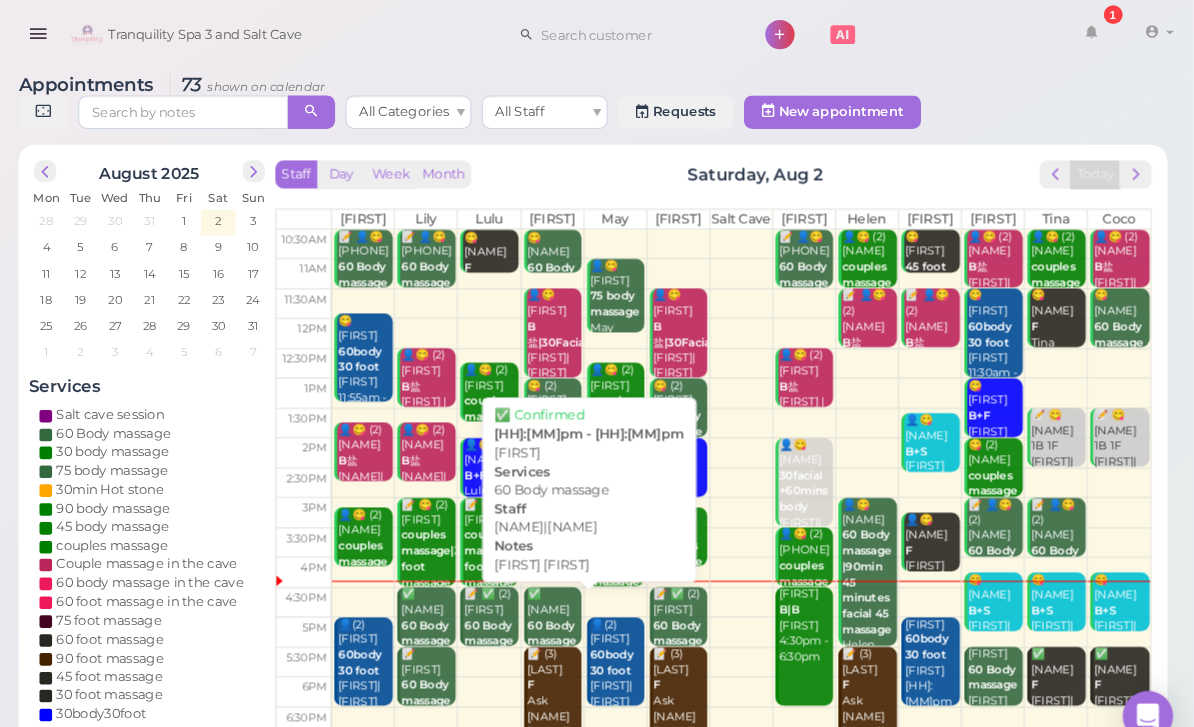 click on "📝 ✅ [FIRST] 60 Body massage  [FIRST] [FIRST] [FIRST]|[FIRST] 4:30pm - 5:30pm" at bounding box center [584, 649] 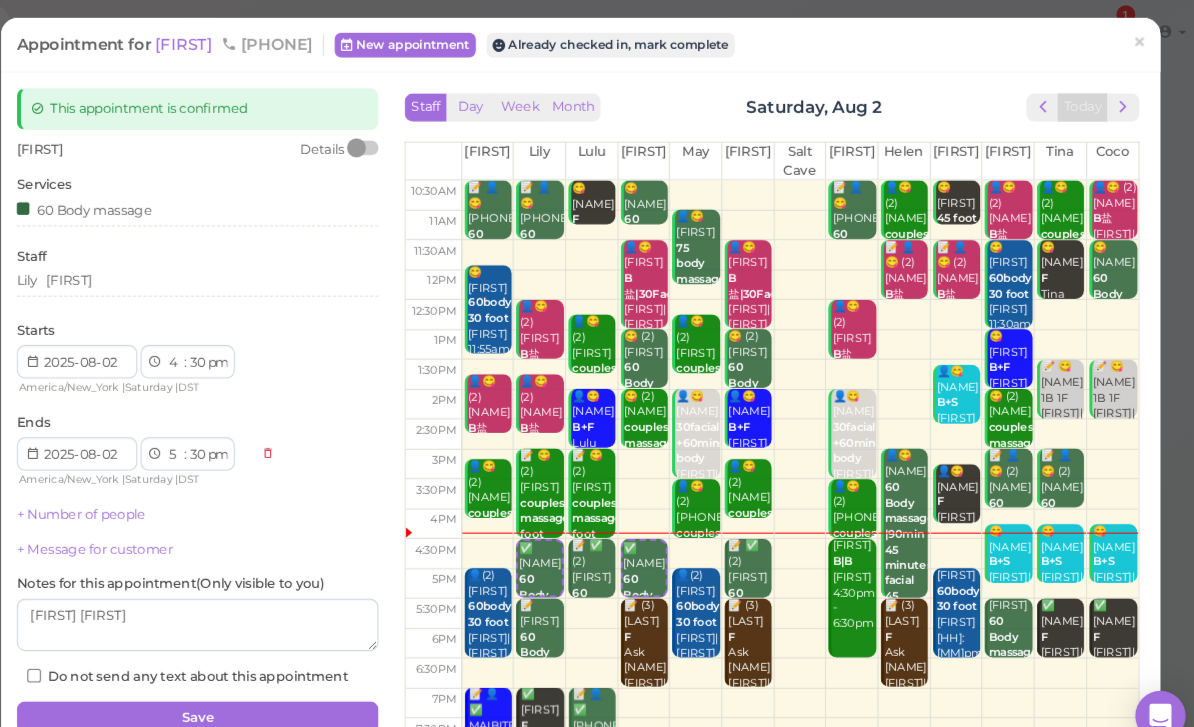 click on "Already checked in, mark complete" at bounding box center [625, 43] 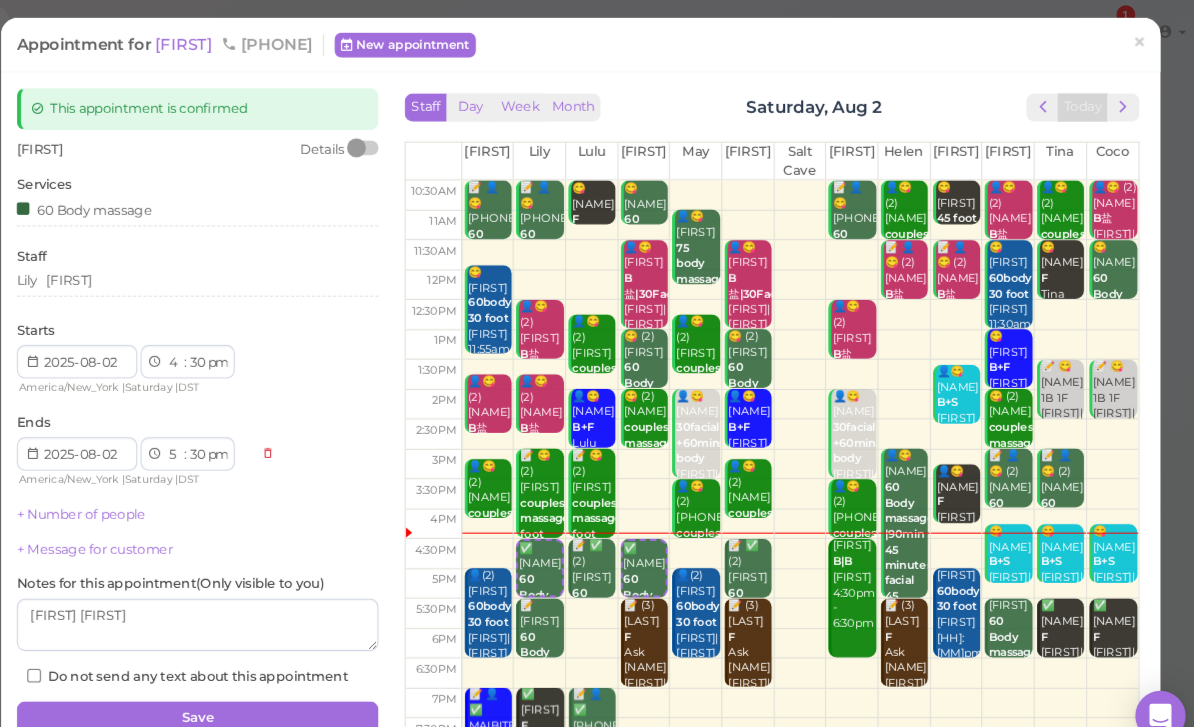 click on "×" at bounding box center (1129, 42) 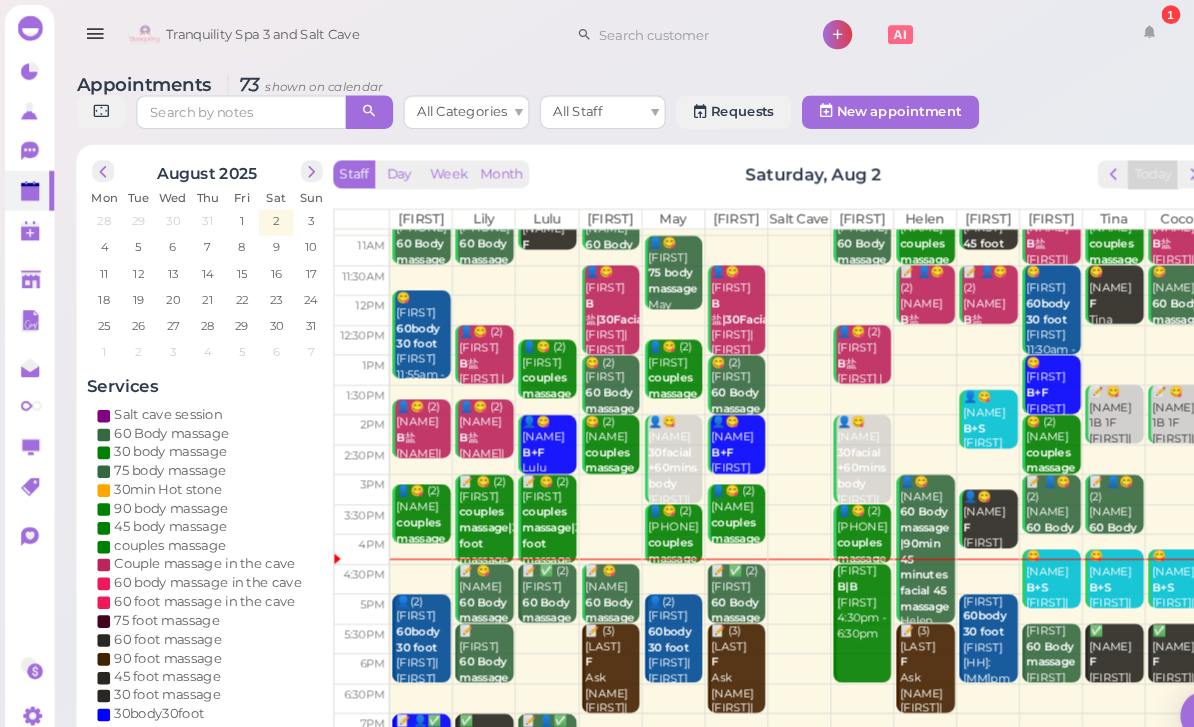 scroll, scrollTop: 22, scrollLeft: 0, axis: vertical 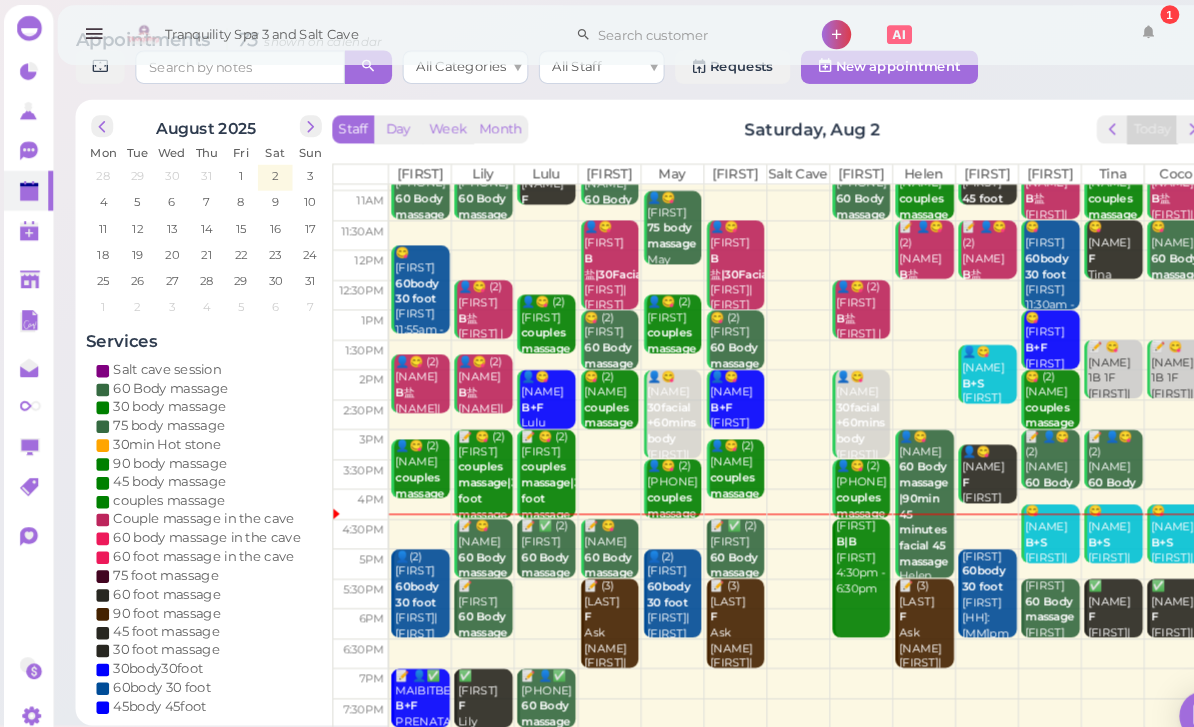 click on "📝 (3) [LAST] F [NAME]  [NAME]|[NAME]|[NAME] [HH]:[MM]pm - [HH]:[MM]pm" at bounding box center (584, 626) 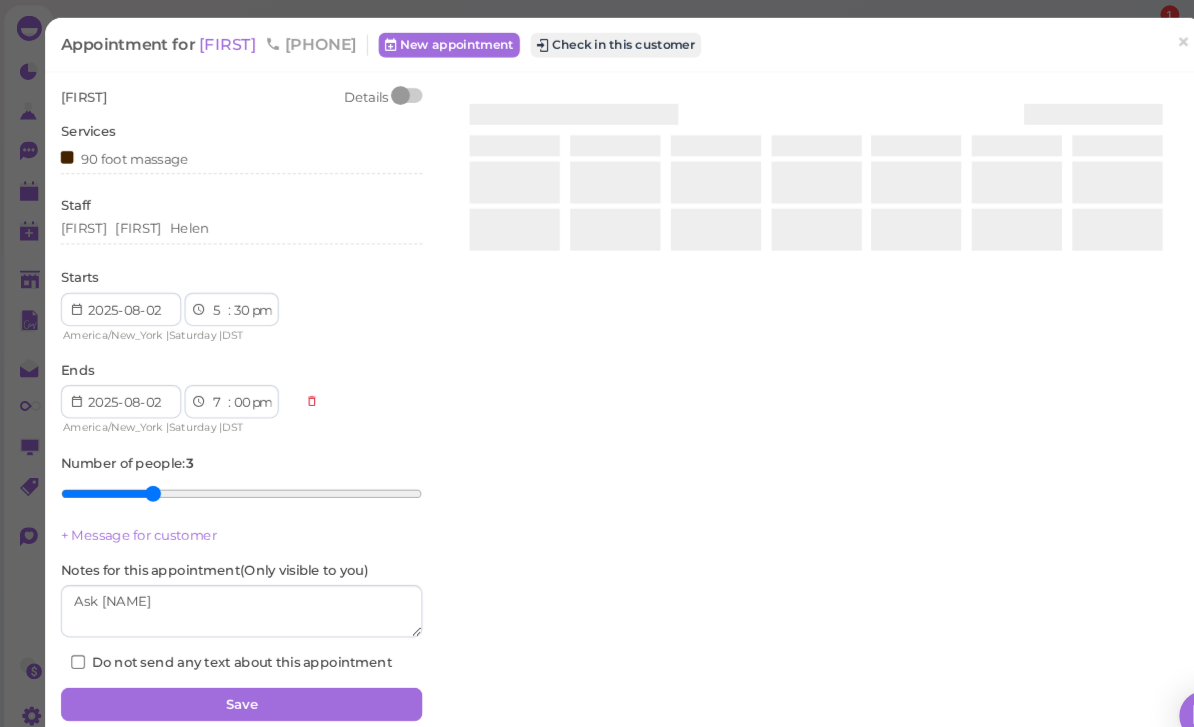 scroll, scrollTop: 36, scrollLeft: 0, axis: vertical 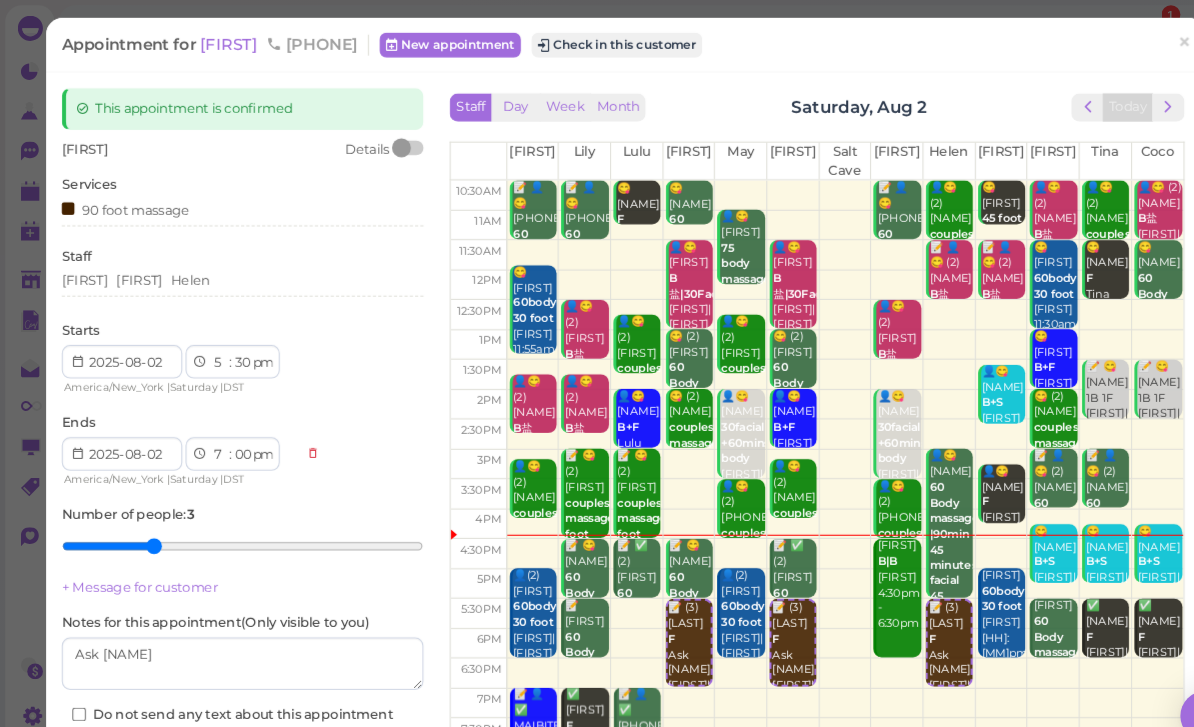 click on "[FIRST]" at bounding box center [220, 42] 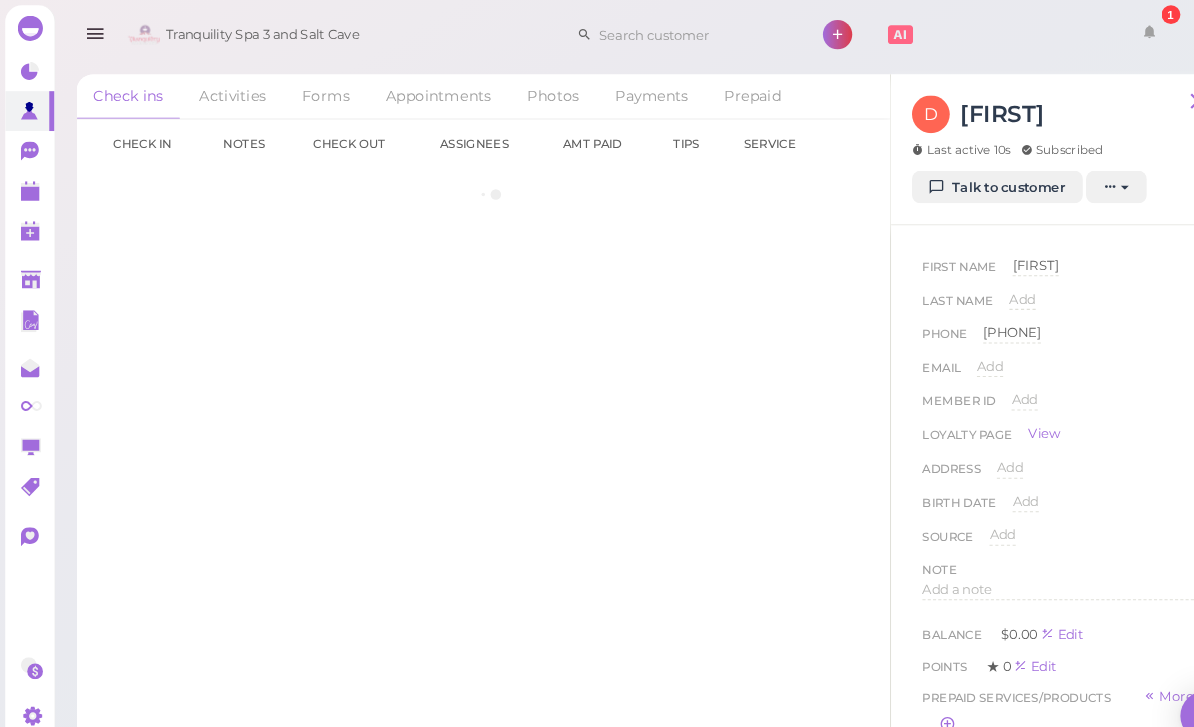 scroll, scrollTop: 0, scrollLeft: 0, axis: both 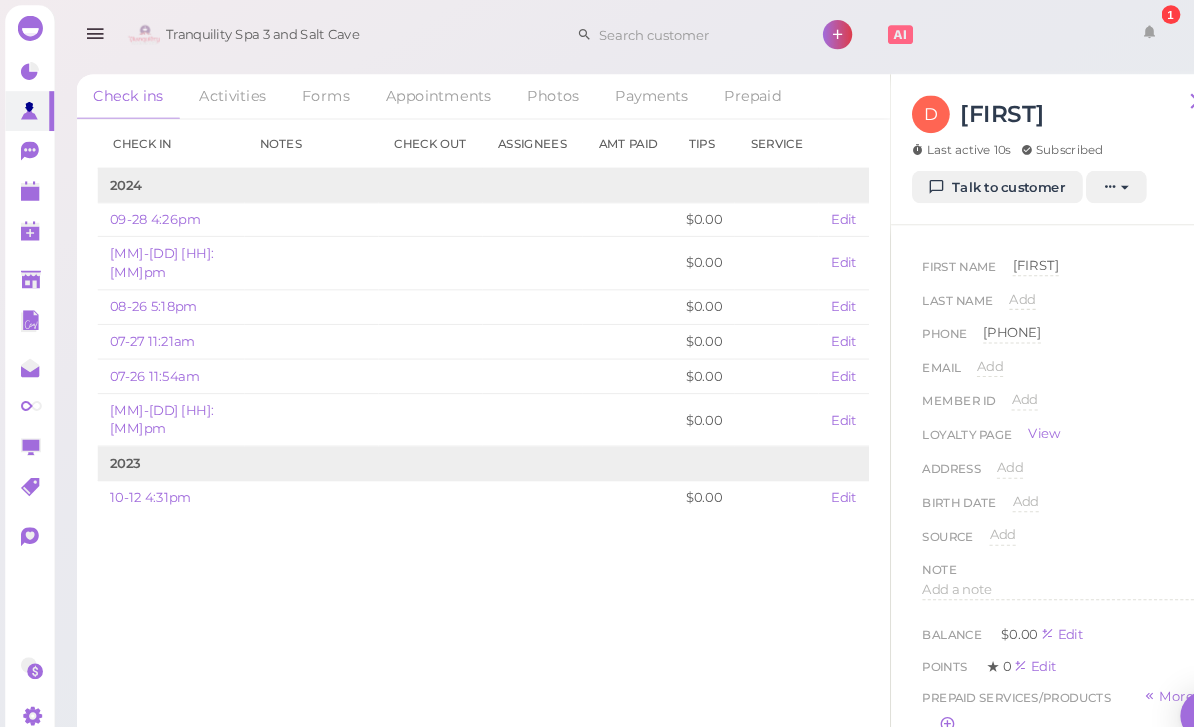 click on "Talk to customer" at bounding box center [951, 179] 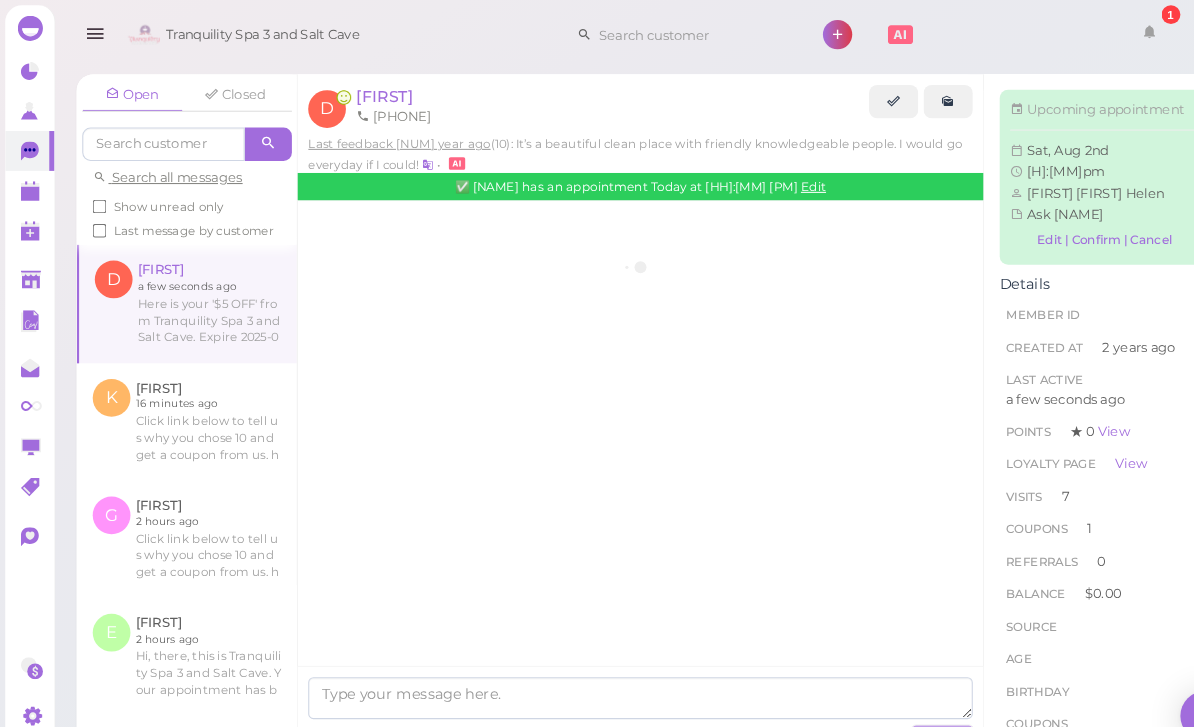 scroll, scrollTop: 2730, scrollLeft: 0, axis: vertical 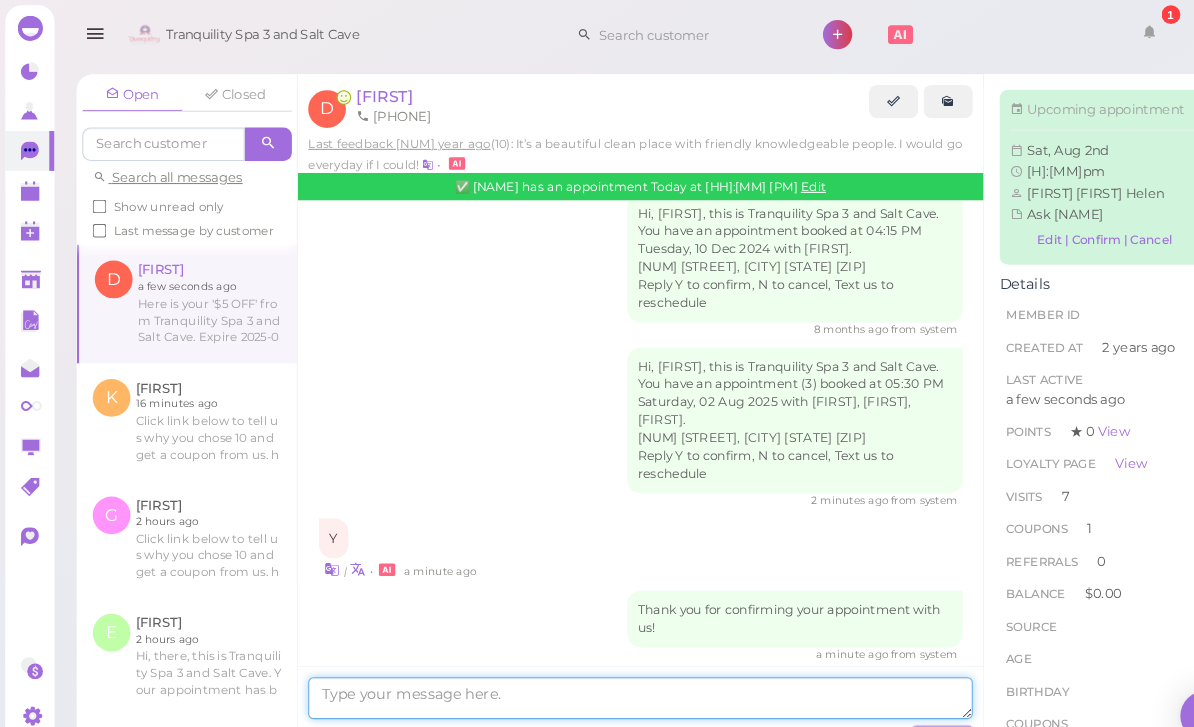 click at bounding box center (611, 666) 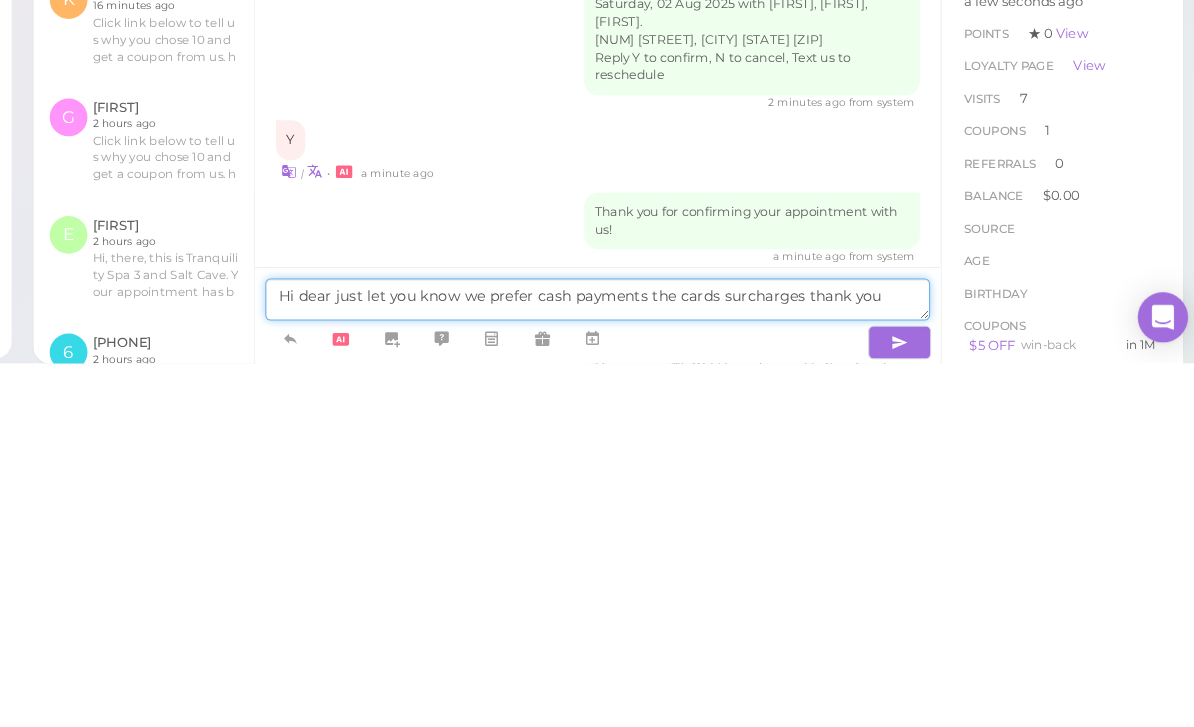 type on "Hi dear just let you know we prefer cash payments the cards surcharges thank you" 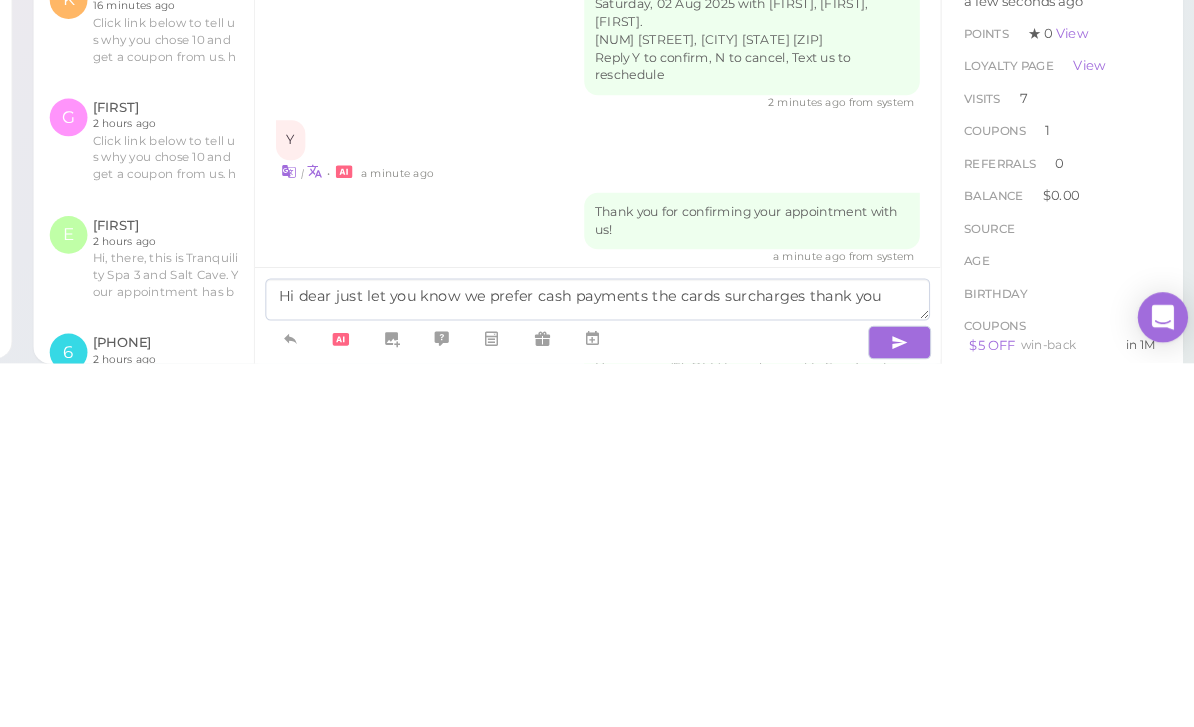 click at bounding box center (899, 707) 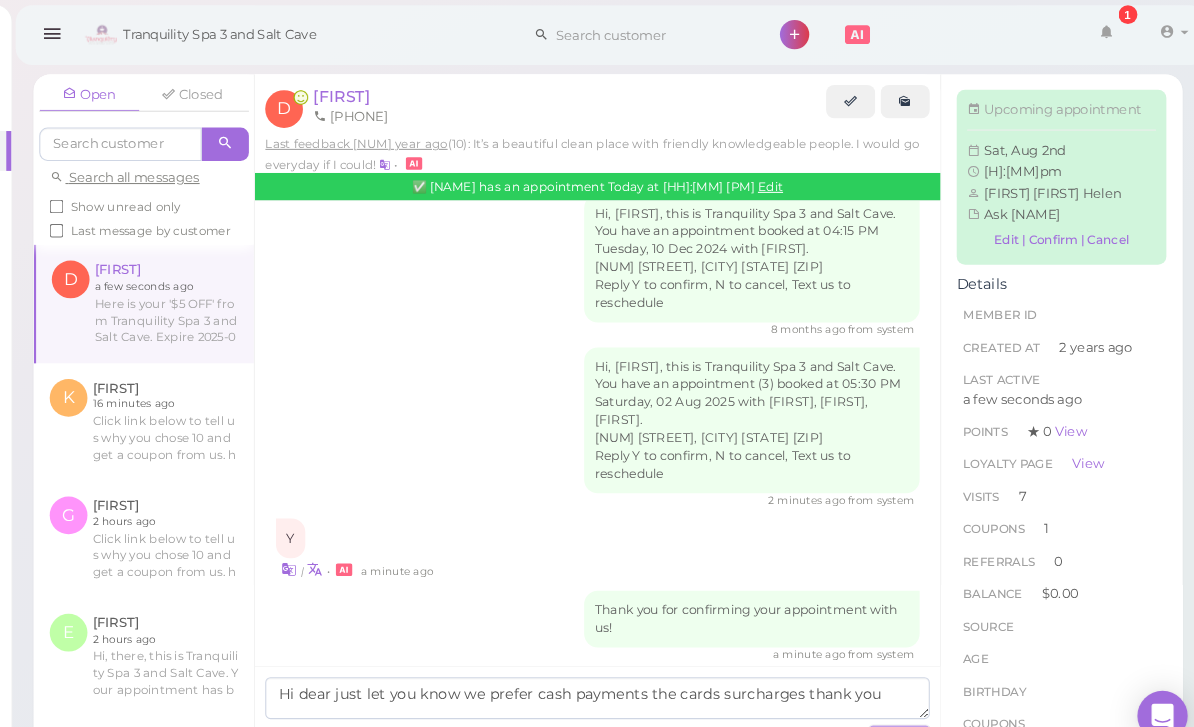 type 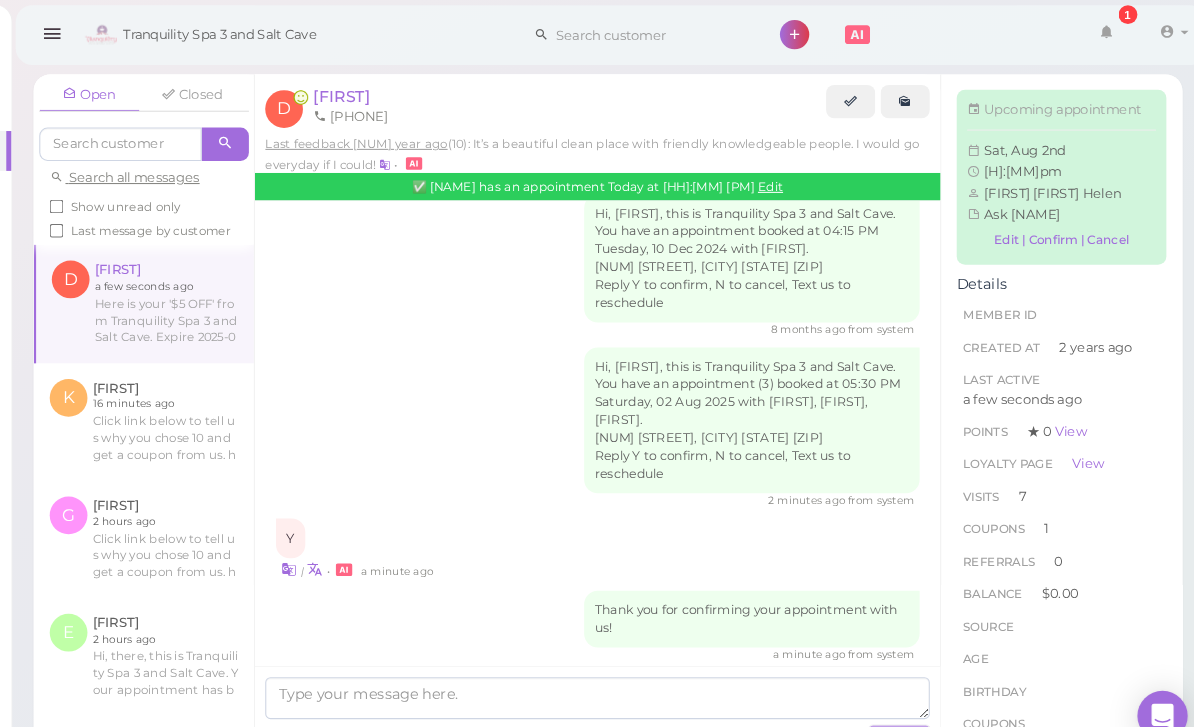 scroll, scrollTop: 35, scrollLeft: 0, axis: vertical 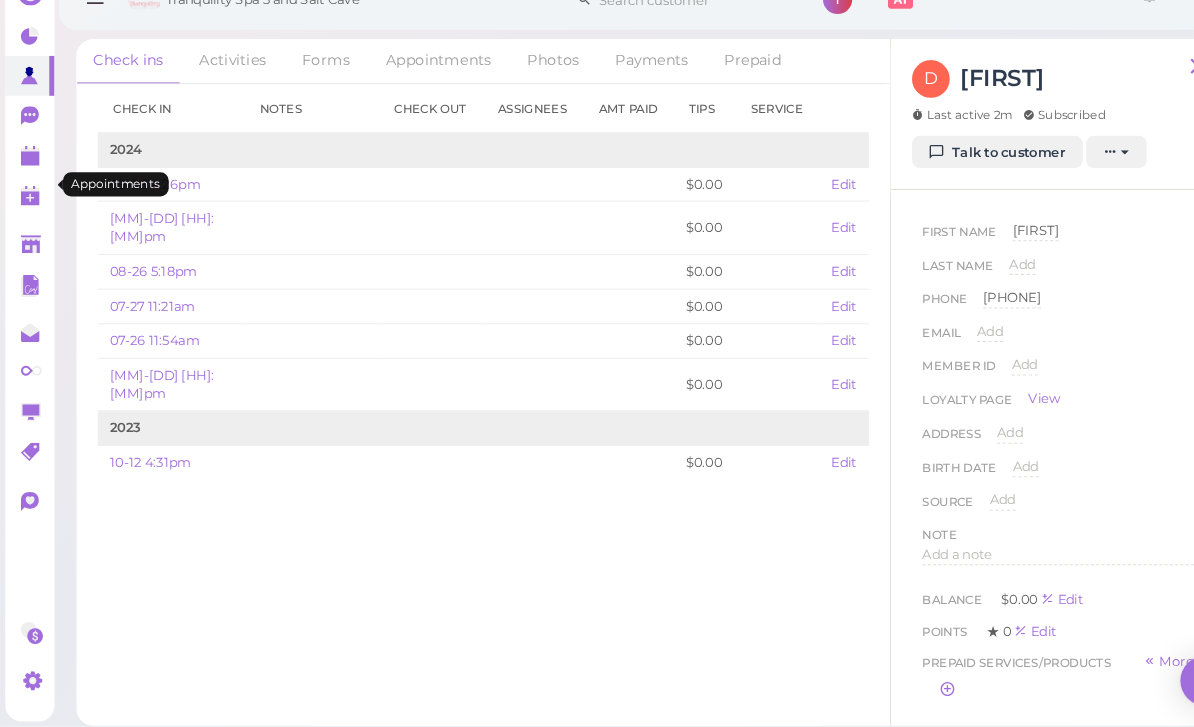 click 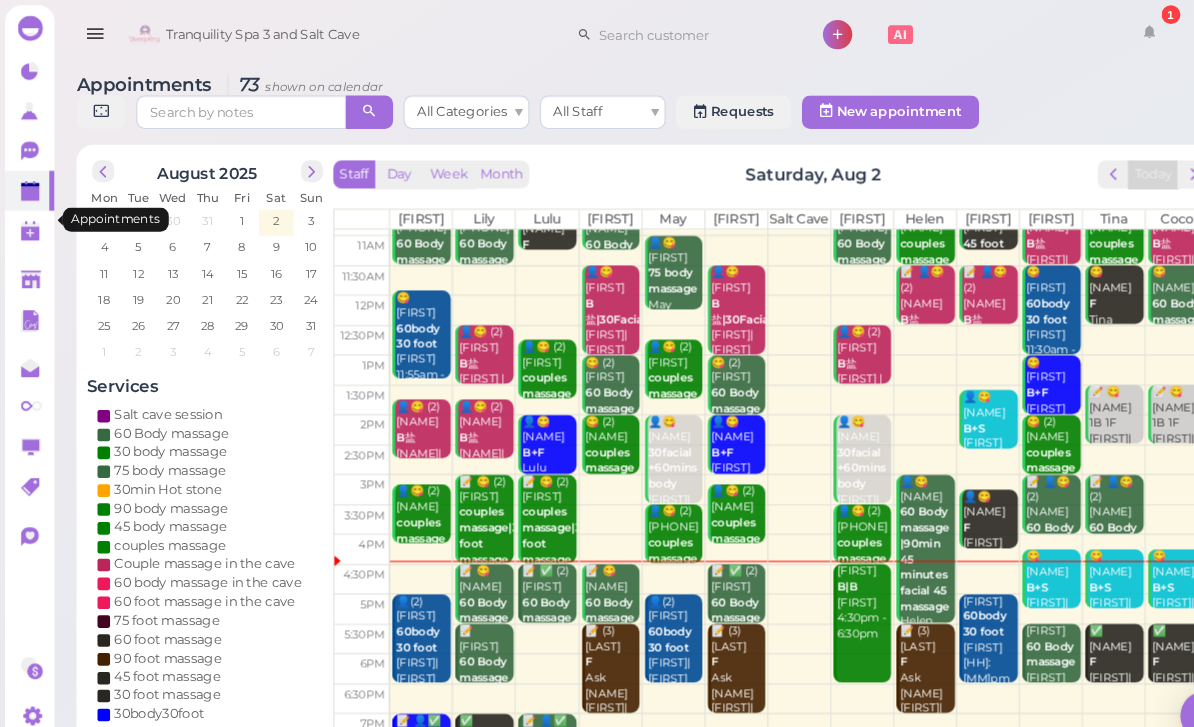scroll, scrollTop: 22, scrollLeft: 0, axis: vertical 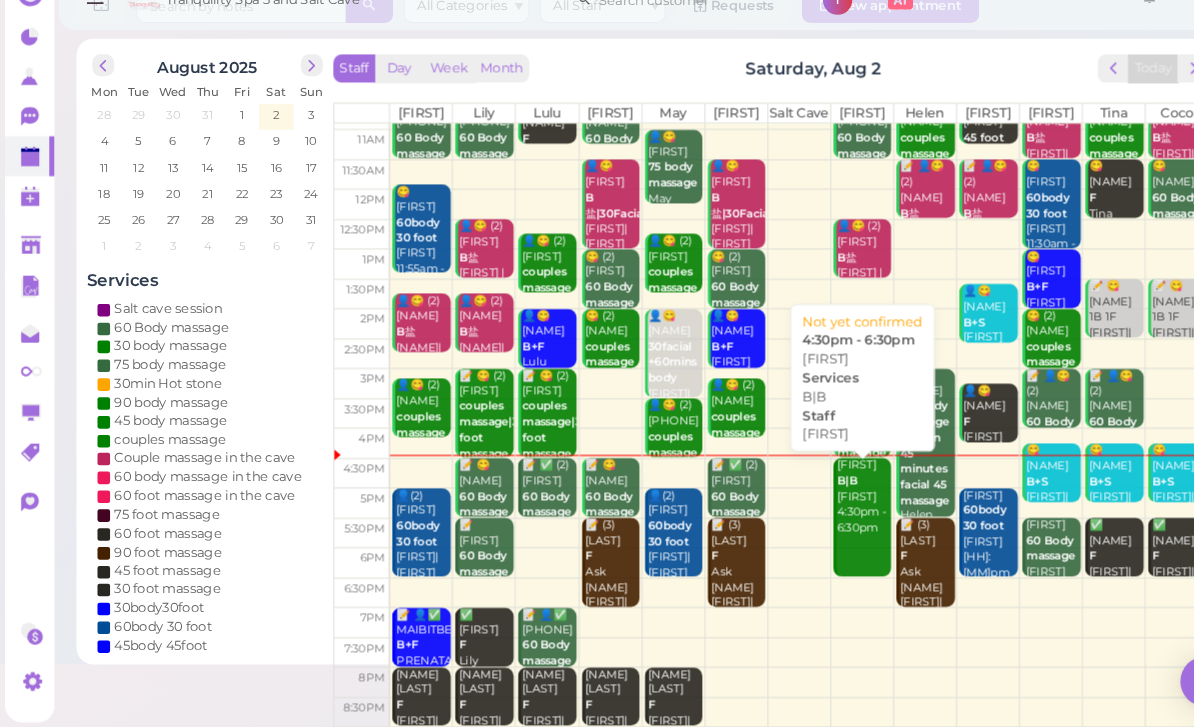click on "[NAME] [NAME] [HH]:[MM]pm - [HH]:[MM]pm" at bounding box center [823, 526] 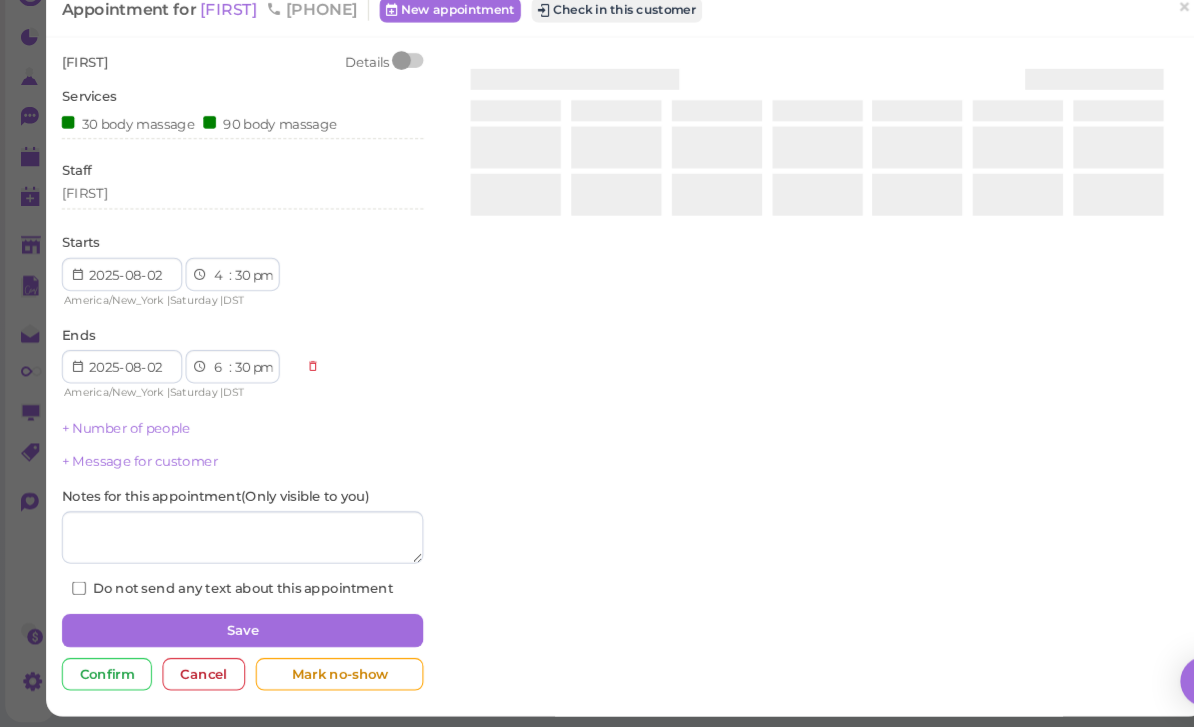 scroll, scrollTop: 64, scrollLeft: 0, axis: vertical 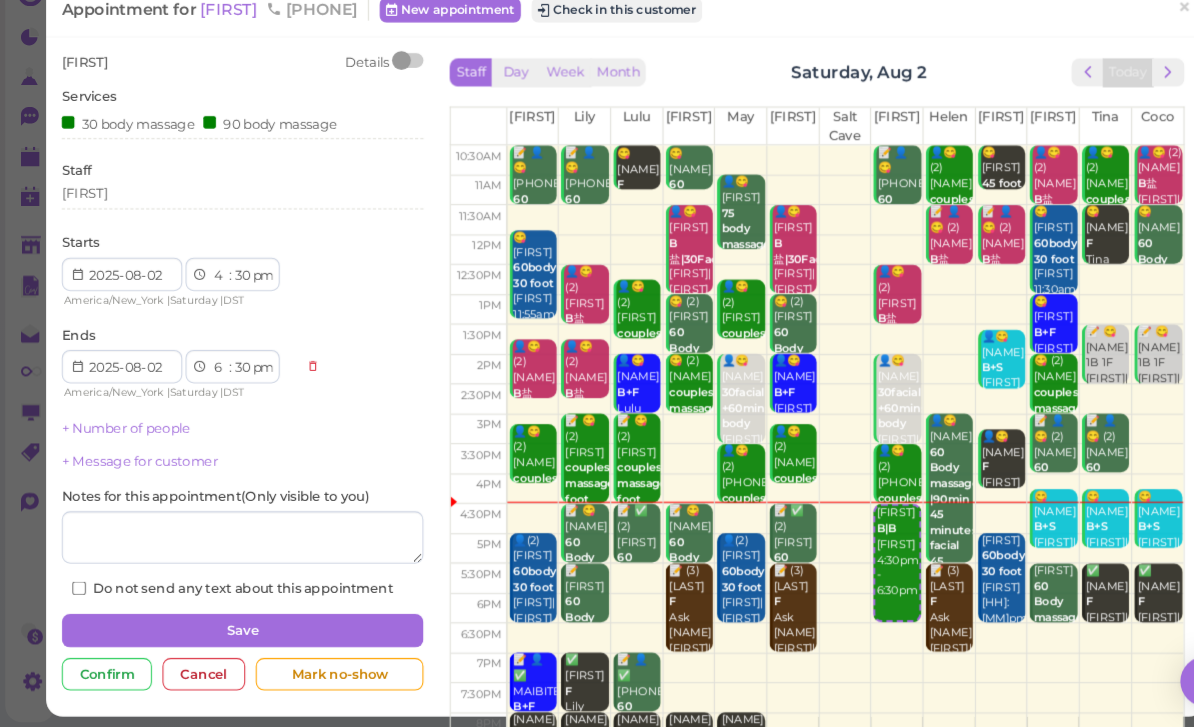click on "30 body massage
90 body massage" at bounding box center [231, 153] 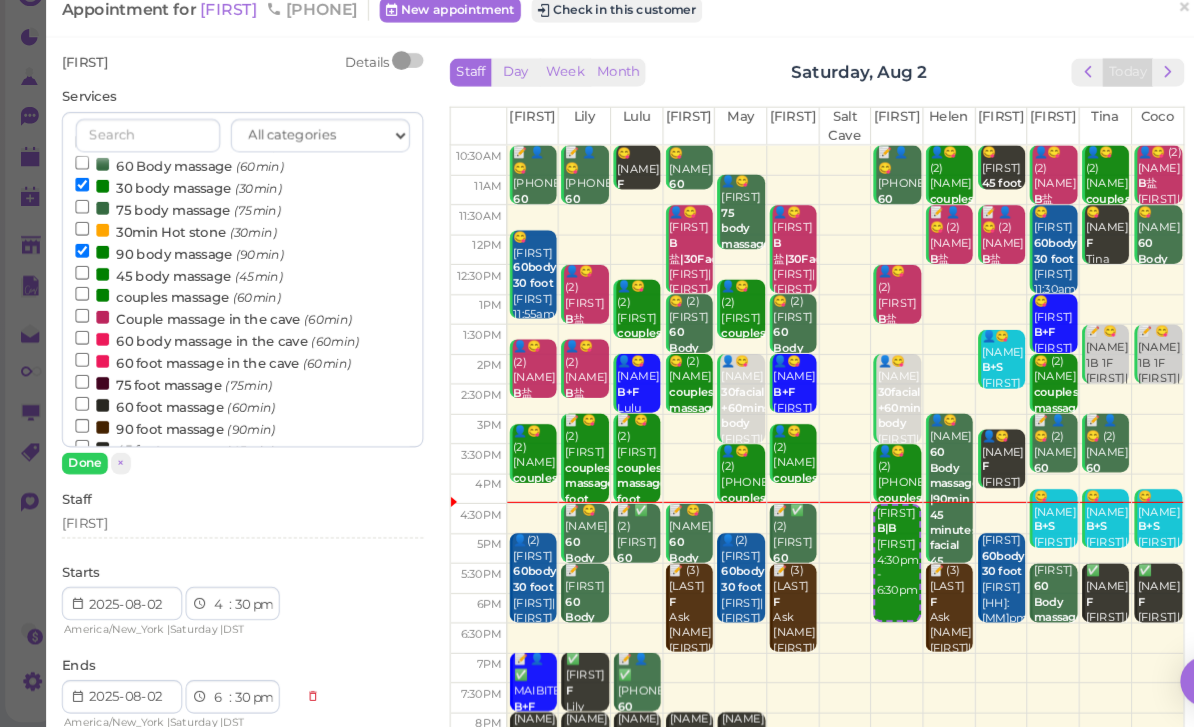 scroll, scrollTop: 37, scrollLeft: 0, axis: vertical 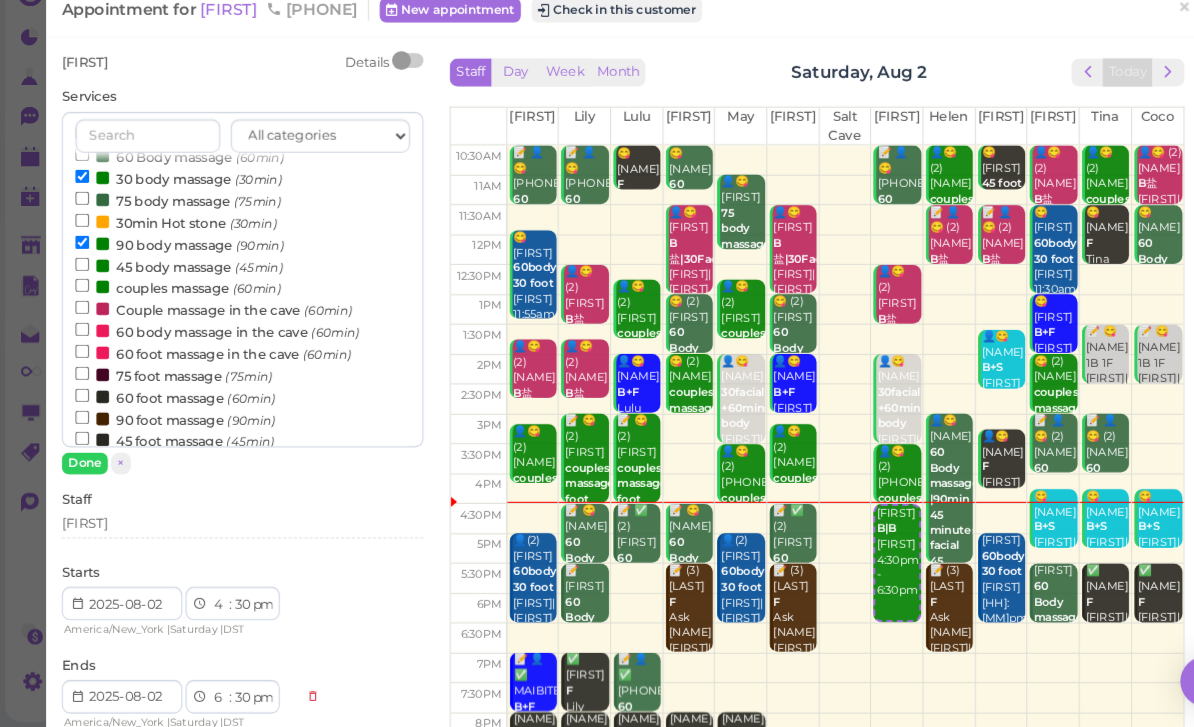 click on "60 foot massage
(60min)" at bounding box center [167, 412] 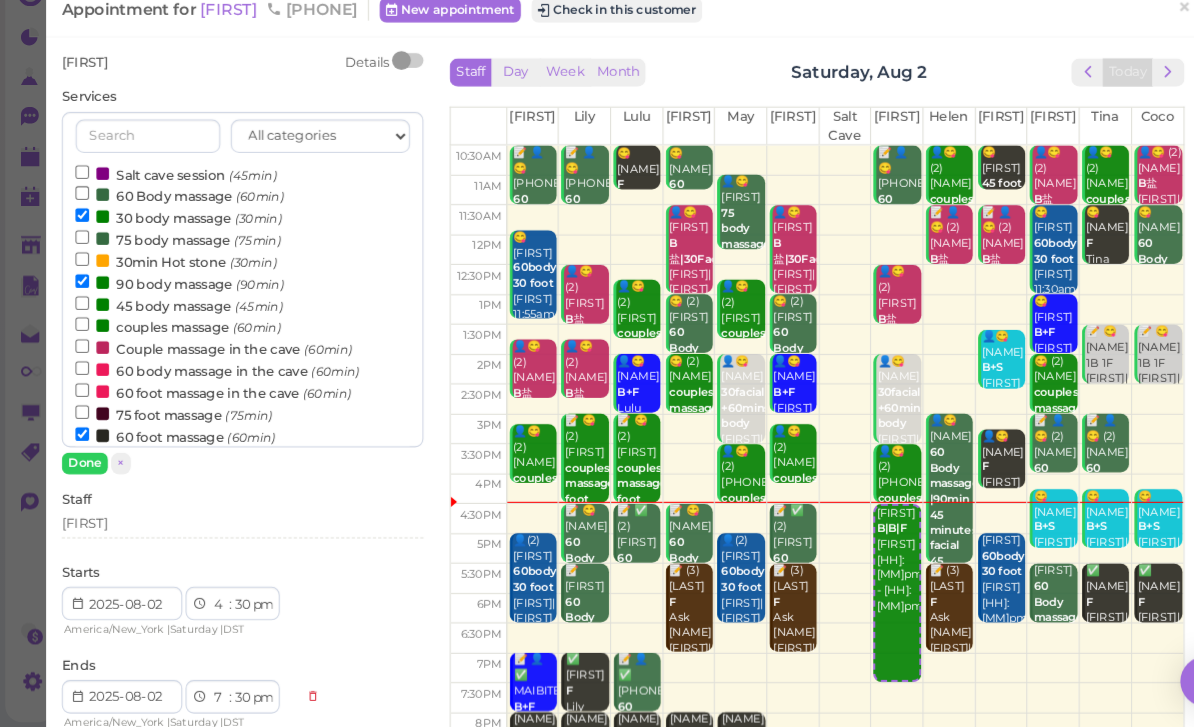 scroll, scrollTop: 0, scrollLeft: 0, axis: both 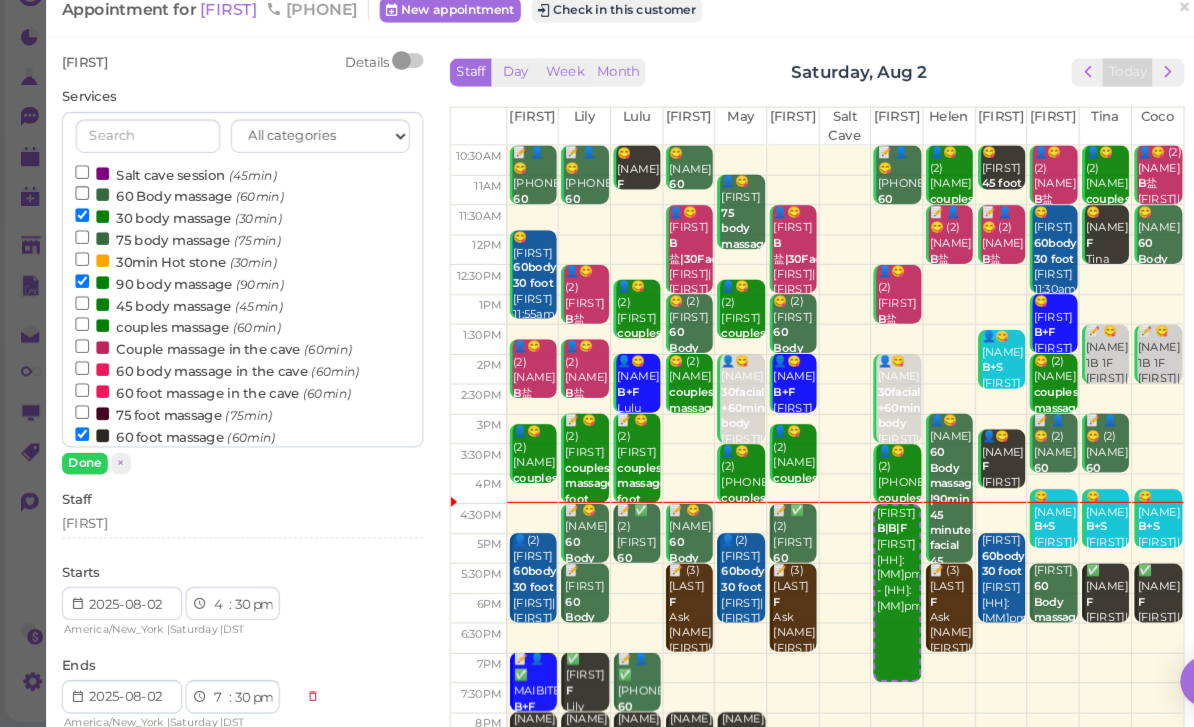 click on "30 body massage
(30min)" at bounding box center [170, 240] 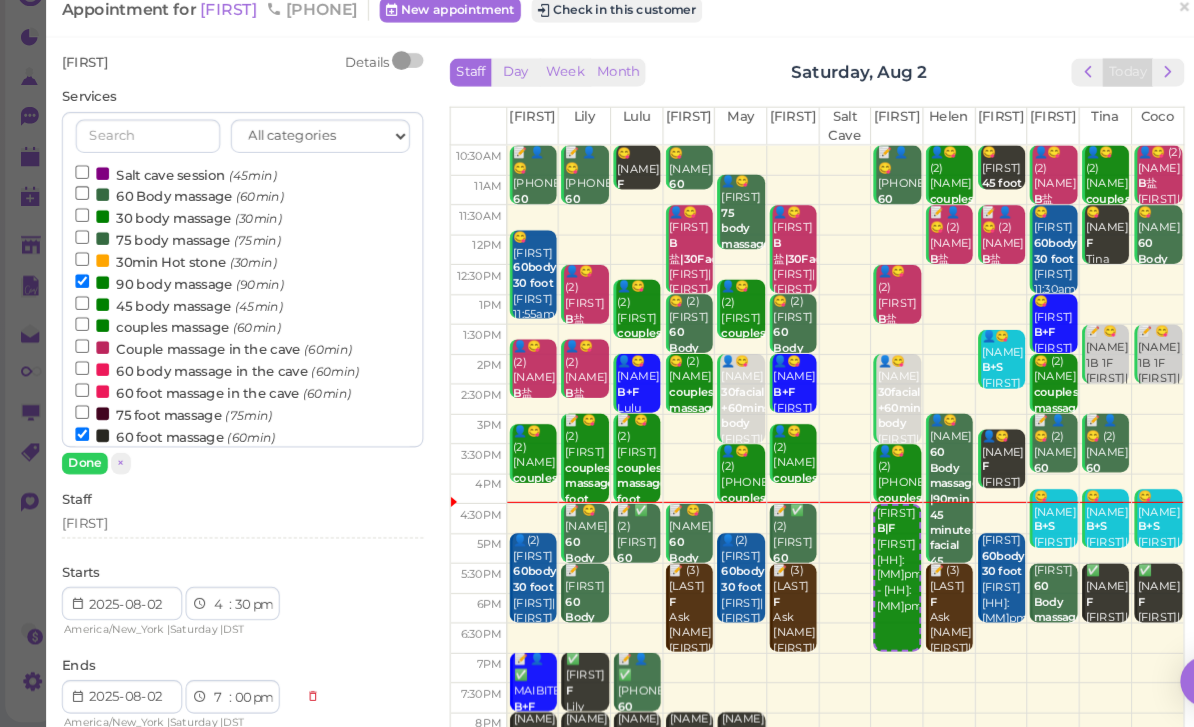 click on "90 body massage
(90min)" at bounding box center [171, 303] 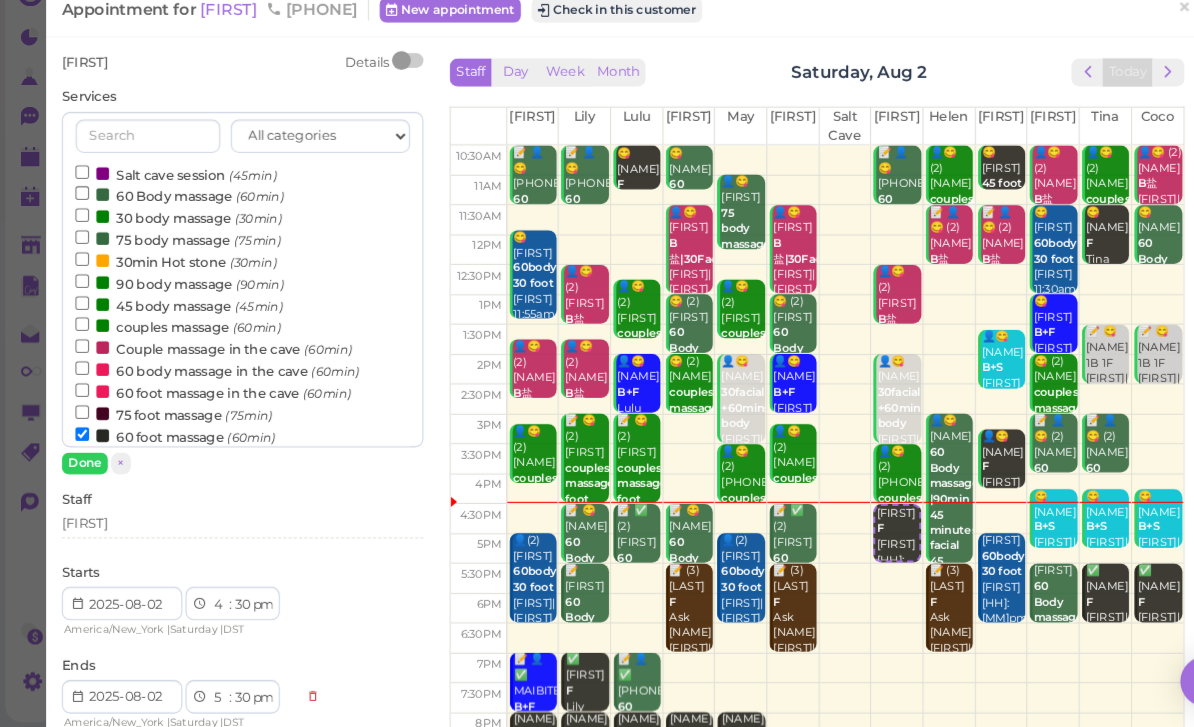 click on "[FIRST]" at bounding box center (231, 533) 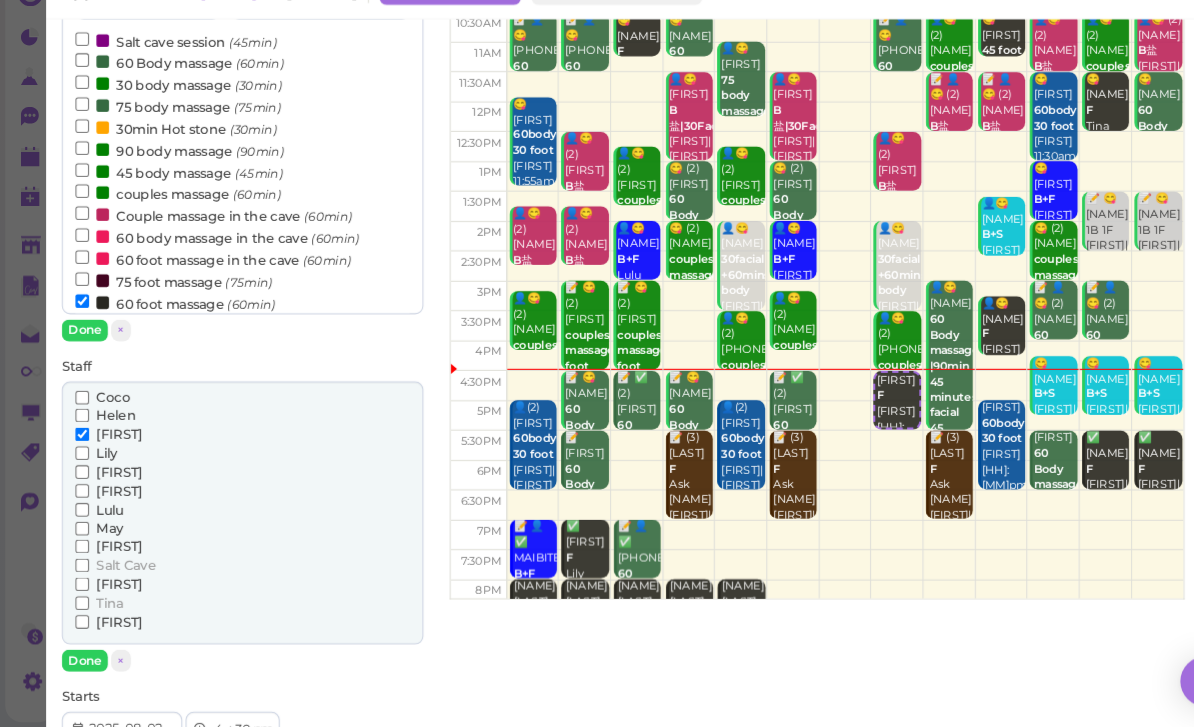 scroll, scrollTop: 172, scrollLeft: 0, axis: vertical 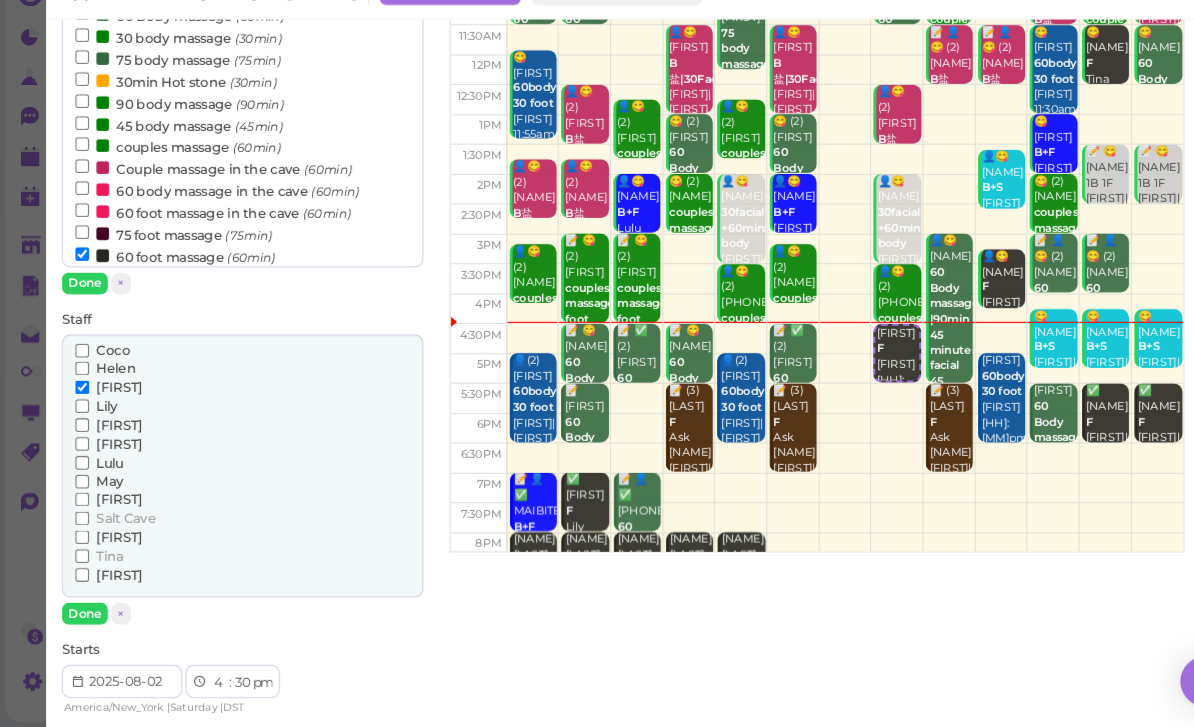 click on "[FIRST]" at bounding box center (114, 581) 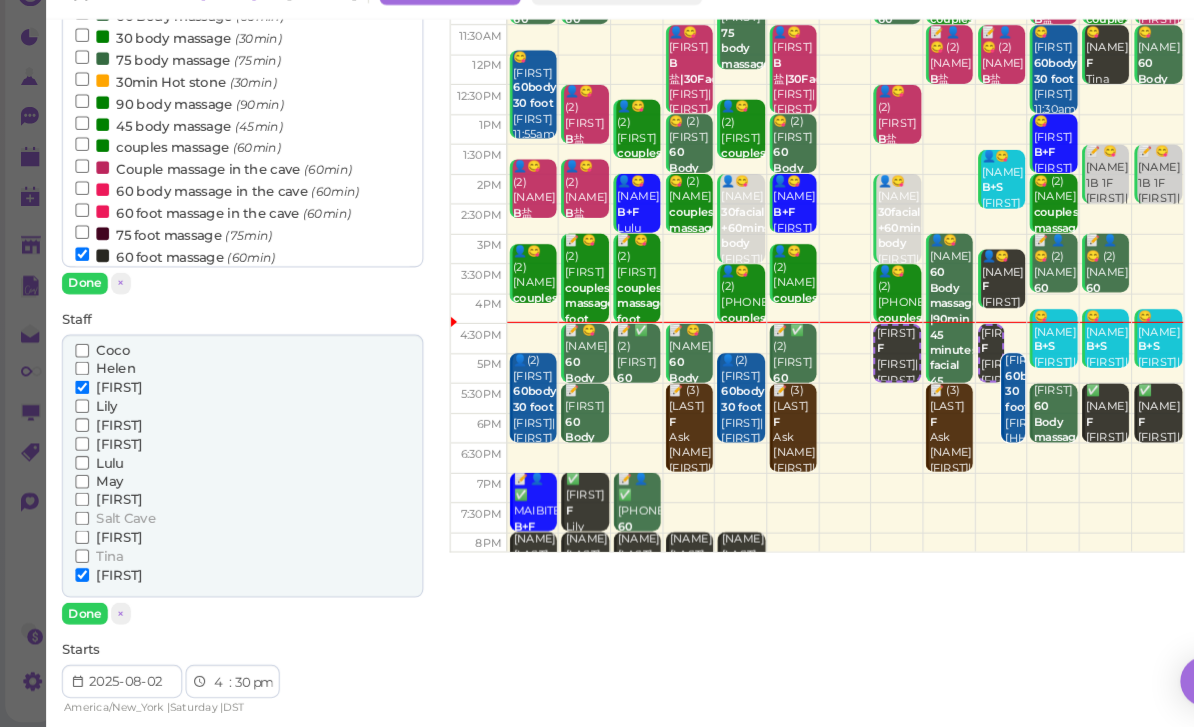 click on "Done" at bounding box center [81, 618] 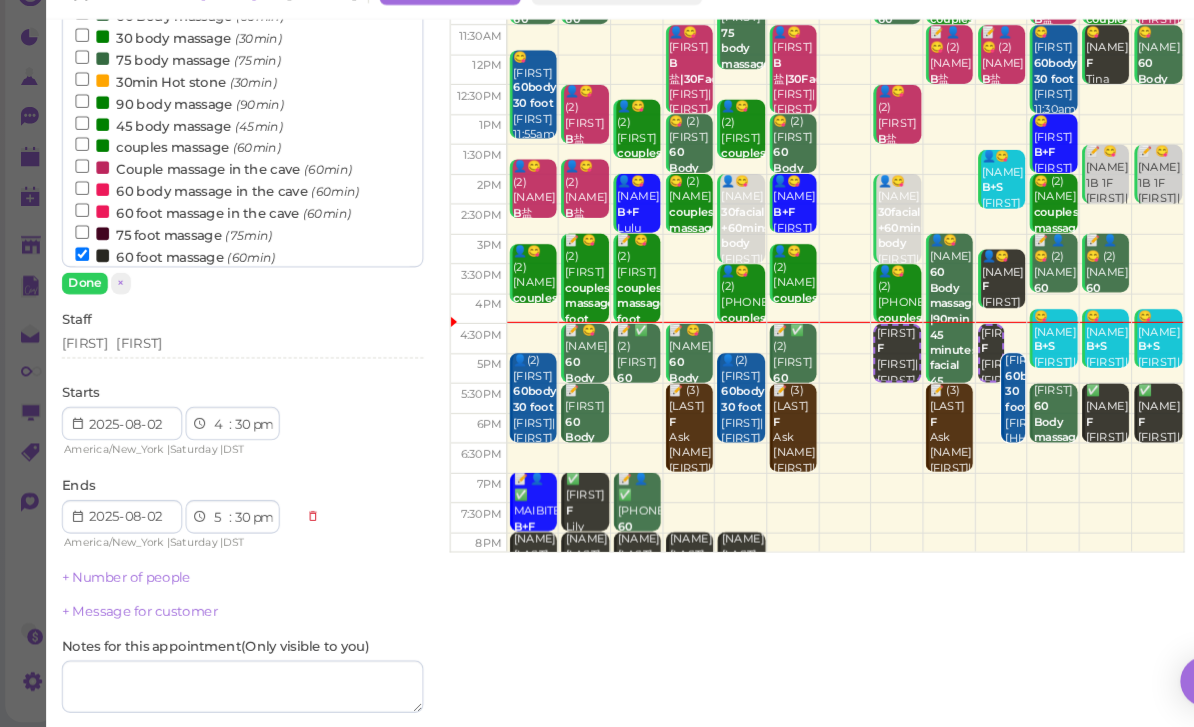 click on "+ Number of people" at bounding box center [120, 583] 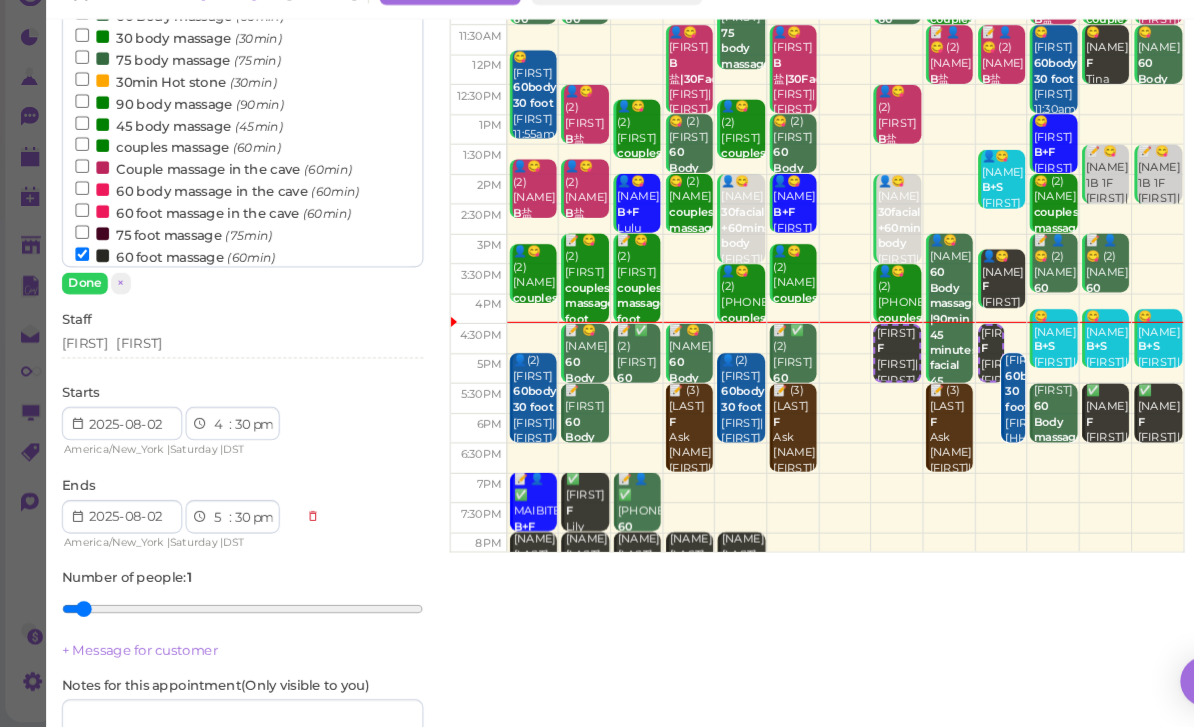 type on "2" 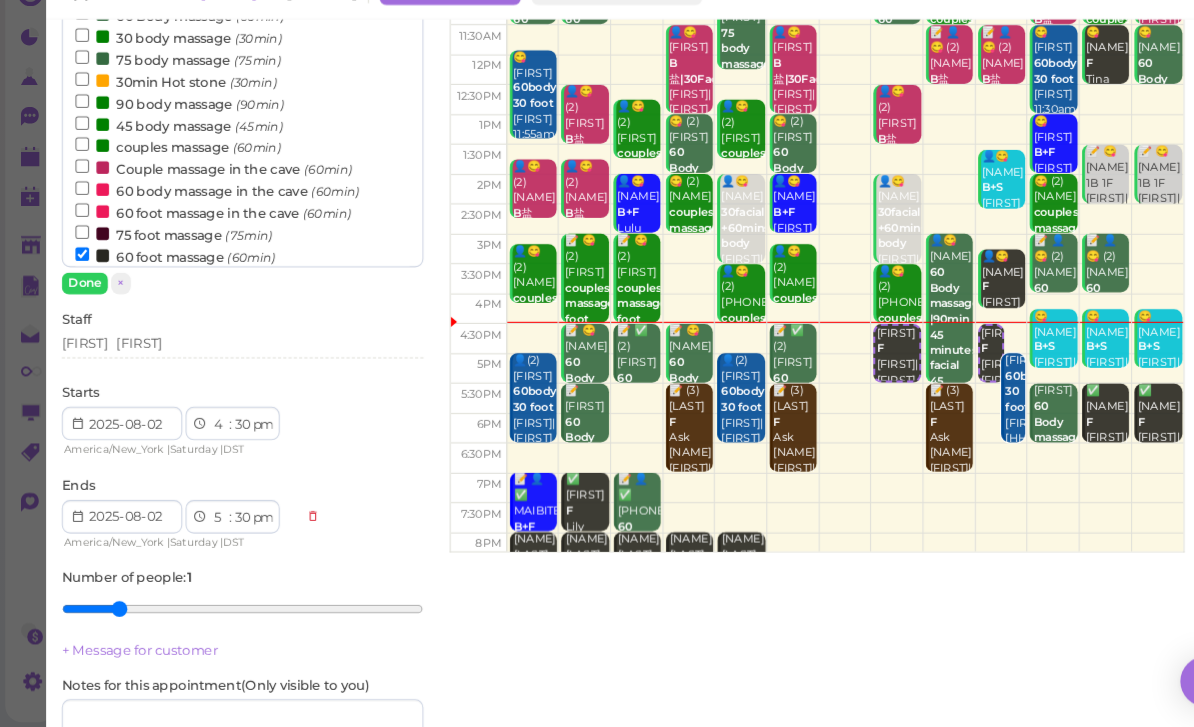 click at bounding box center [231, 614] 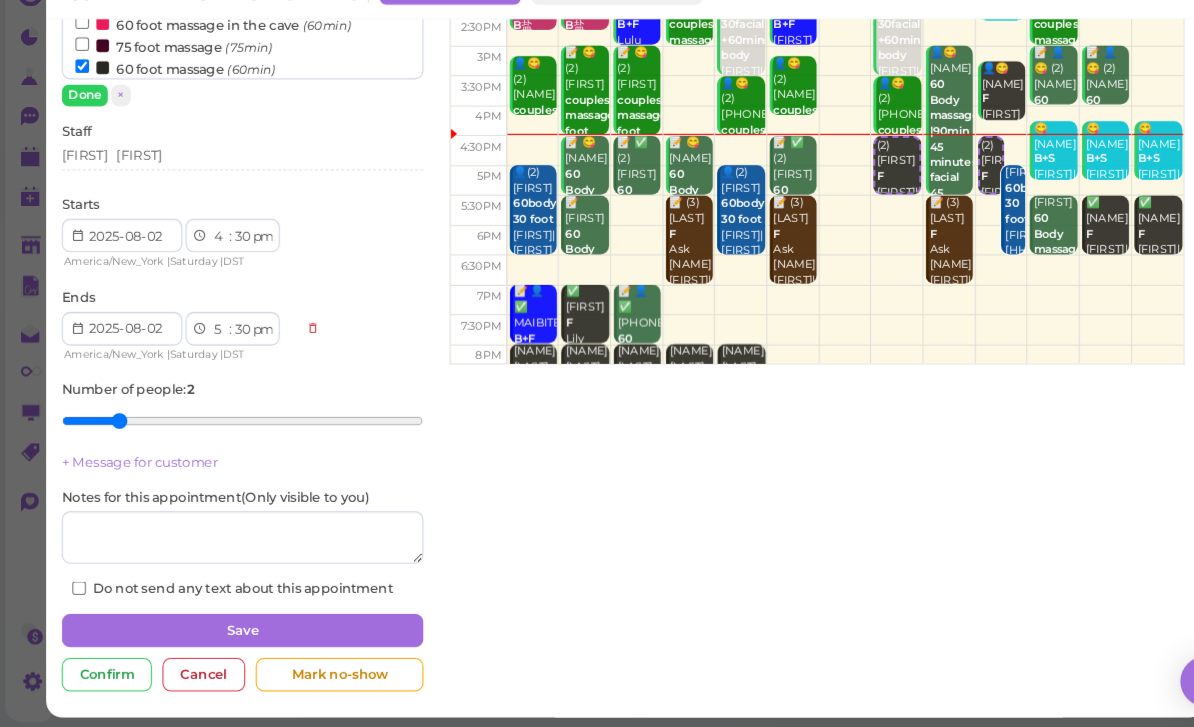 scroll, scrollTop: 350, scrollLeft: 0, axis: vertical 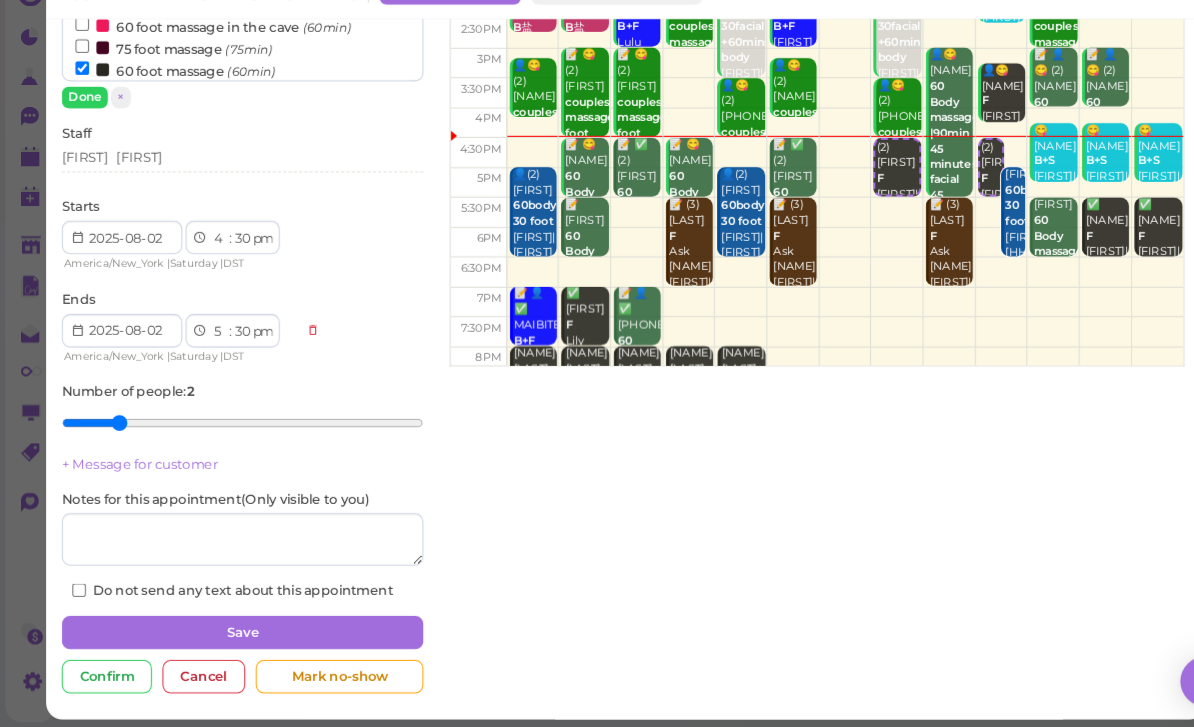 click on "Save" at bounding box center [231, 636] 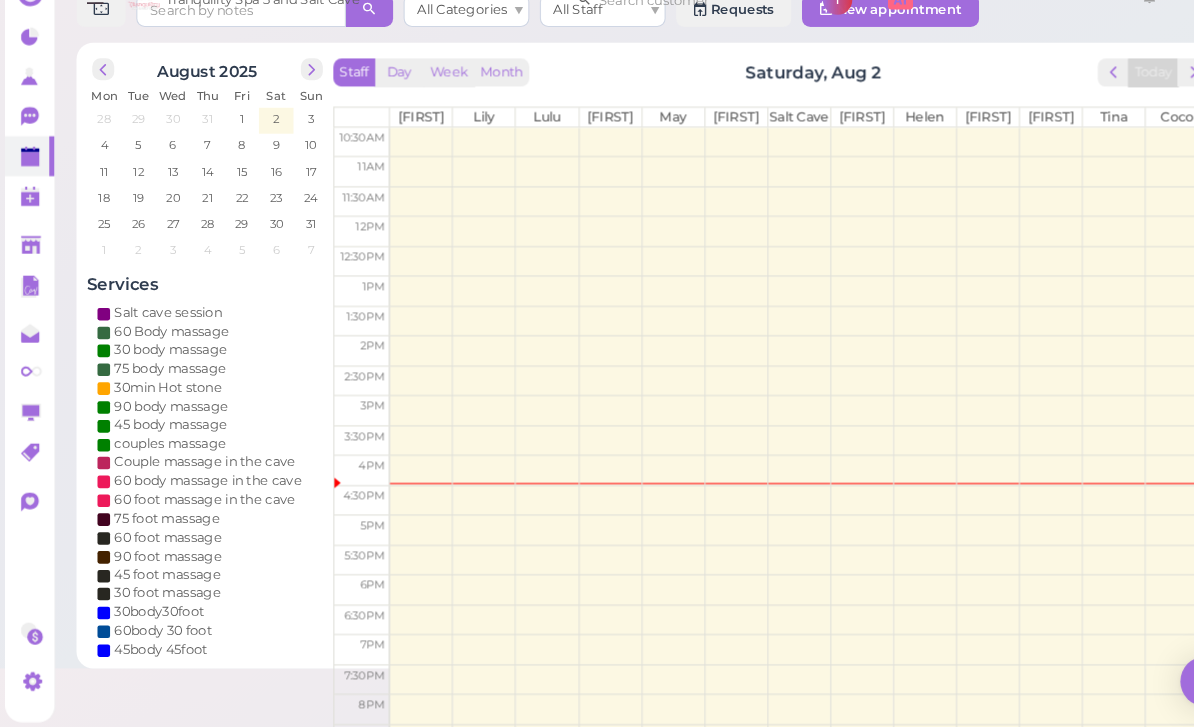 scroll, scrollTop: 0, scrollLeft: 0, axis: both 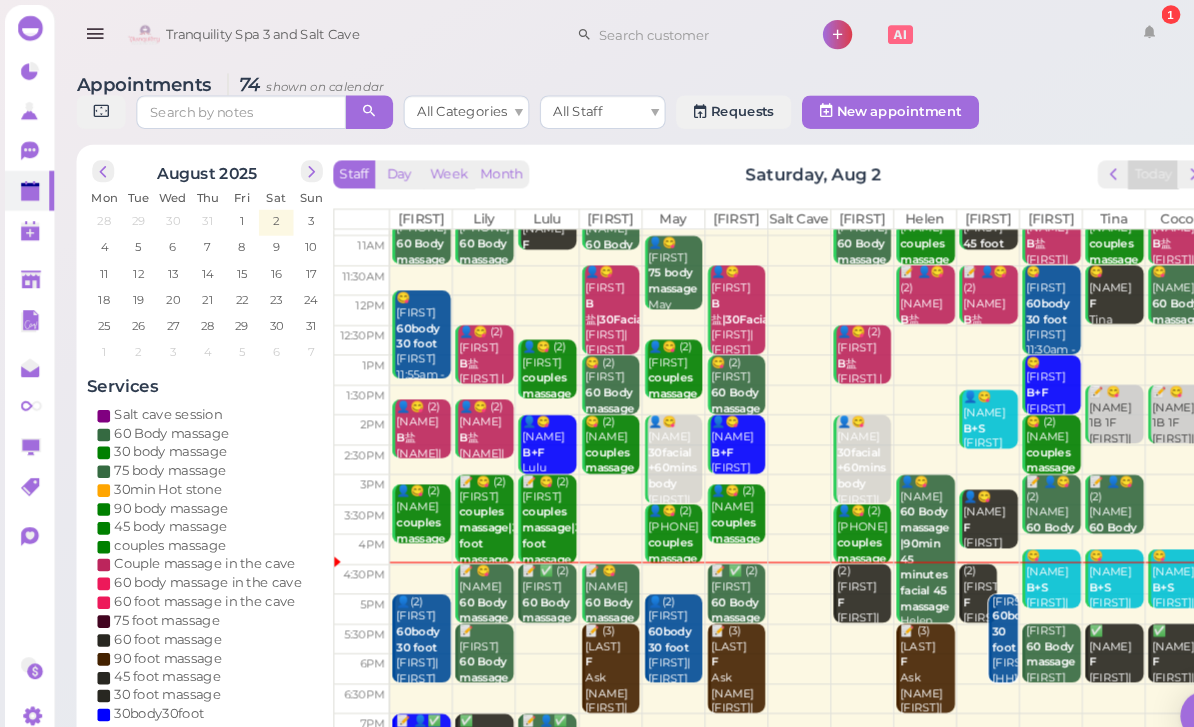 click on "(2) [FIRST] [FIRST] |[FIRST] 4:30pm - 5:30pm" at bounding box center (824, 605) 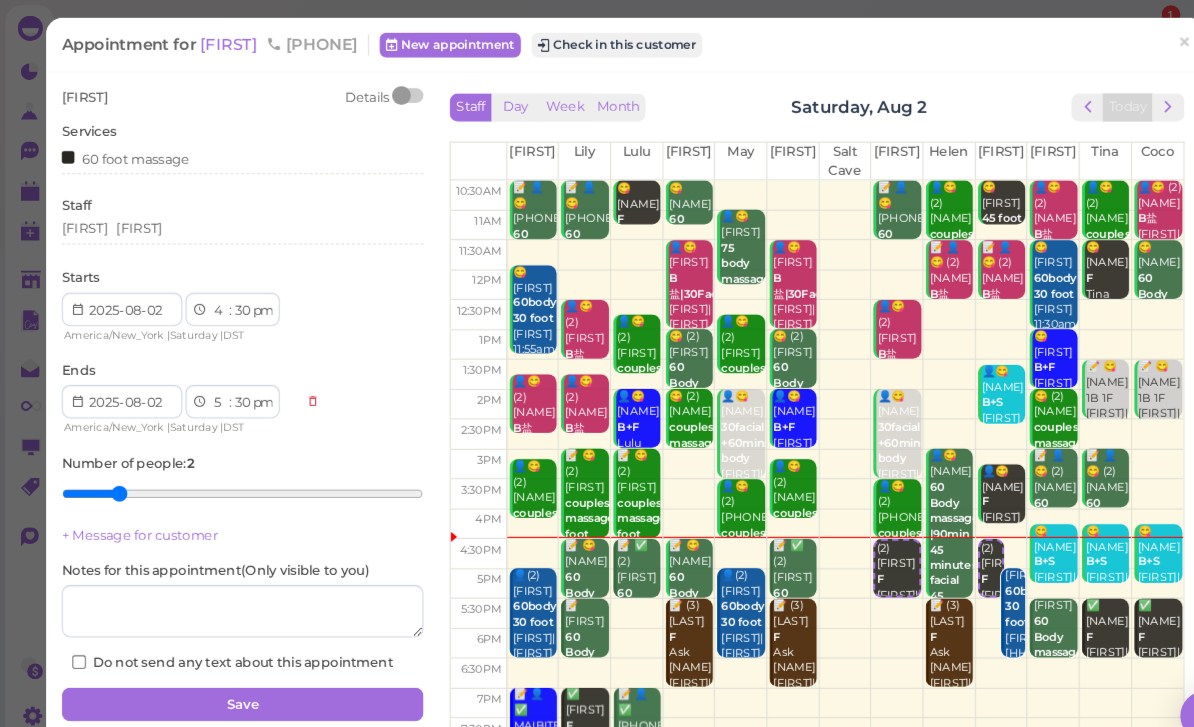 scroll, scrollTop: 64, scrollLeft: 0, axis: vertical 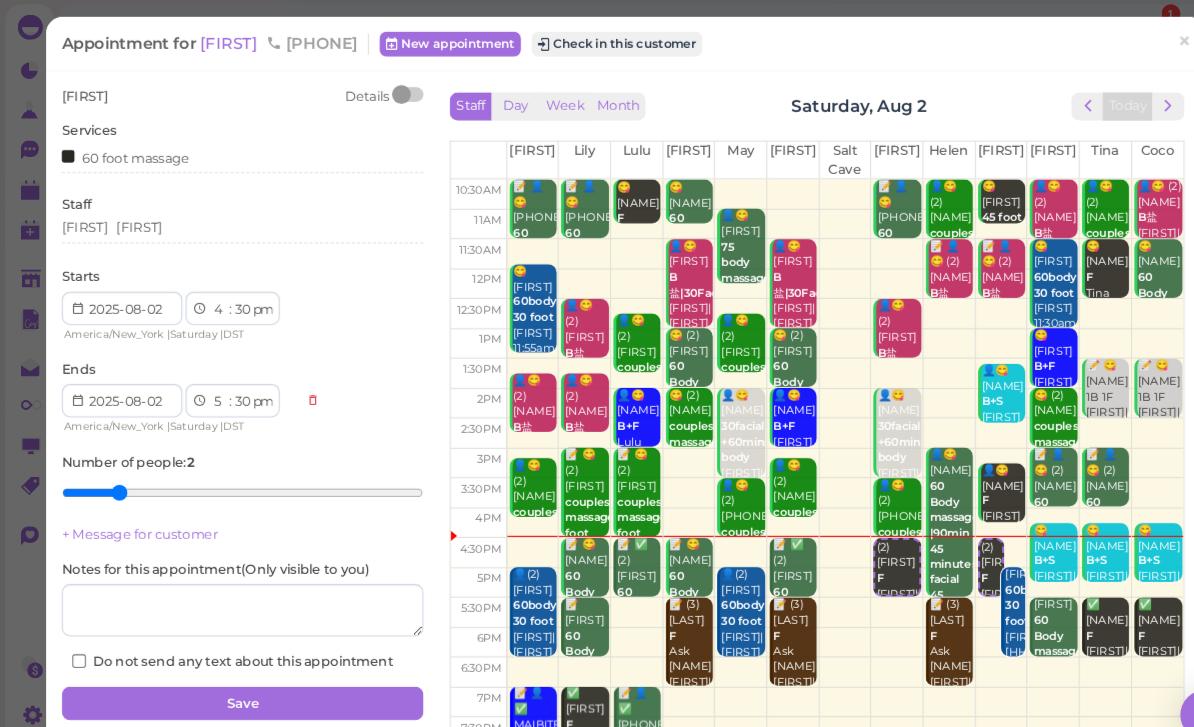 click on "Check in this customer" at bounding box center [588, 43] 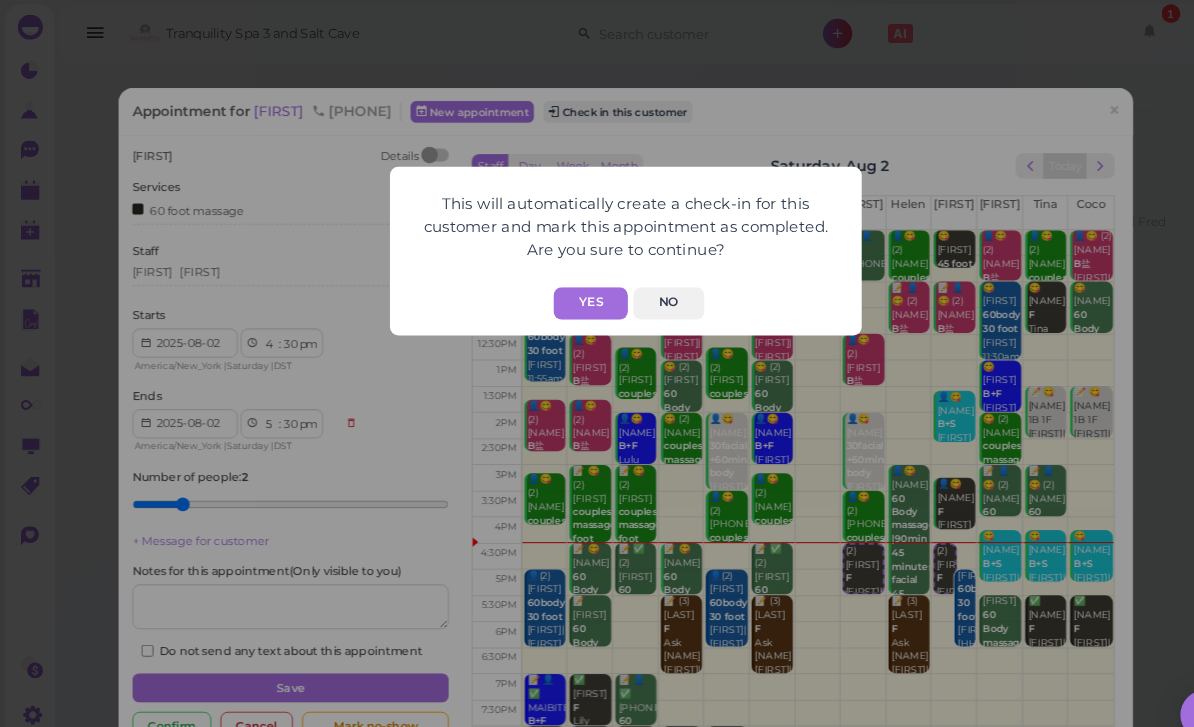 click on "Yes" at bounding box center (563, 290) 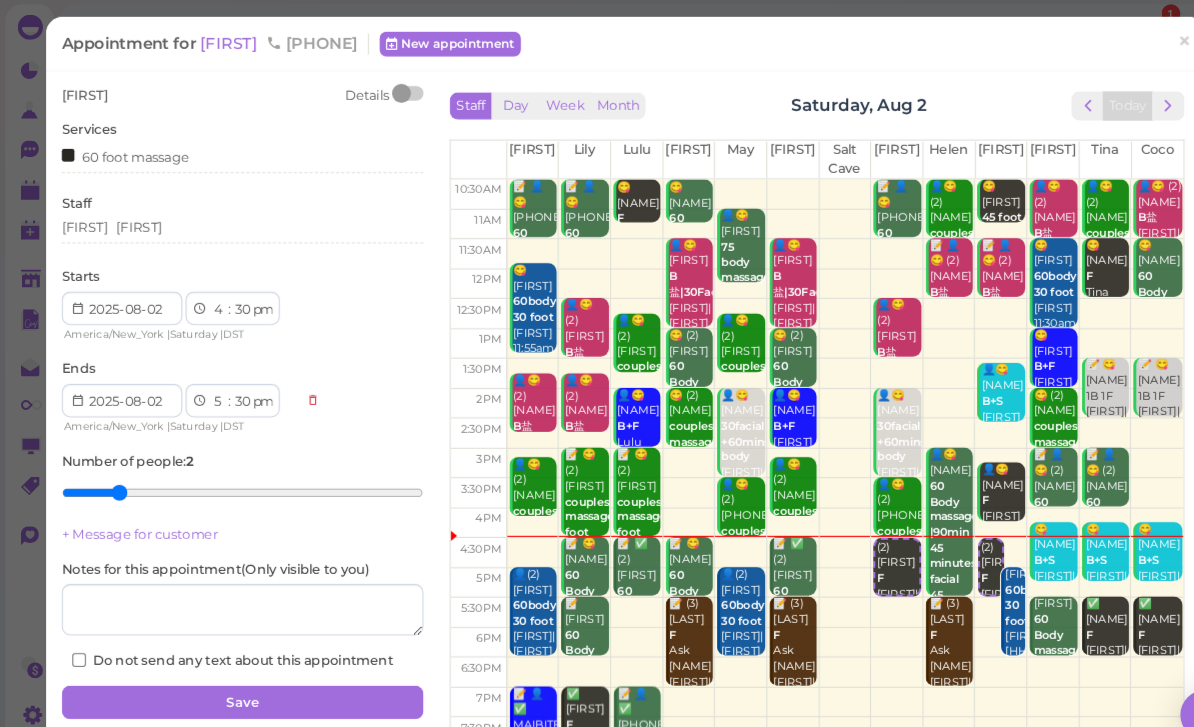click on "×" at bounding box center (1129, 41) 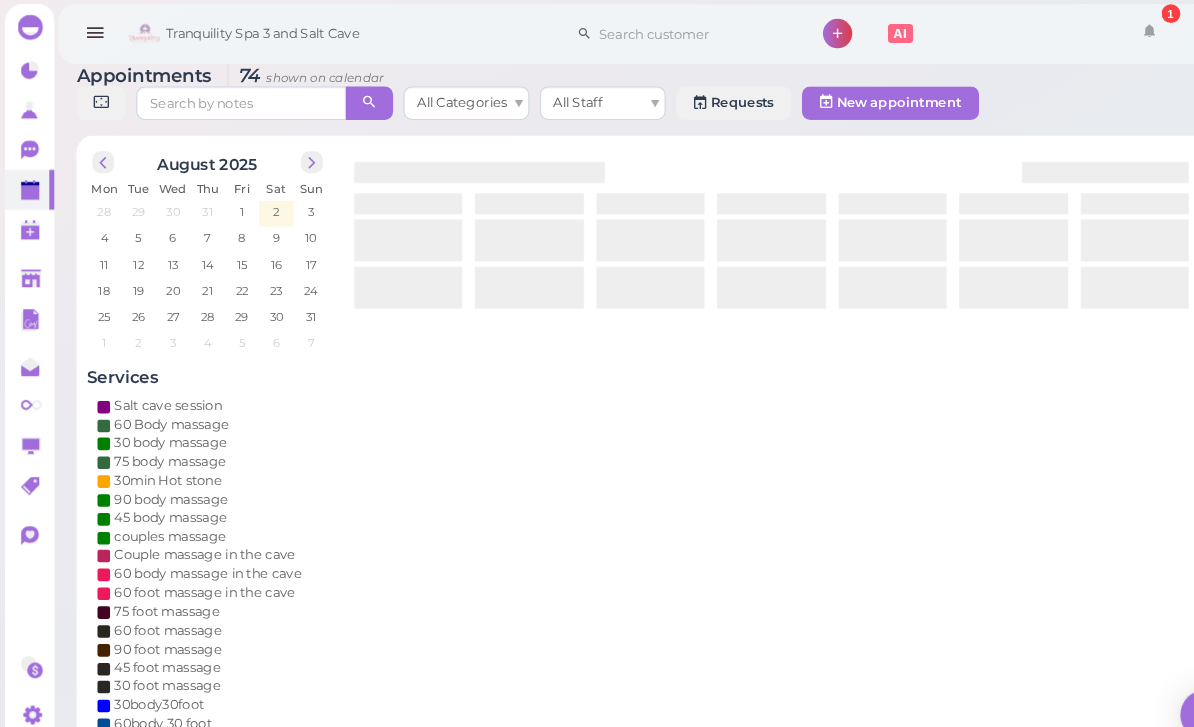 scroll, scrollTop: 0, scrollLeft: 0, axis: both 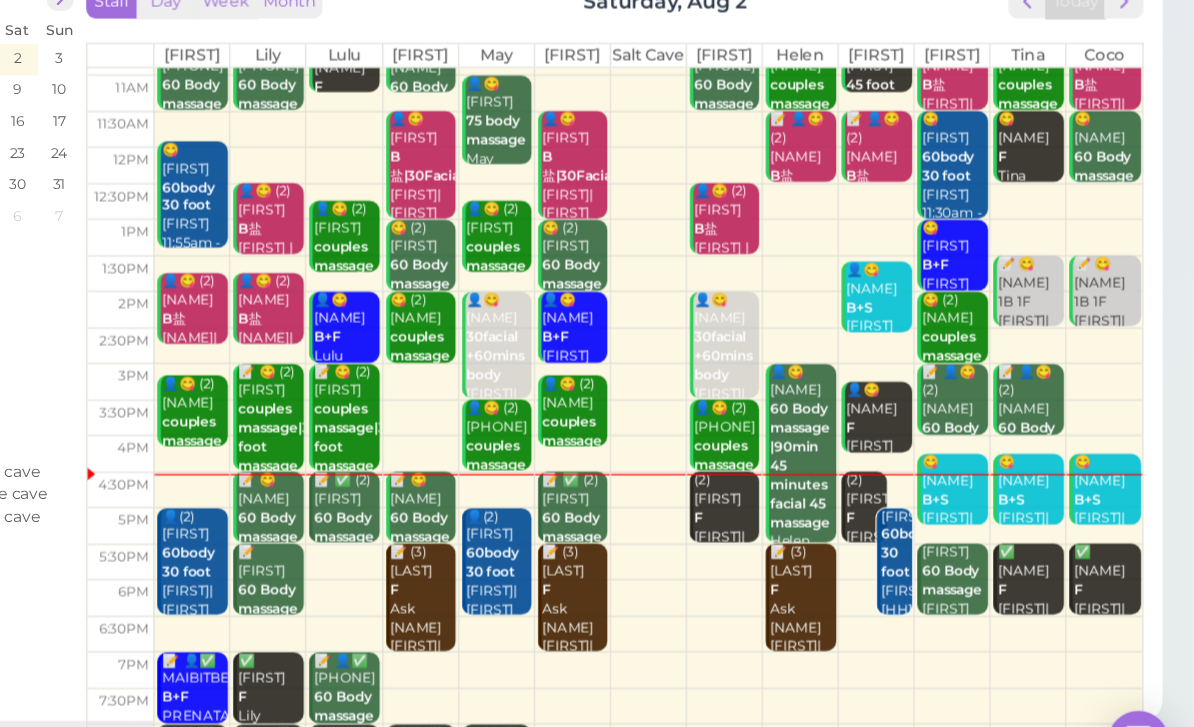 click on "60body 30 foot" at bounding box center [398, 542] 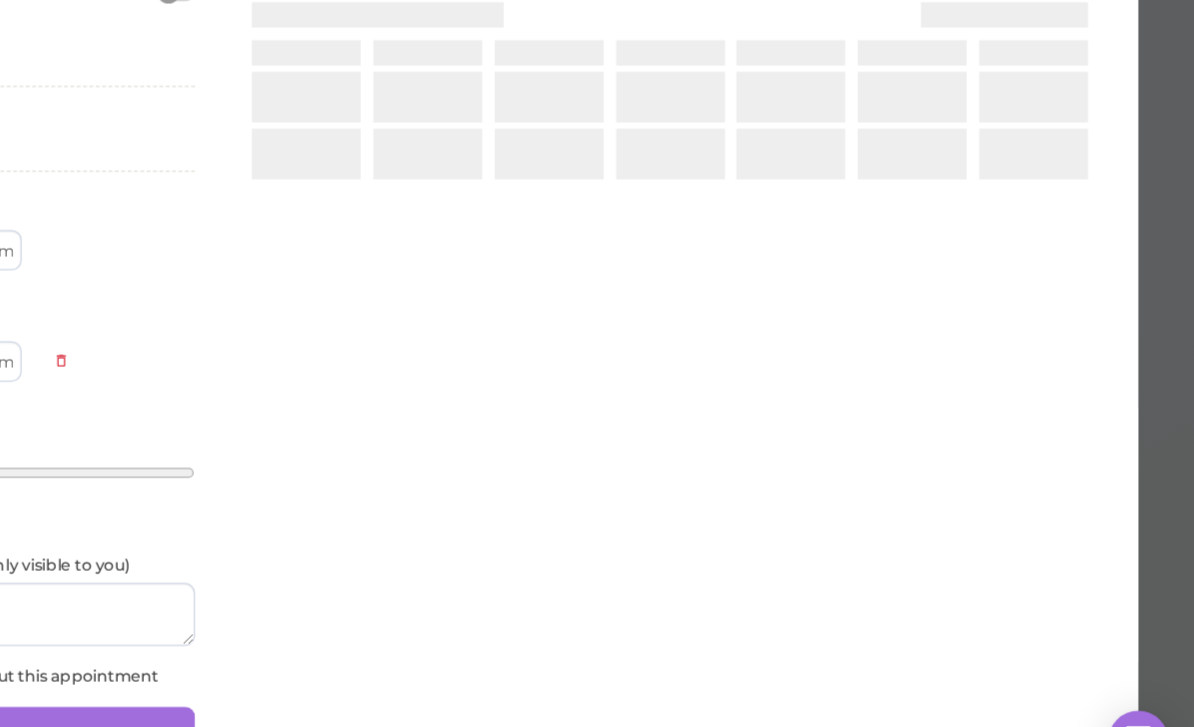 scroll, scrollTop: 0, scrollLeft: 0, axis: both 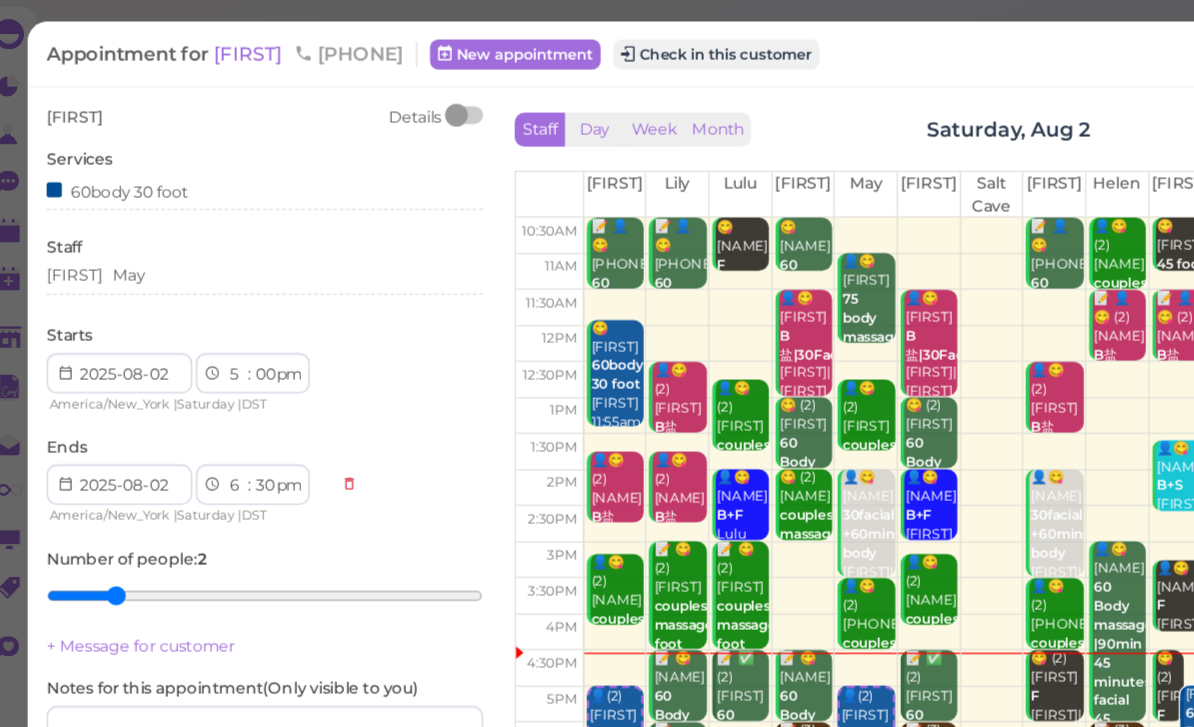 click on "[FIRST]" at bounding box center (220, 42) 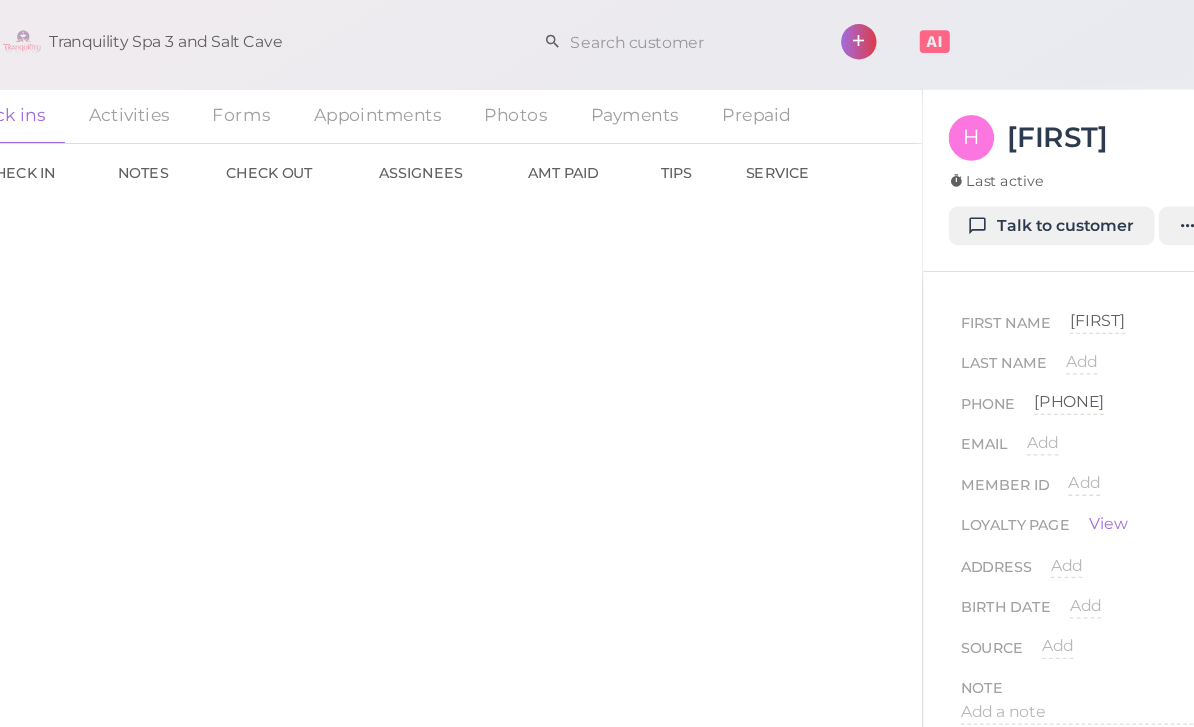 click on "Talk to customer" at bounding box center [951, 179] 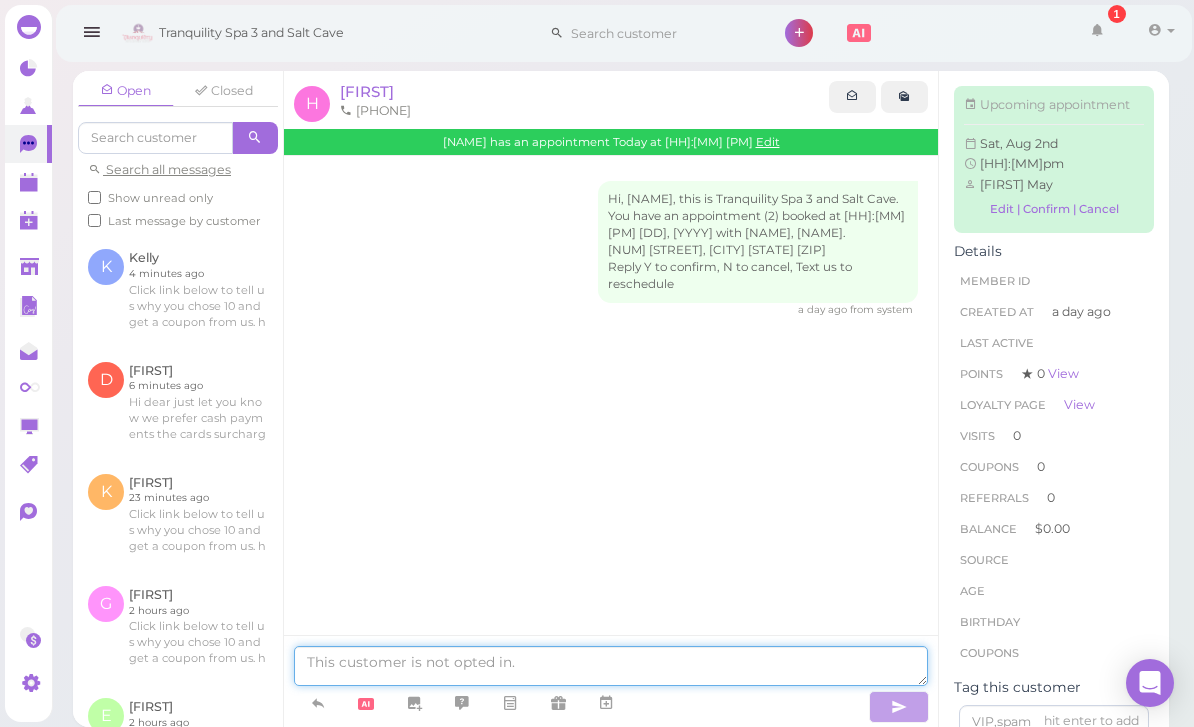 click at bounding box center (611, 666) 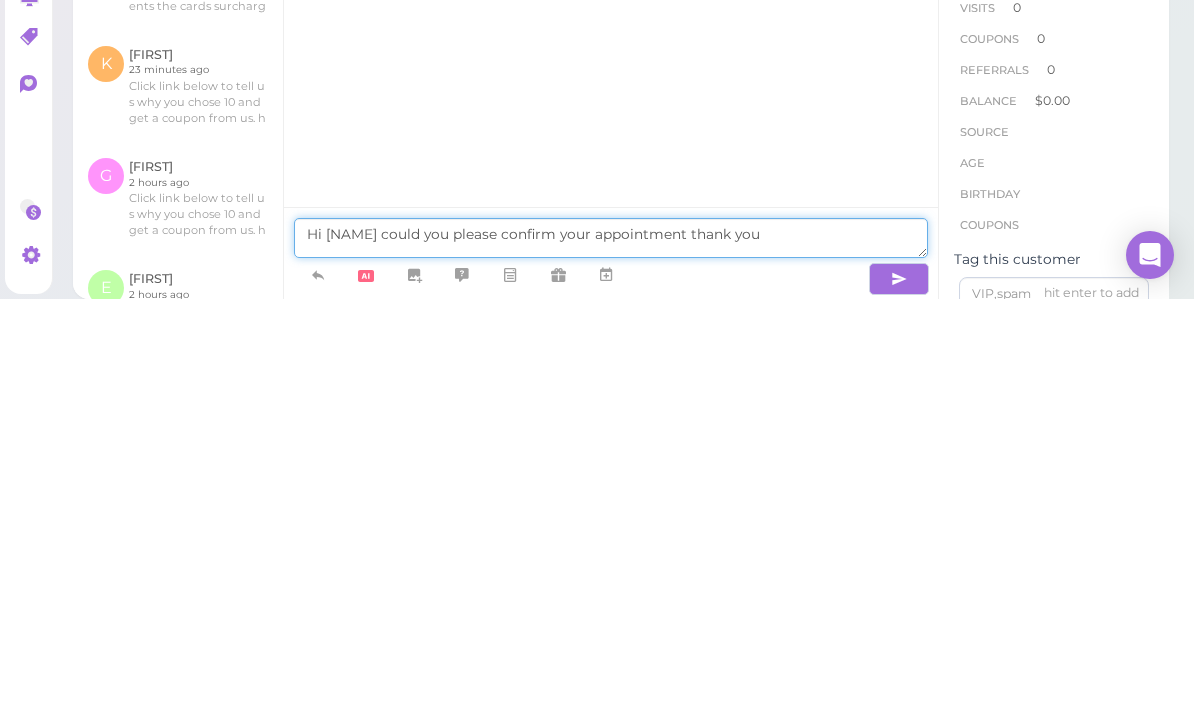type on "Hi [NAME] could you please confirm your appointment thank you" 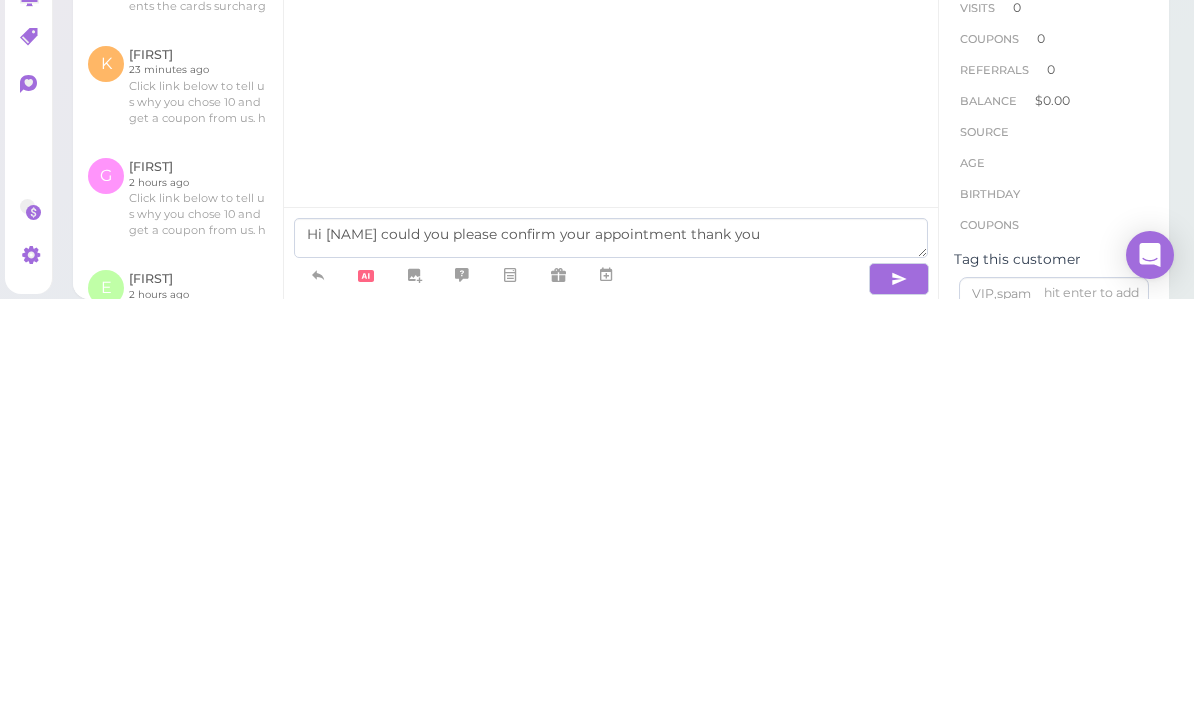 click at bounding box center (899, 707) 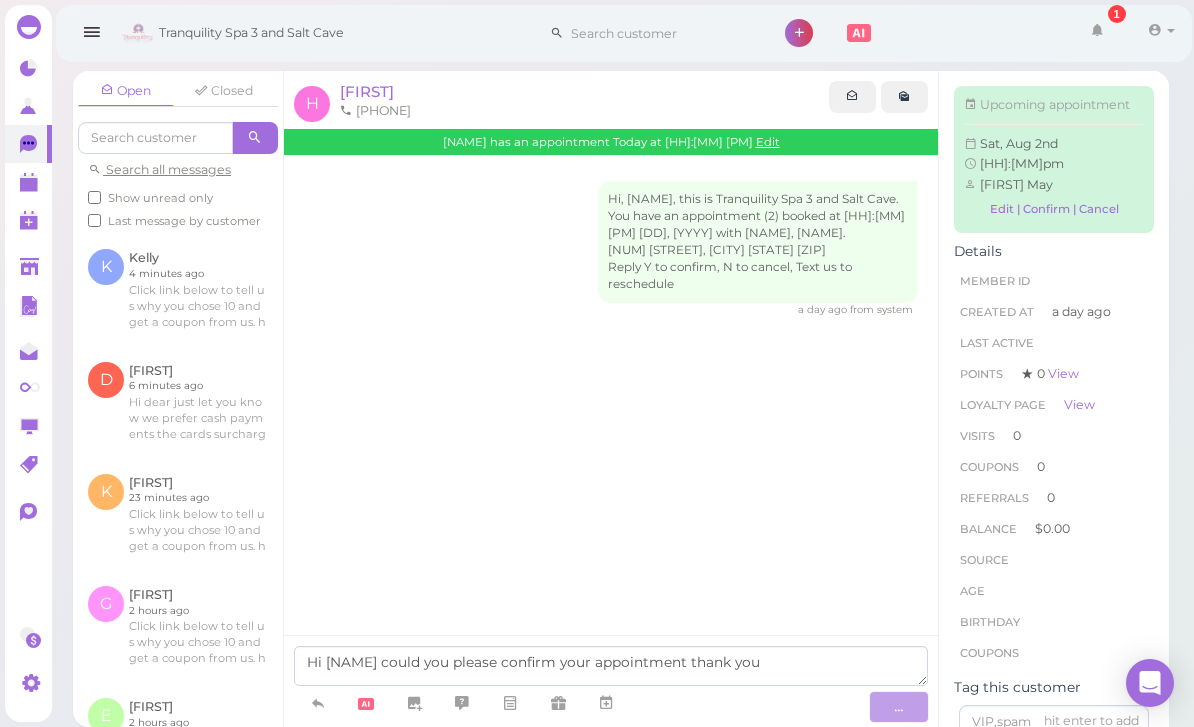 type 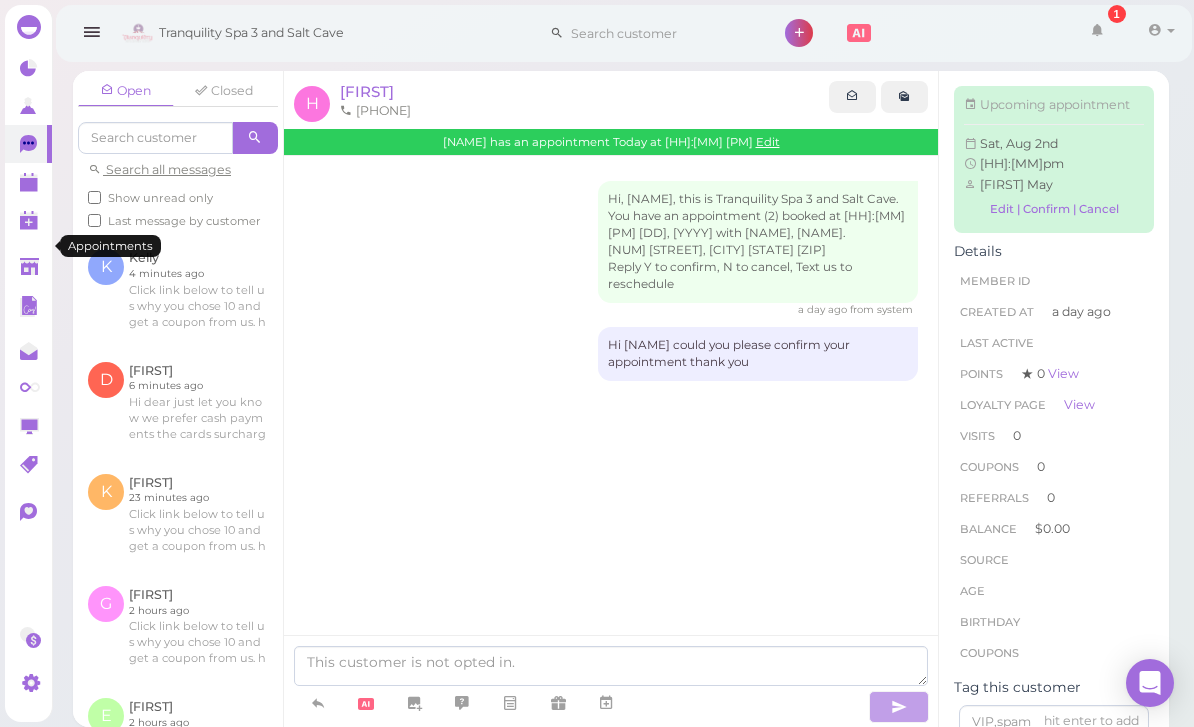 click 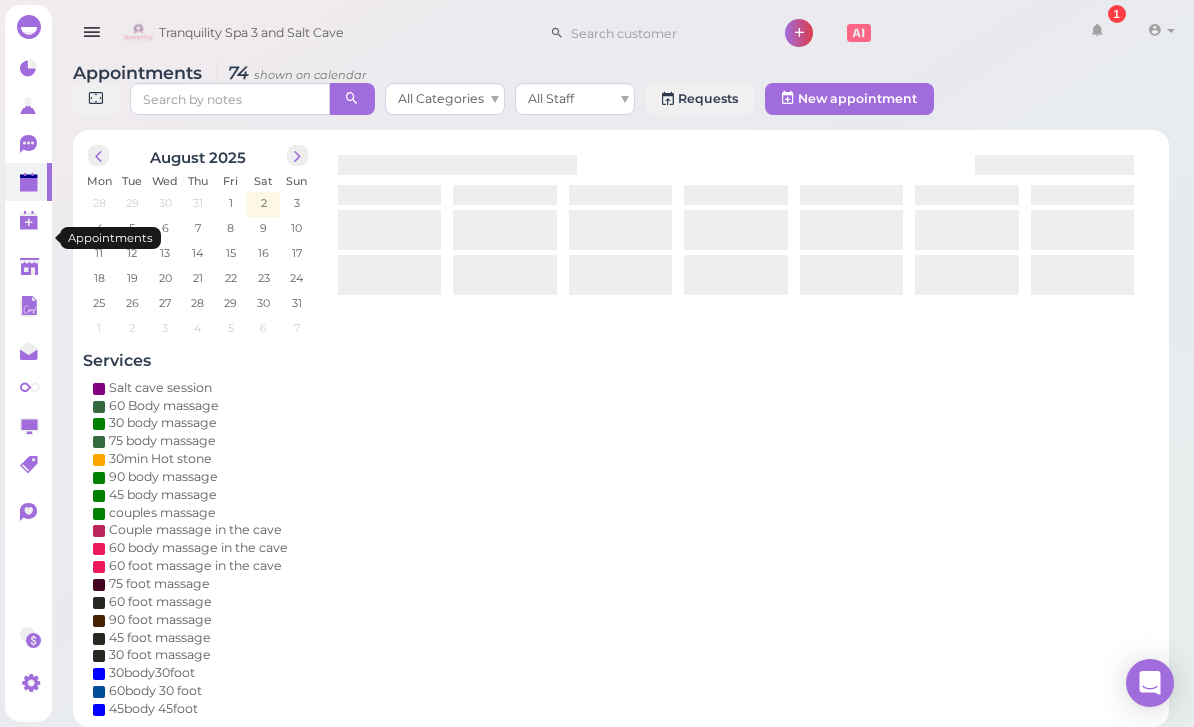 scroll, scrollTop: 0, scrollLeft: 0, axis: both 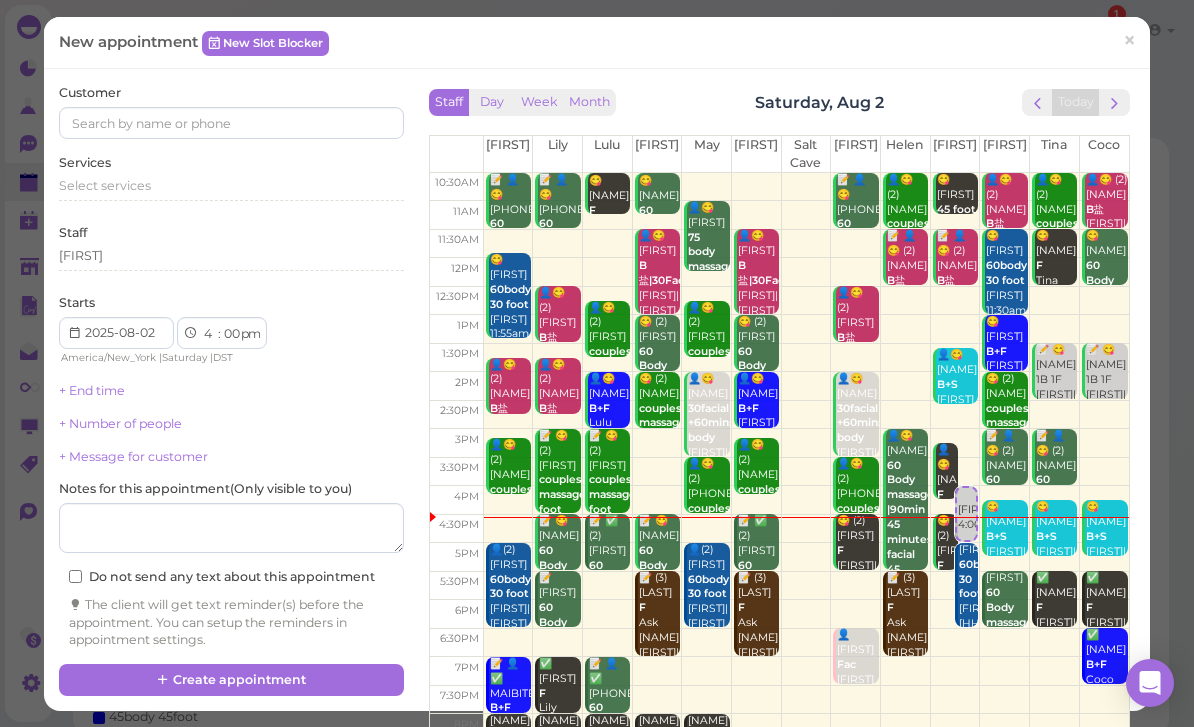 click on "Staff Day Week Month Saturday, Aug 2 Today Sunny  Lily Lulu Lisa May Mike Salt Cave Jessica  Helen Tom Linda Tina  Coco 10:30am 11am 11:30am 12pm 12:30pm 1pm 1:30pm 2pm 2:30pm 3pm 3:30pm 4pm 4:30pm 5pm 5:30pm 6pm 6:30pm 7pm 7:30pm 8pm 8:30pm 📝 👤😋 [PHONE] 60 Body massage  2*B 1*30B30F [FIRST] |[FIRST]|[FIRST]  10:30am - 11:30am 😋 [FIRST] 60body 30 foot [FIRST]  11:55am - 1:25pm 👤😋 (2) [FIRST] B盐 [FIRST] |[FIRST]  1:45pm - 2:45pm 👤😋 (2) [FIRST] couples massage [FIRST]|[FIRST]  3:10pm - 4:10pm 👤(2)[FIRST] 60body 30 foot [FIRST]|[FIRST]  5:00pm - 6:30pm 📝 👤✅ [FIRST] B+F PRENATAL [FIRST]  7:00pm - 8:00pm [FIRST] [FIRST] [FIRST]|[FIRST]|[FIRST]|[FIRST]|[FIRST]  8:00pm - 9:00pm 📝 👤😋 [PHONE] 60 Body massage  2*B 1*30B30F [FIRST] |[FIRST]|[FIRST]  10:30am - 11:30am 👤😋 (2) [FIRST] B盐 [FIRST] |[FIRST] 12:30pm - 1:30pm 👤😋 (2) [FIRST] B盐 [FIRST] |[FIRST]  1:45pm - 2:45pm 📝 😋 (2) [FIRST] couples massage|30 foot massage  [FIRST]|[FIRST] [FIRST] [FIRST] F" at bounding box center [779, 372] 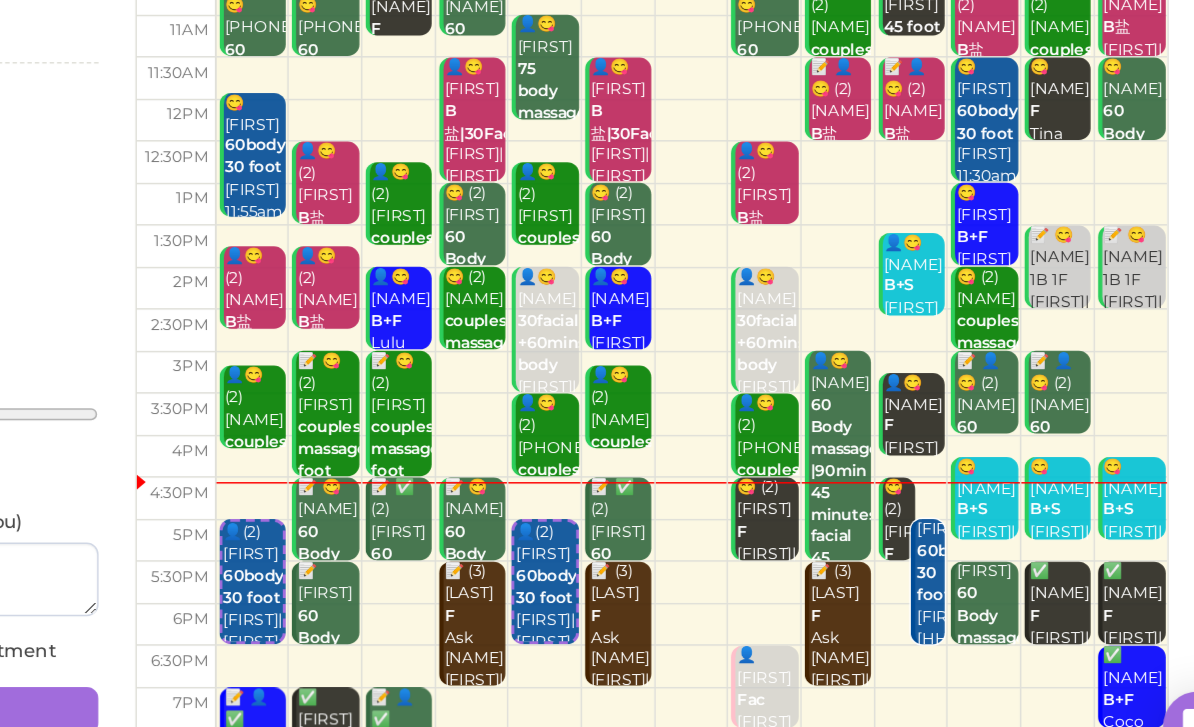 scroll, scrollTop: 64, scrollLeft: 0, axis: vertical 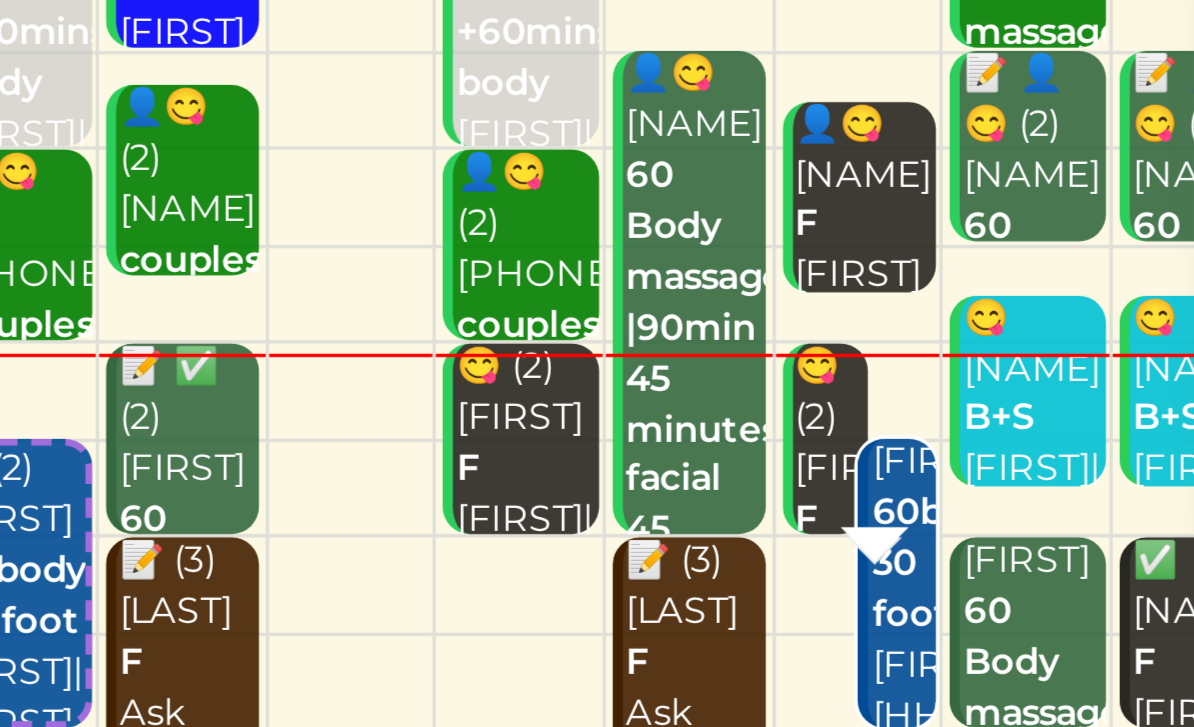 click on "60body 30 foot" at bounding box center [979, 578] 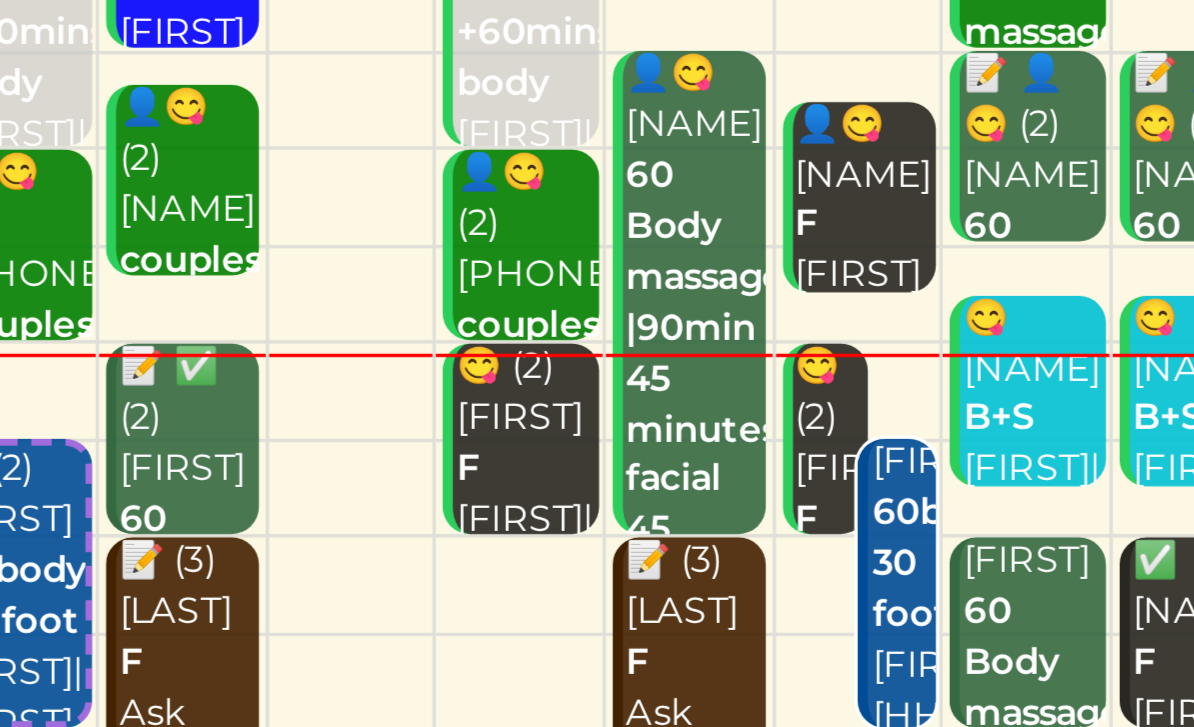 click on "[NAME] 60body 30 foot [NAME] [HH]:[MM]pm - [HH]:[MM]pm" at bounding box center (968, 616) 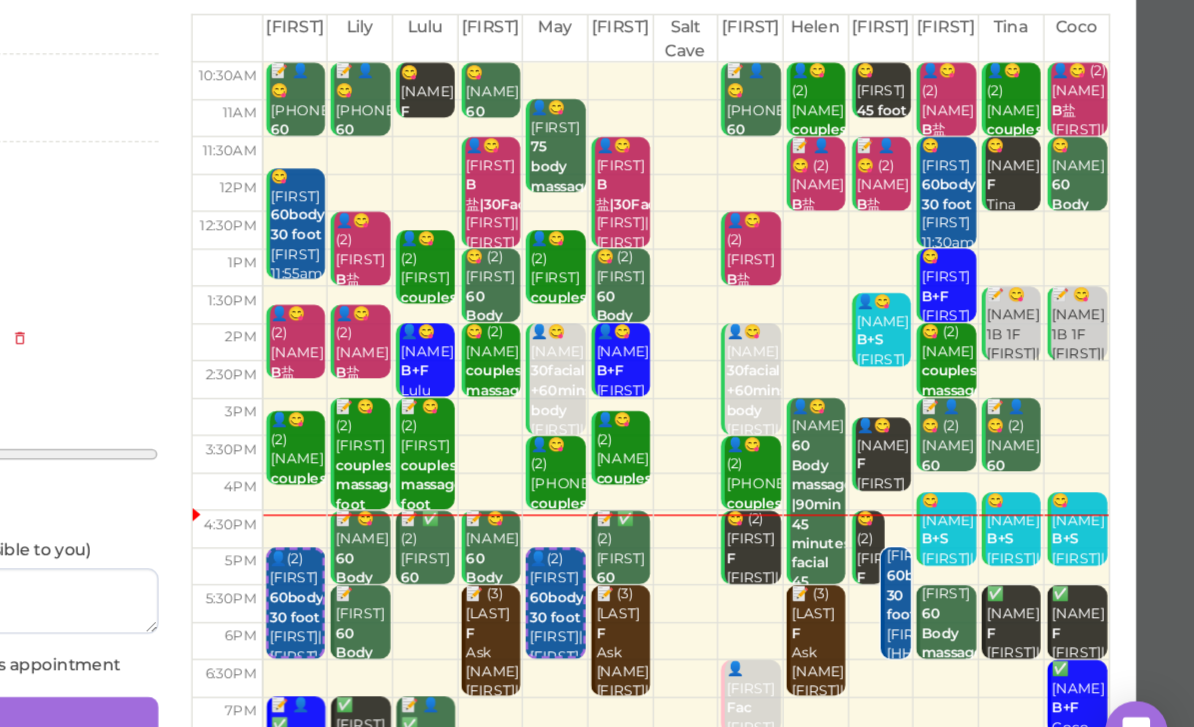 scroll, scrollTop: 64, scrollLeft: 0, axis: vertical 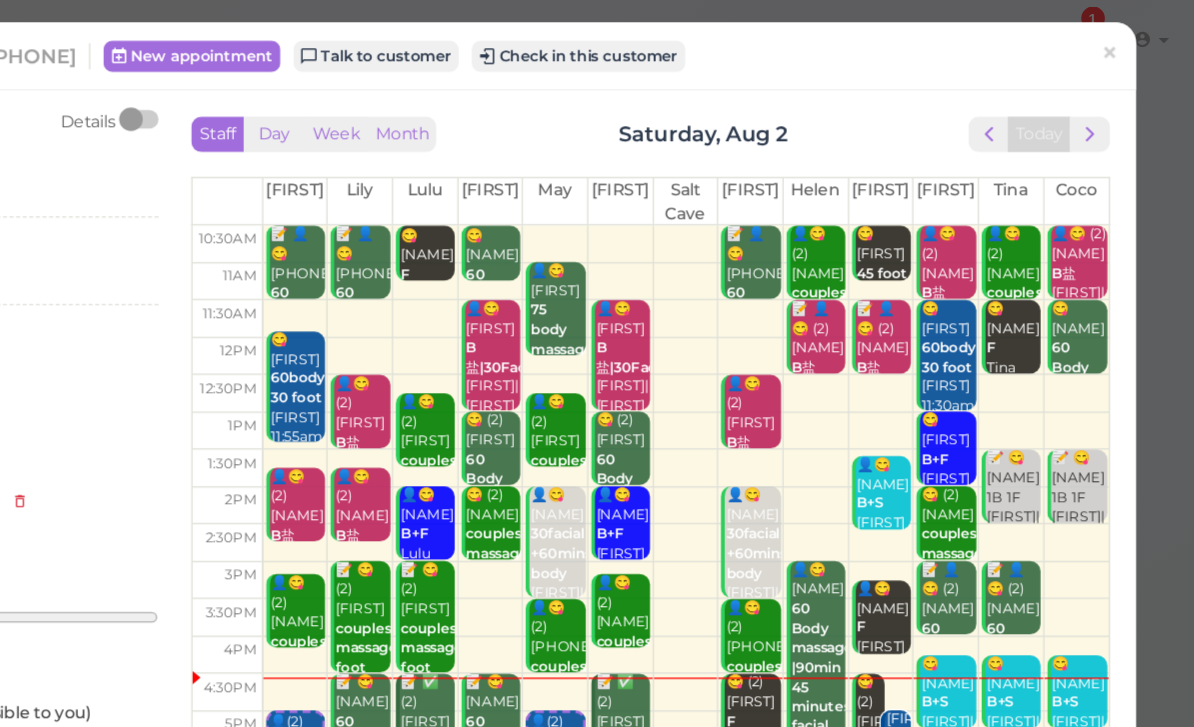 click on "×" at bounding box center (1129, 42) 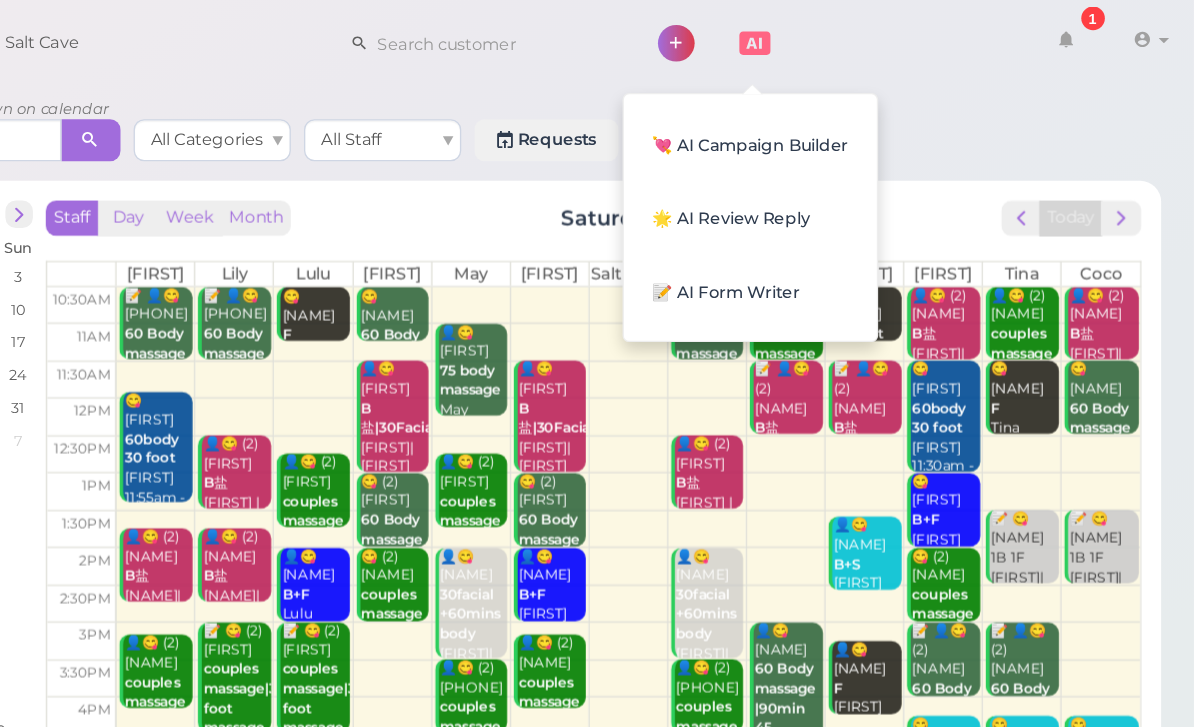 scroll, scrollTop: 0, scrollLeft: 0, axis: both 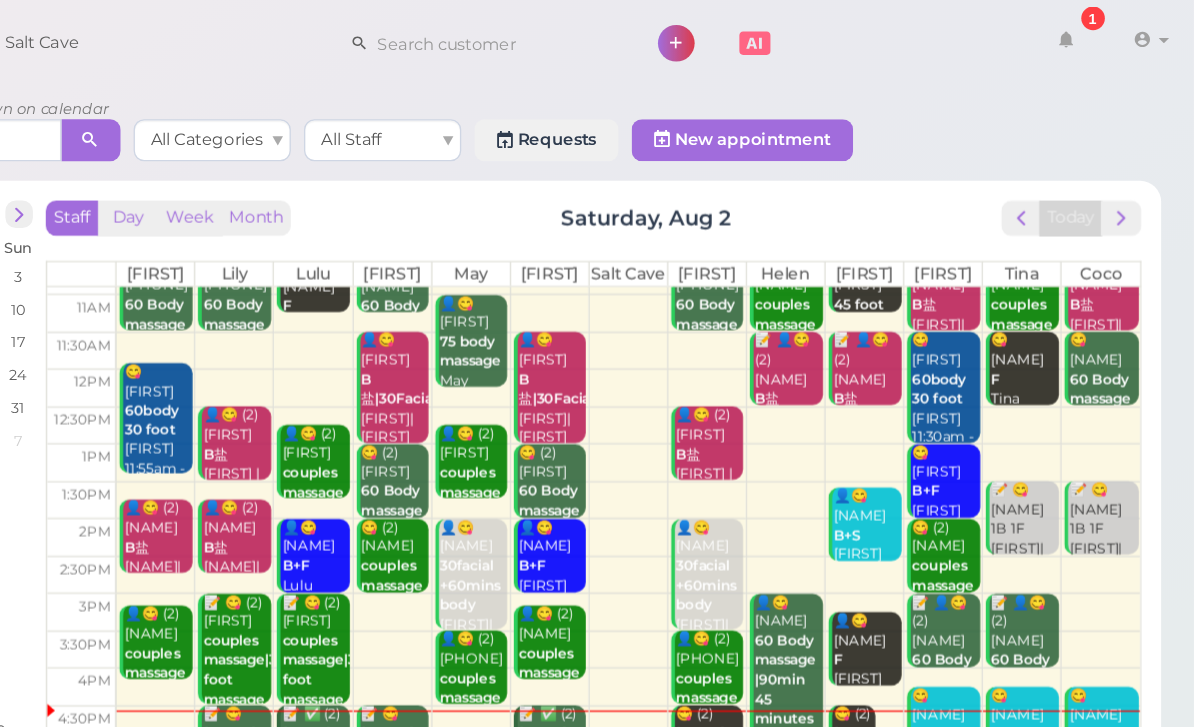 click on "Appointments
76
shown on calendar
All Categories
All Staff
Requests
New appointment" at bounding box center [621, 99] 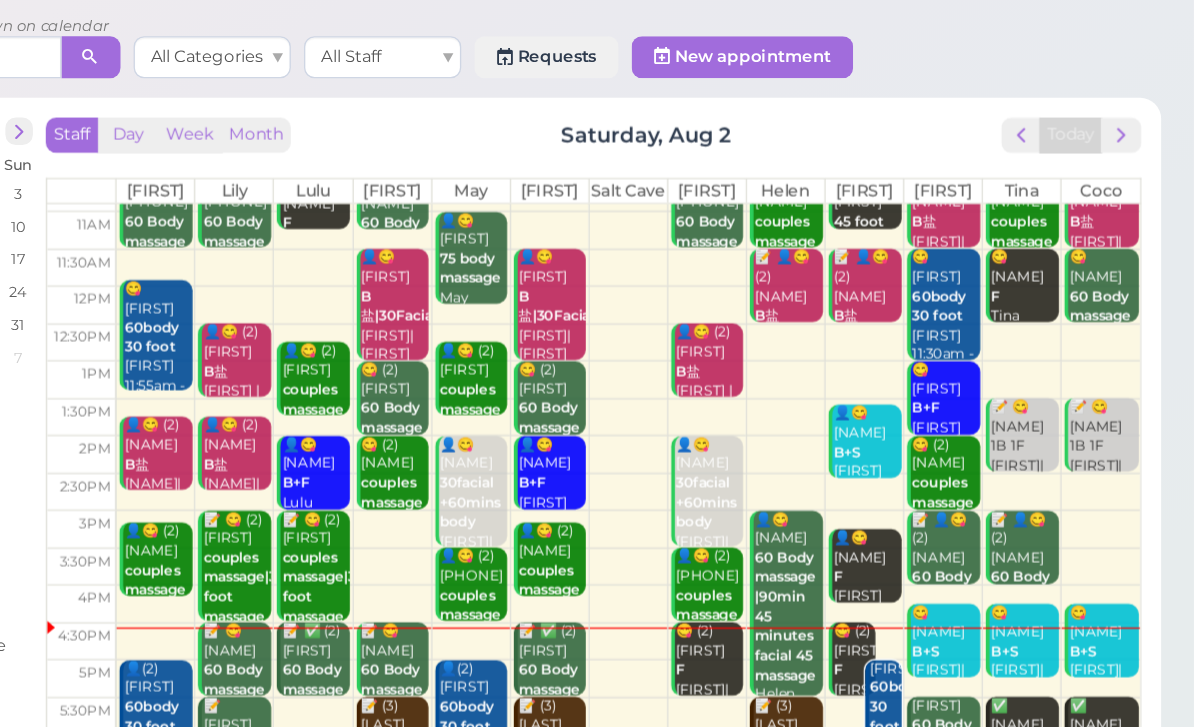 scroll, scrollTop: 71, scrollLeft: 0, axis: vertical 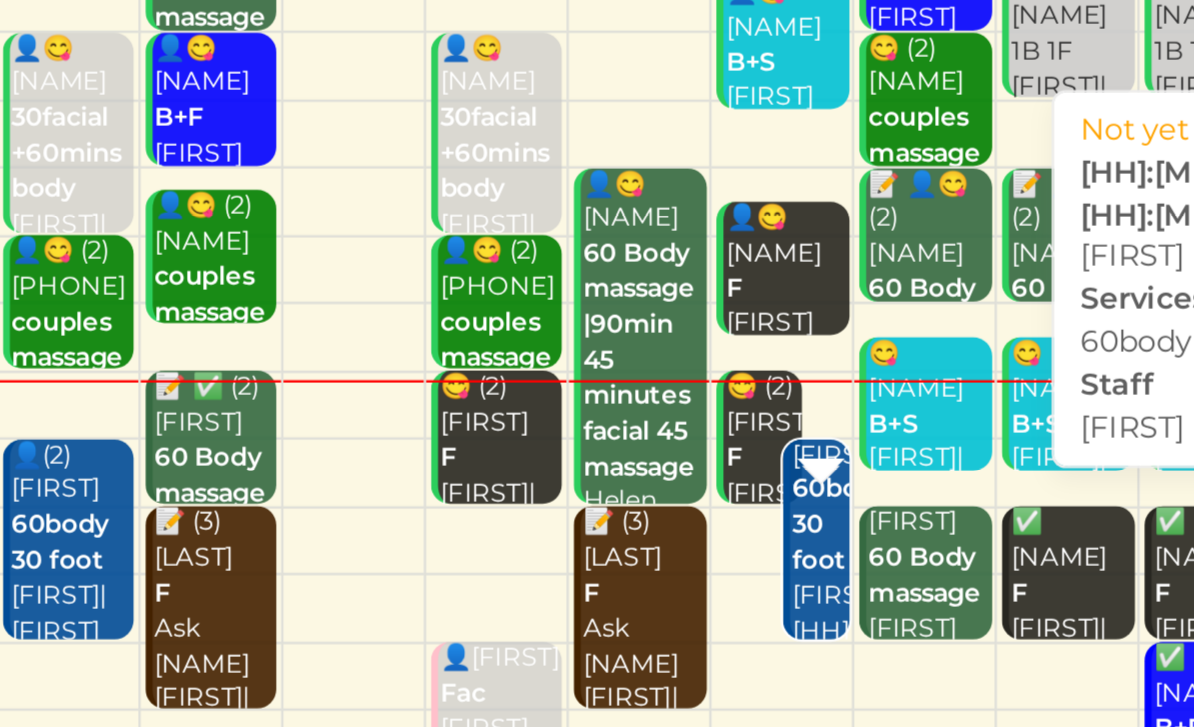 click on "60body 30 foot" at bounding box center [967, 534] 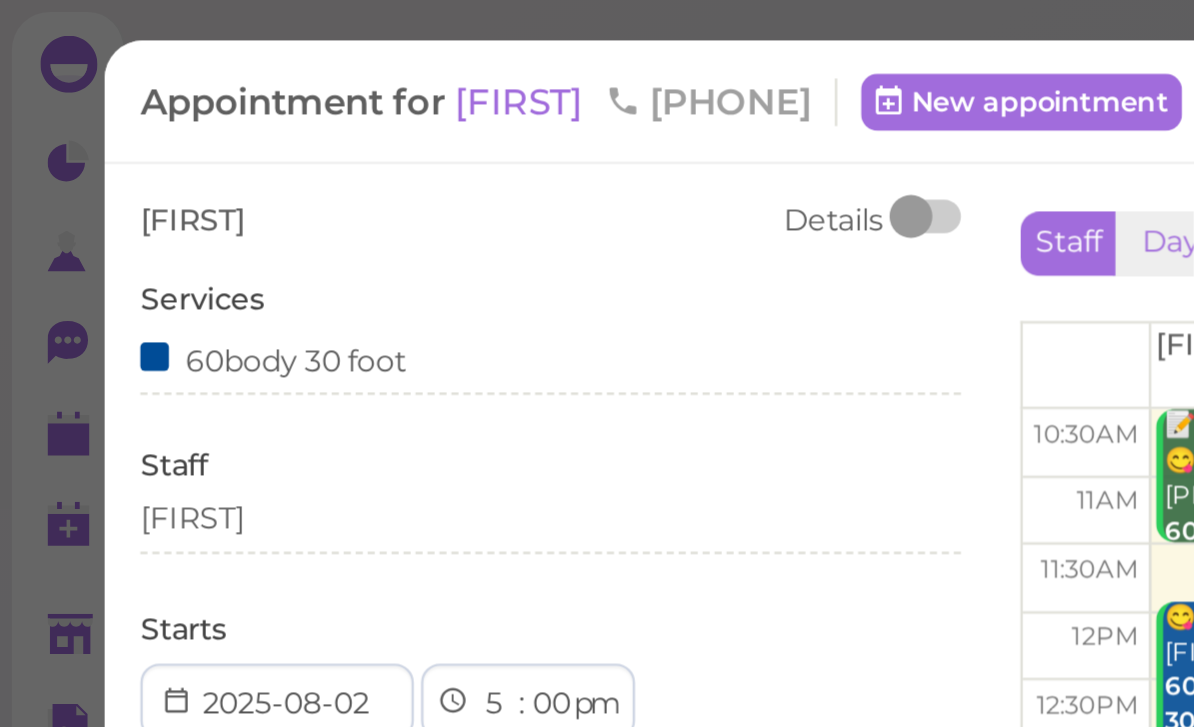 click on "[FIRST]" at bounding box center [220, 42] 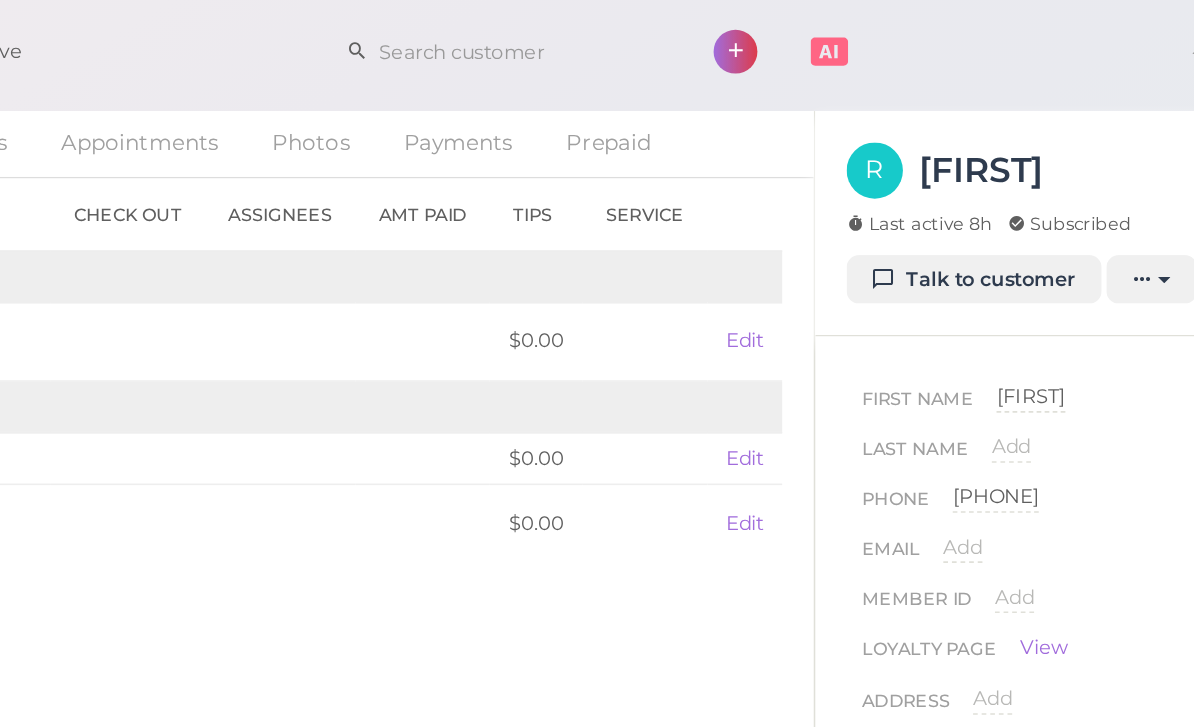 click on "Talk to customer" at bounding box center (951, 179) 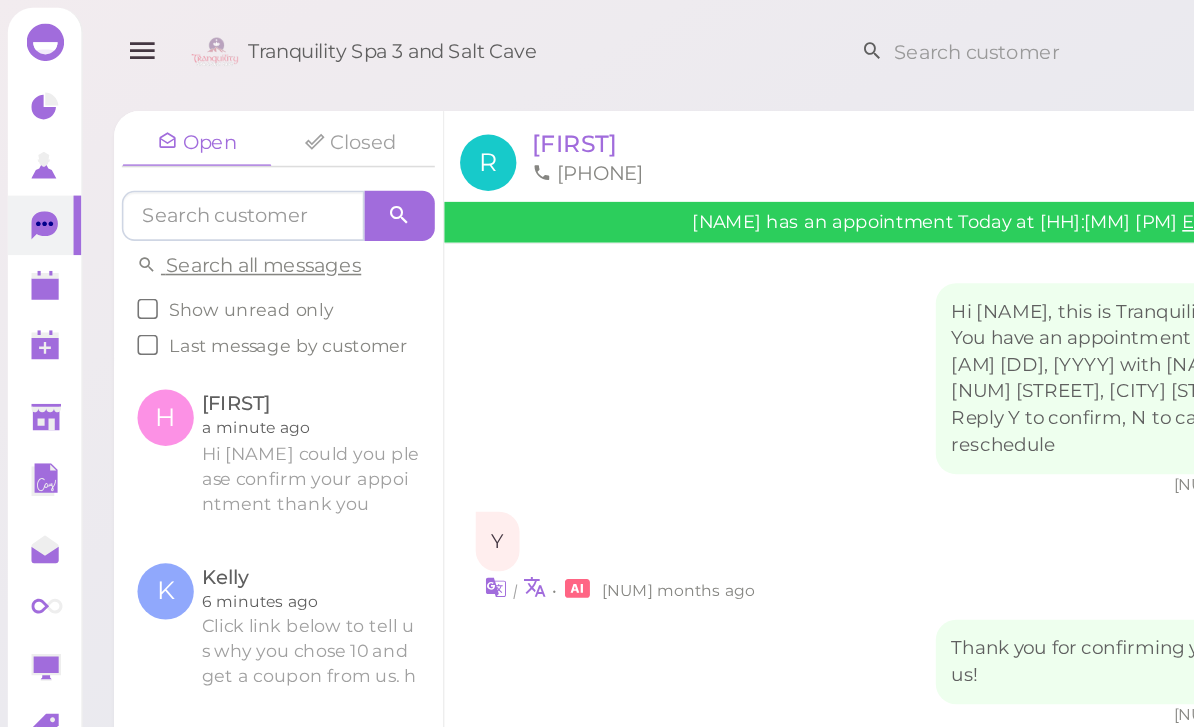 scroll, scrollTop: 1913, scrollLeft: 0, axis: vertical 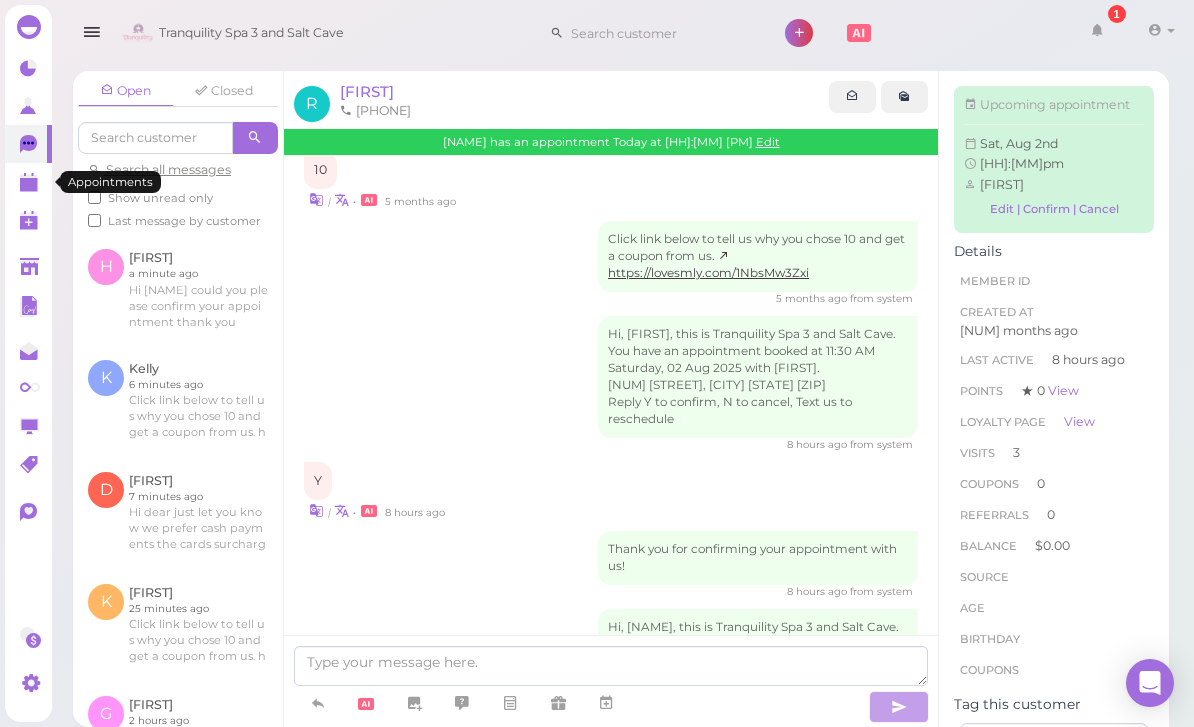 click at bounding box center (28, 182) 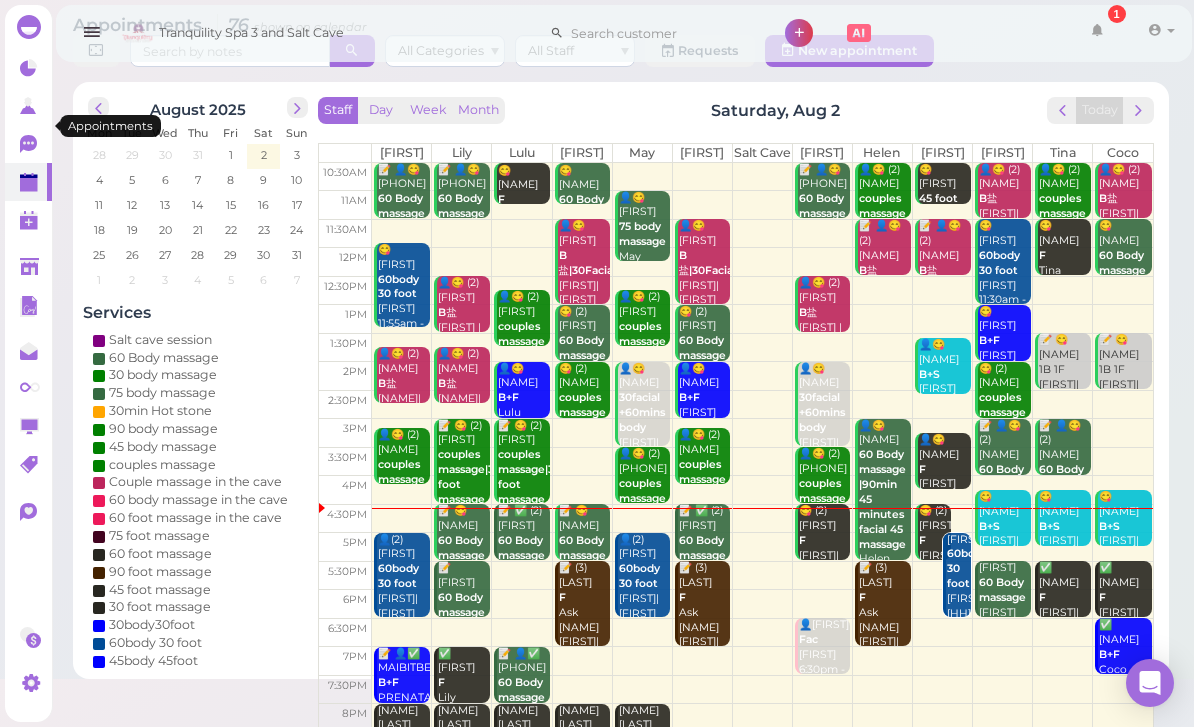 scroll, scrollTop: 57, scrollLeft: 0, axis: vertical 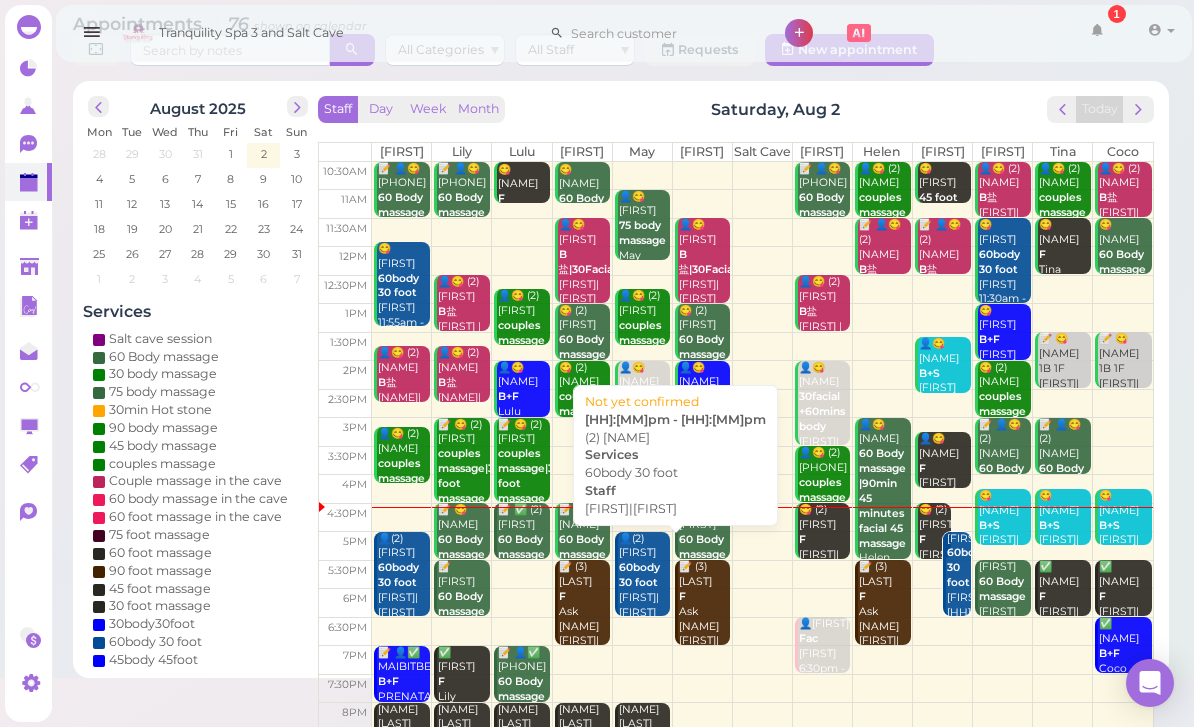 click on "60body 30 foot" at bounding box center [639, 575] 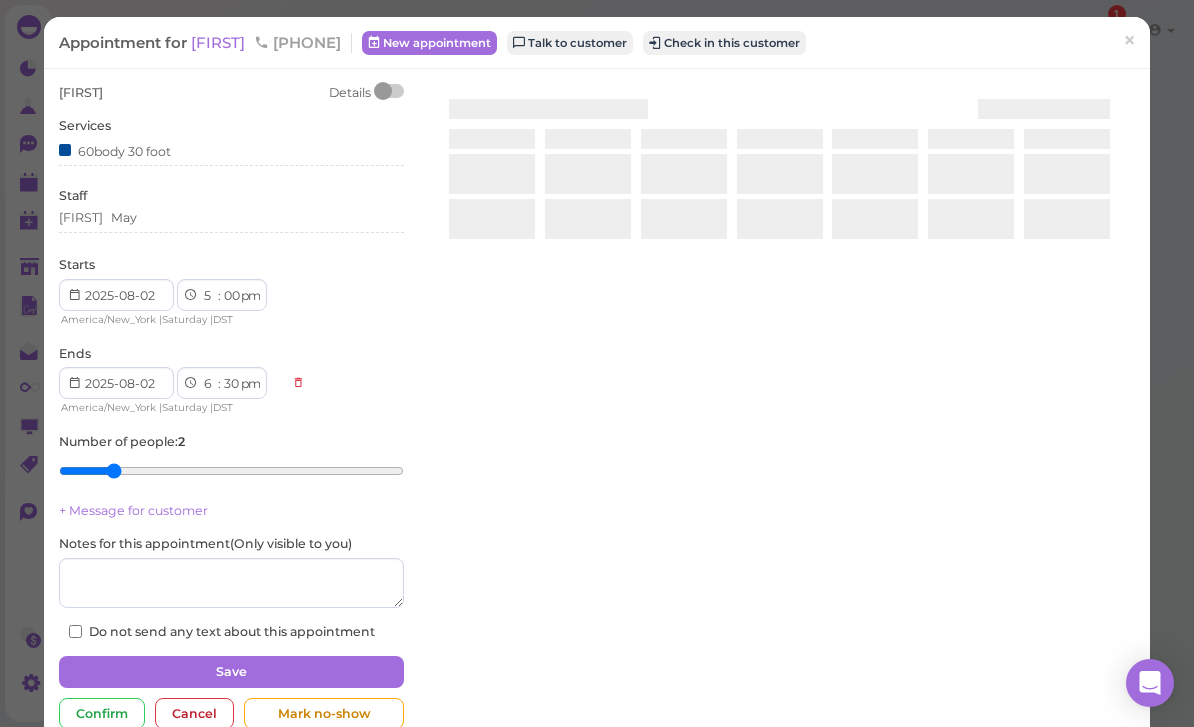 scroll 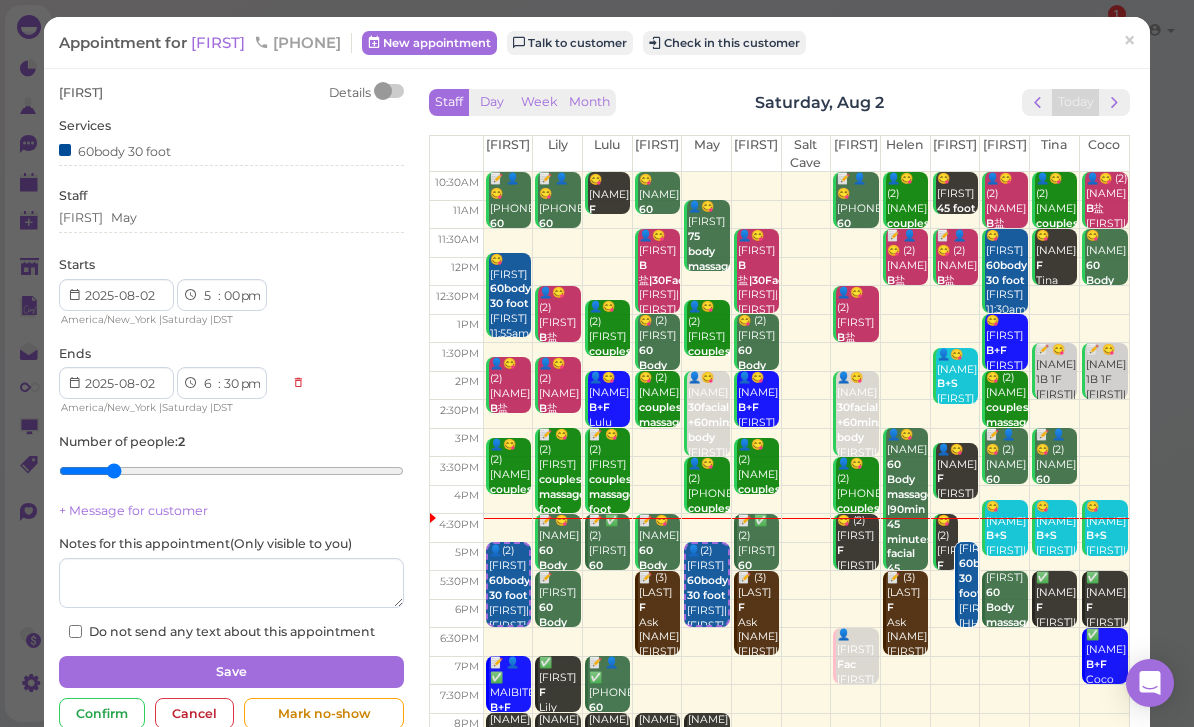 click at bounding box center [1114, 102] 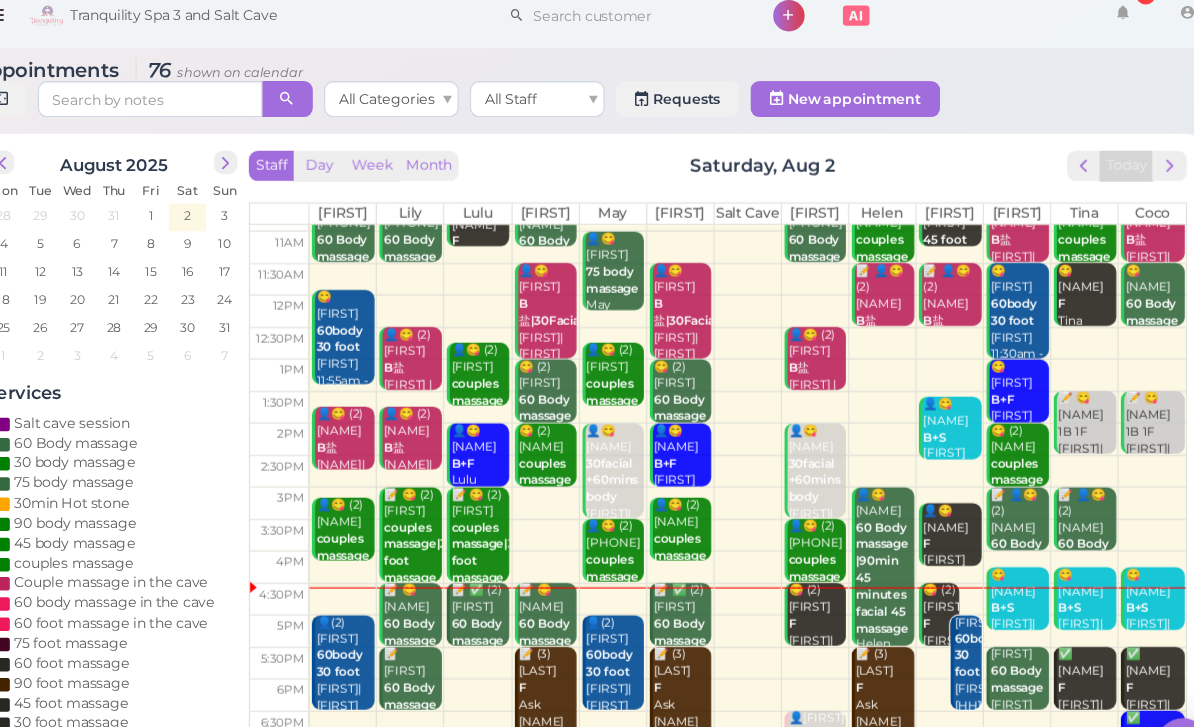 scroll, scrollTop: 22, scrollLeft: 0, axis: vertical 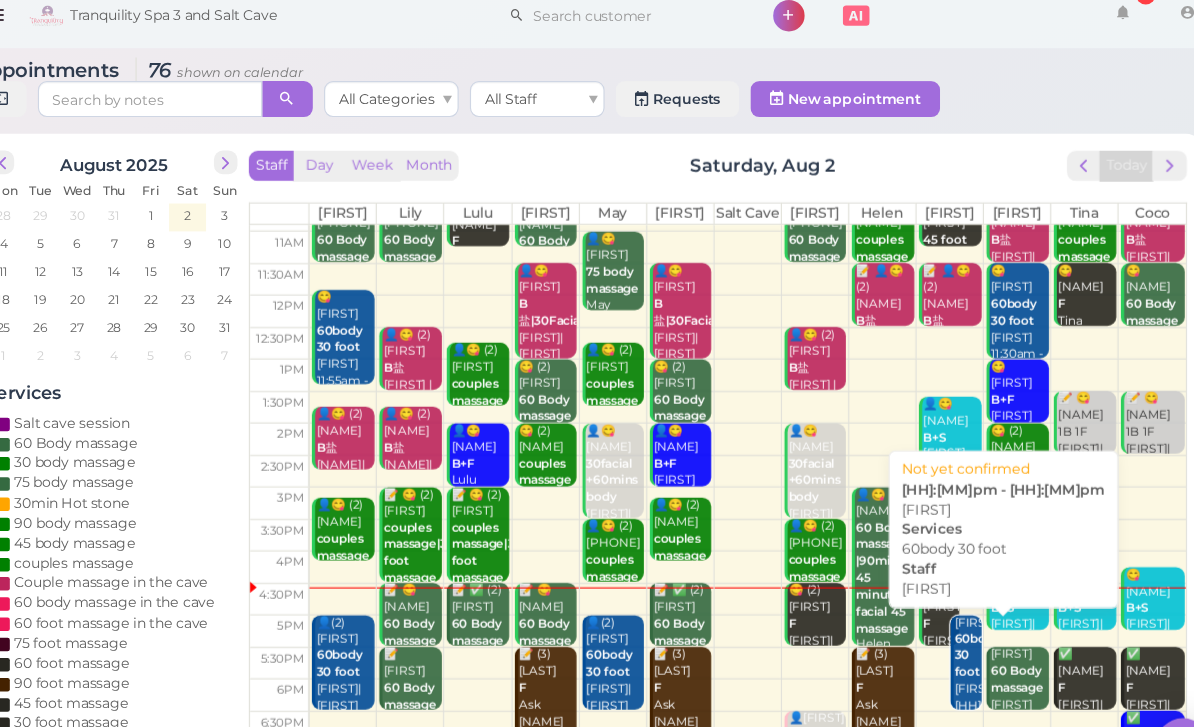 click on "60body 30 foot" at bounding box center (967, 602) 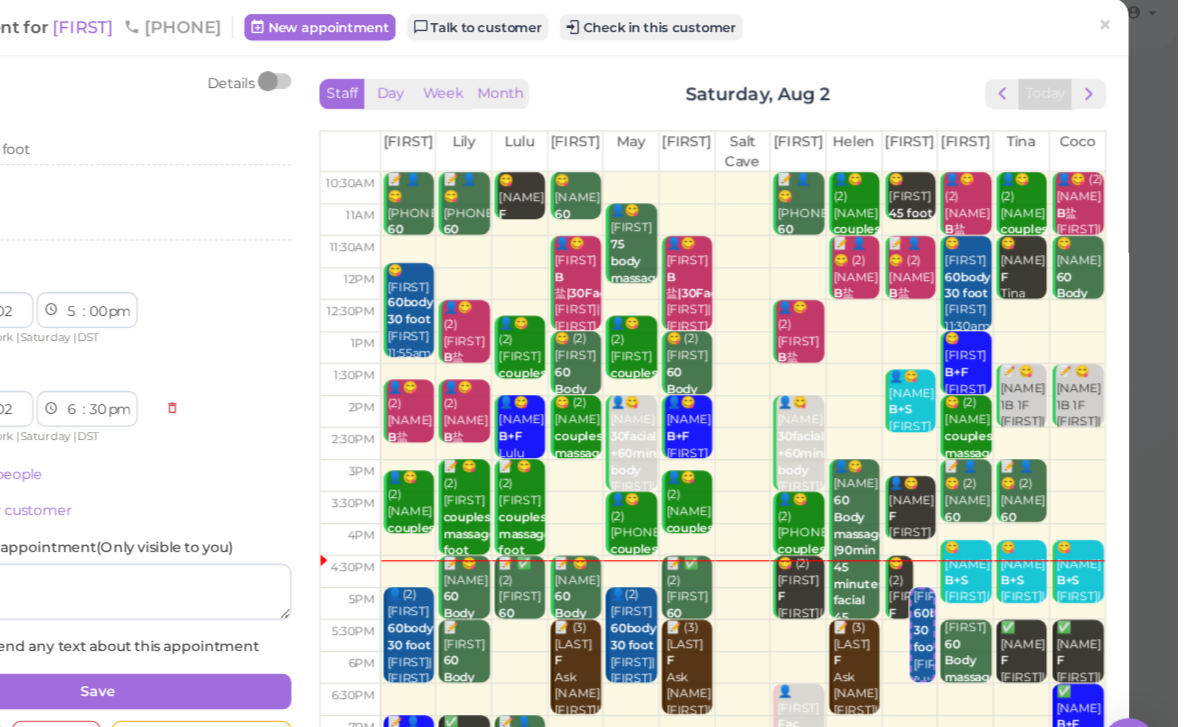 scroll, scrollTop: 0, scrollLeft: 0, axis: both 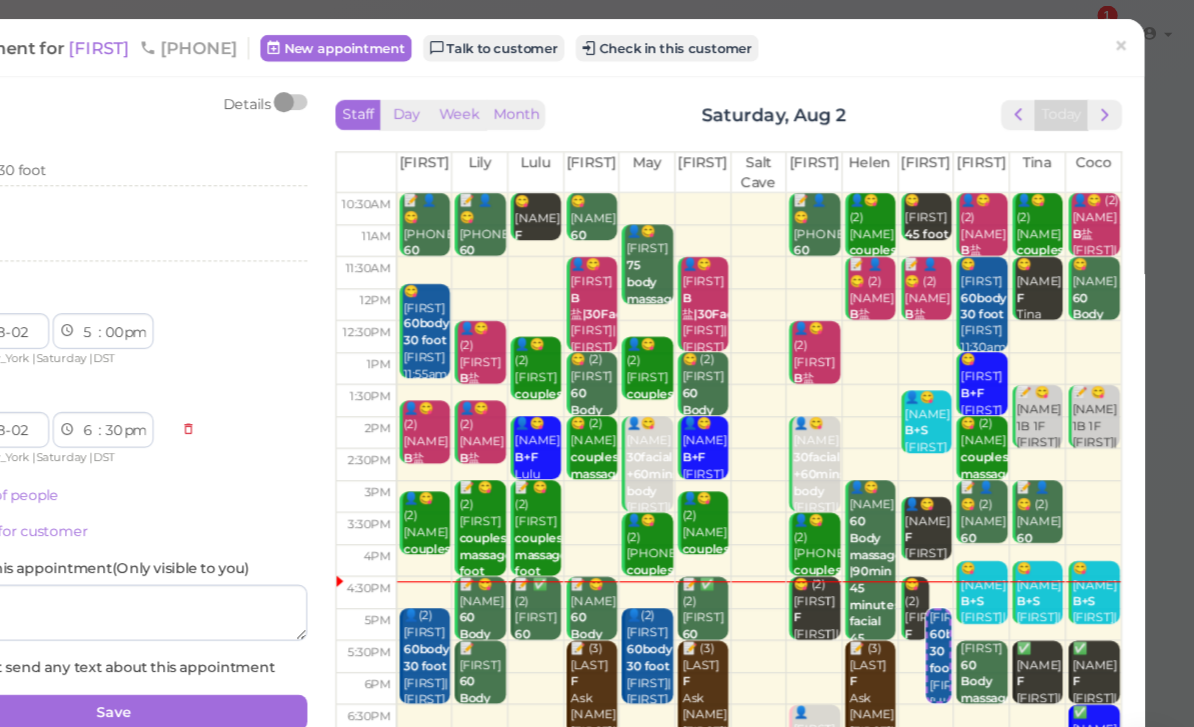 click on "×" at bounding box center [1129, 41] 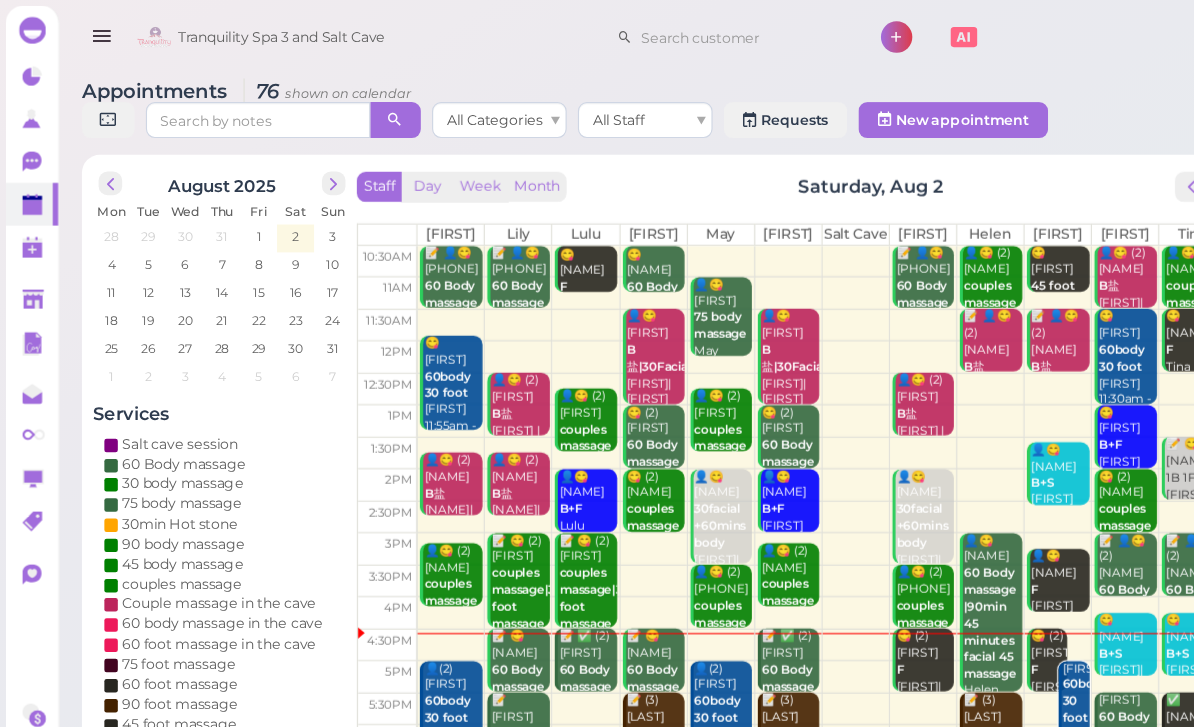 click on "👤(2) [NAME] 60body 30 foot [NAME]|[NAME]  [HH]:[MM]pm - [HH]:[MM]pm" at bounding box center (403, 663) 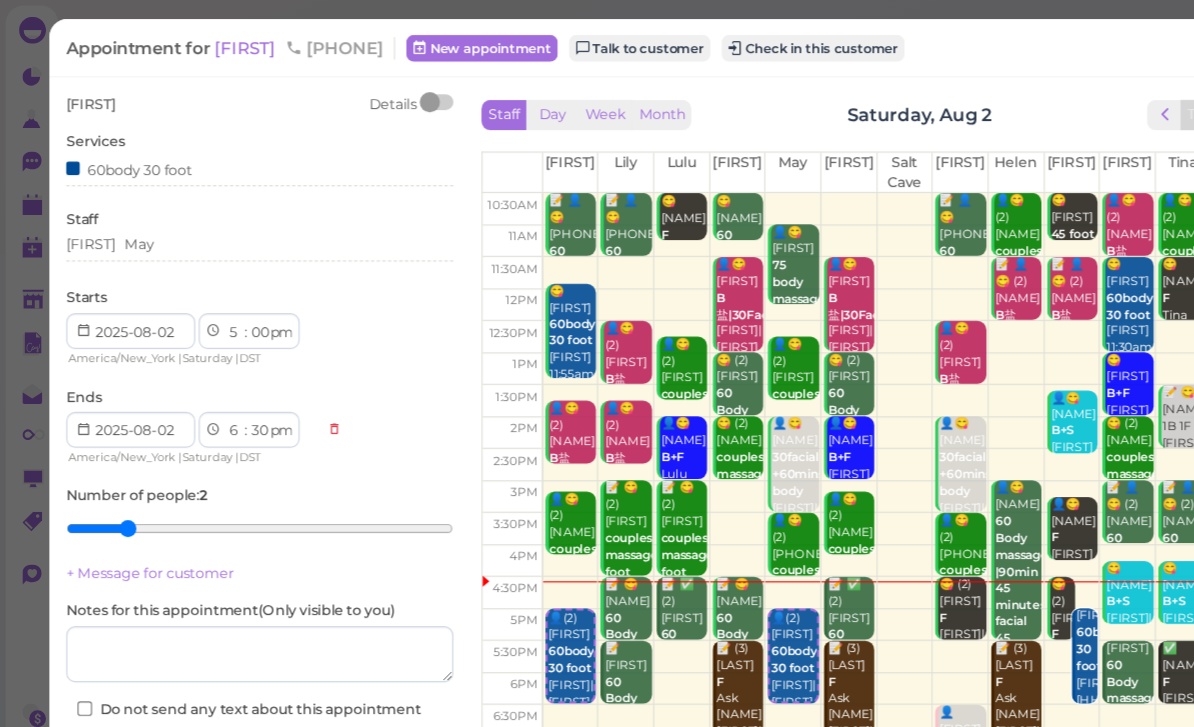 click on "[FIRST]" at bounding box center [220, 42] 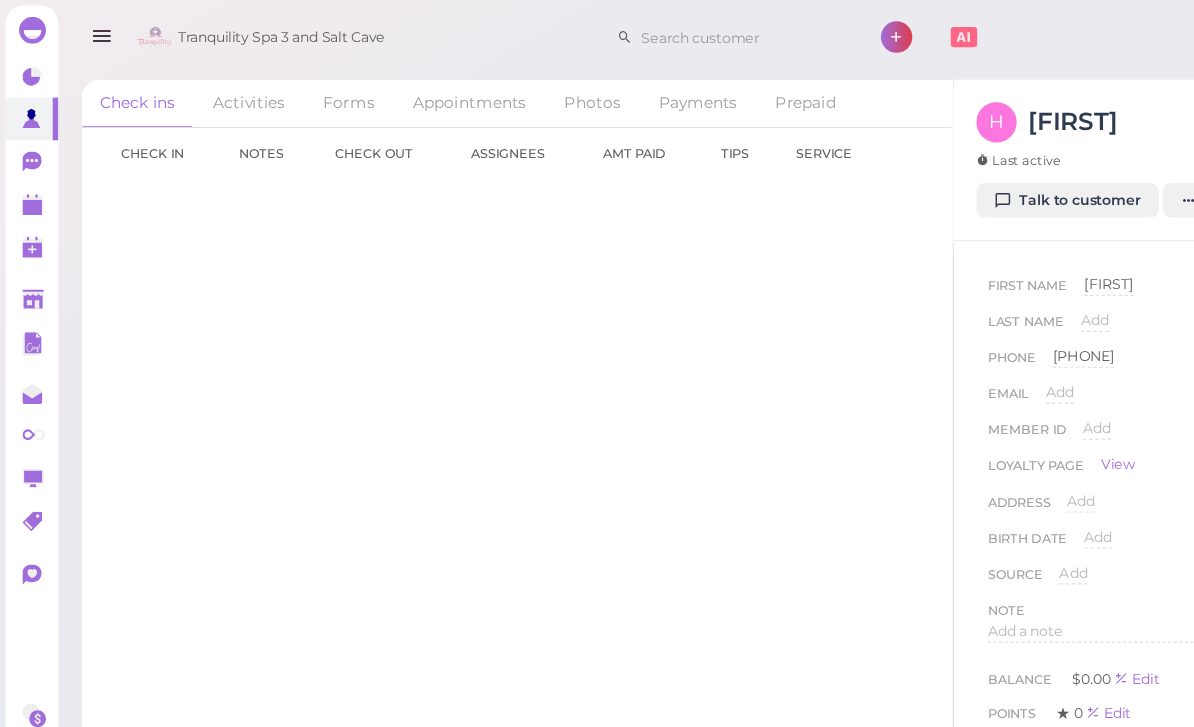 click on "Talk to customer" at bounding box center (951, 179) 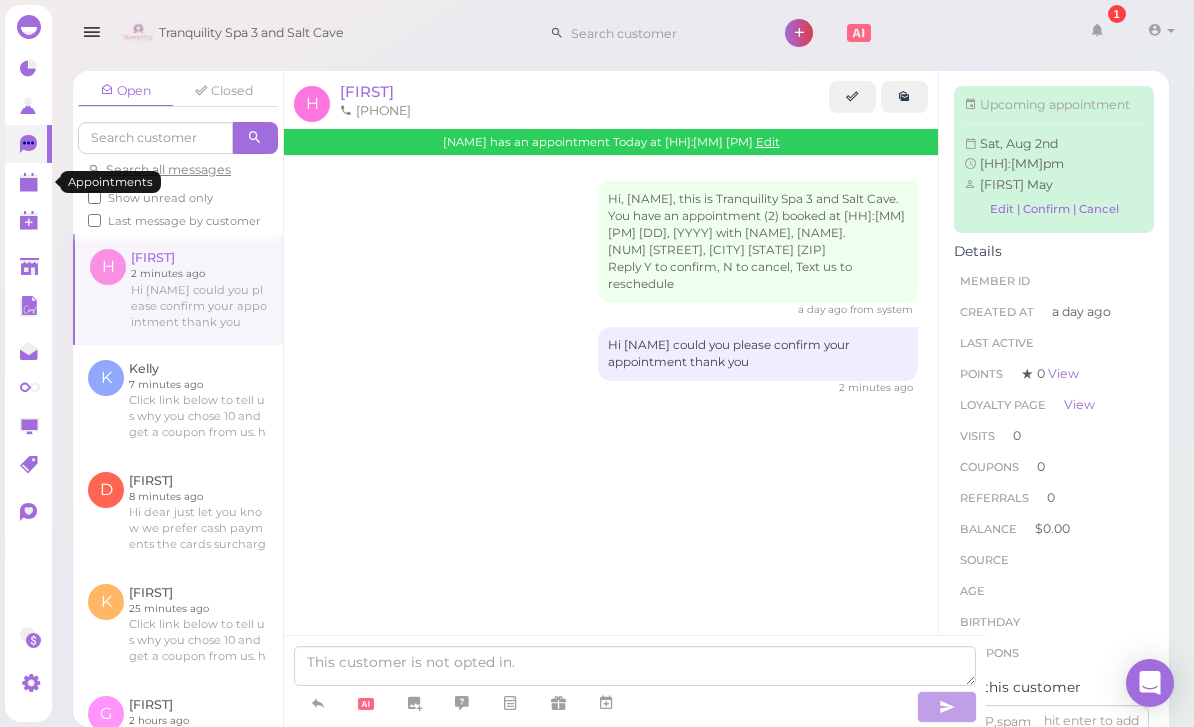 click at bounding box center [28, 182] 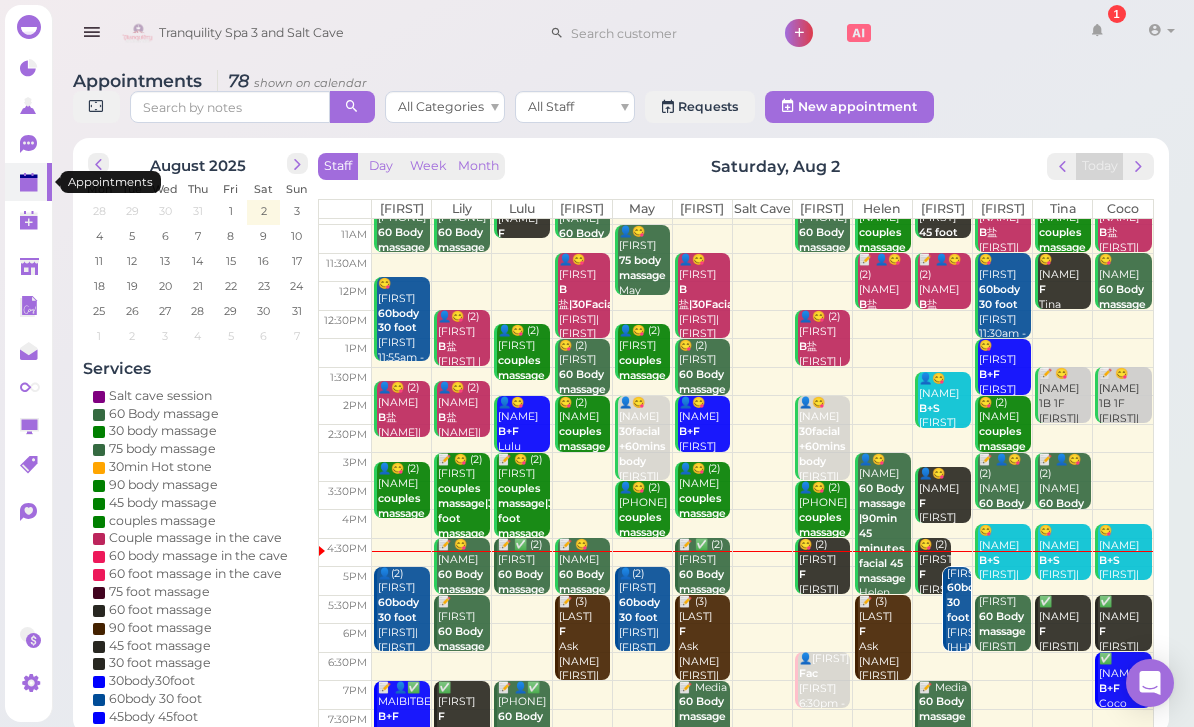 scroll, scrollTop: 22, scrollLeft: 0, axis: vertical 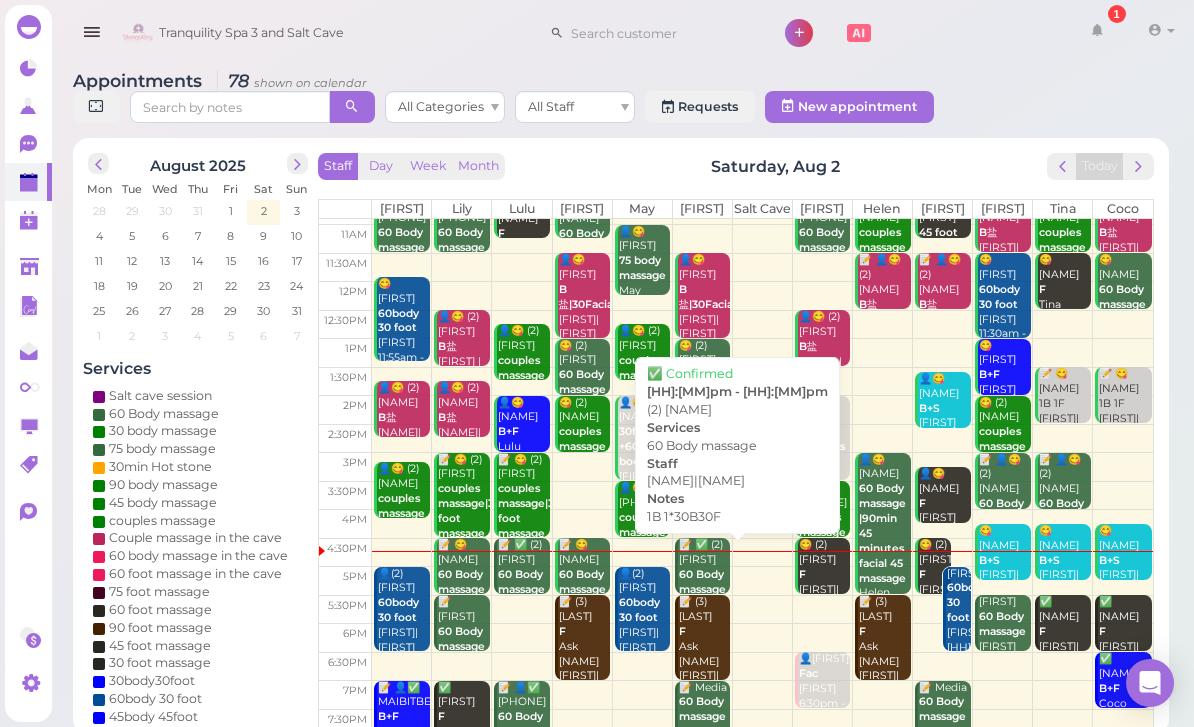click on "60 Body massage" at bounding box center [702, 582] 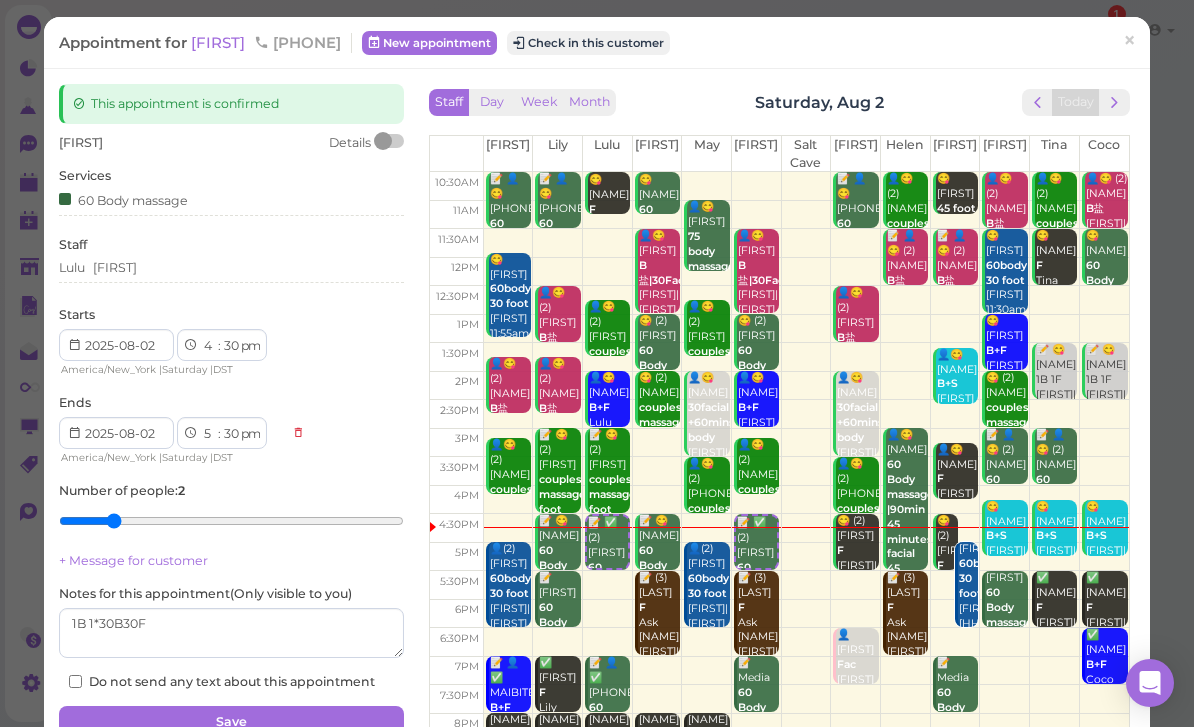 click on "[FIRST]" at bounding box center [220, 42] 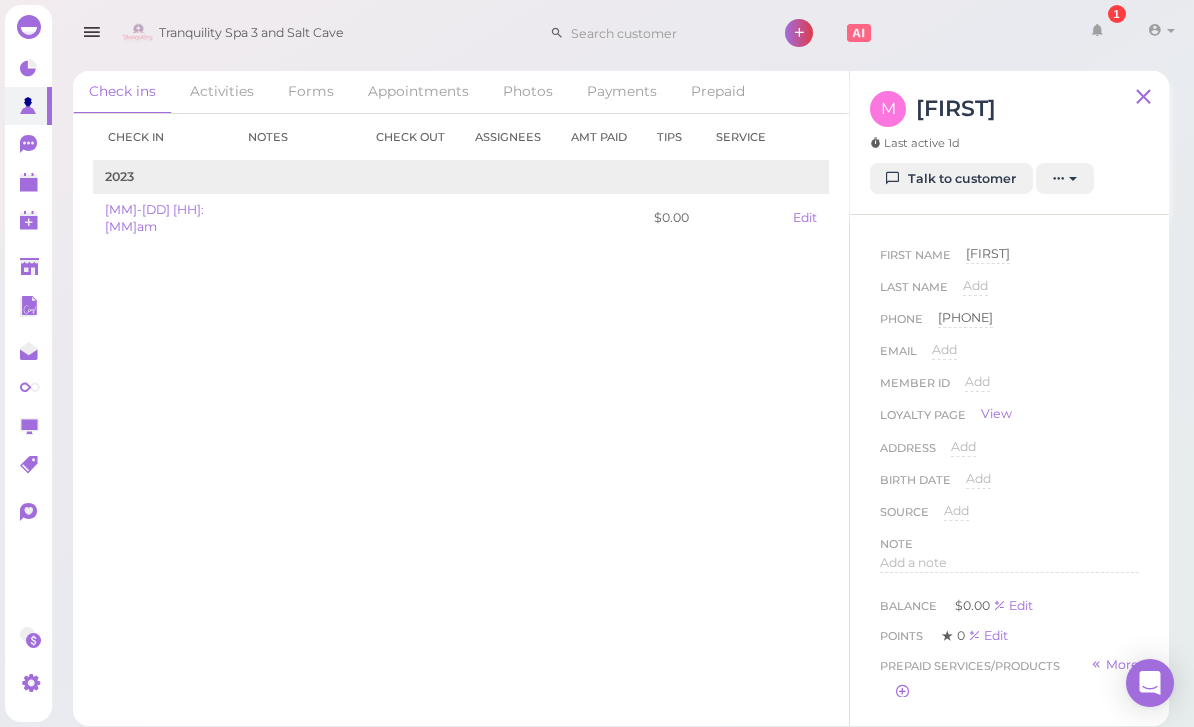 click on "Talk to customer" at bounding box center [951, 179] 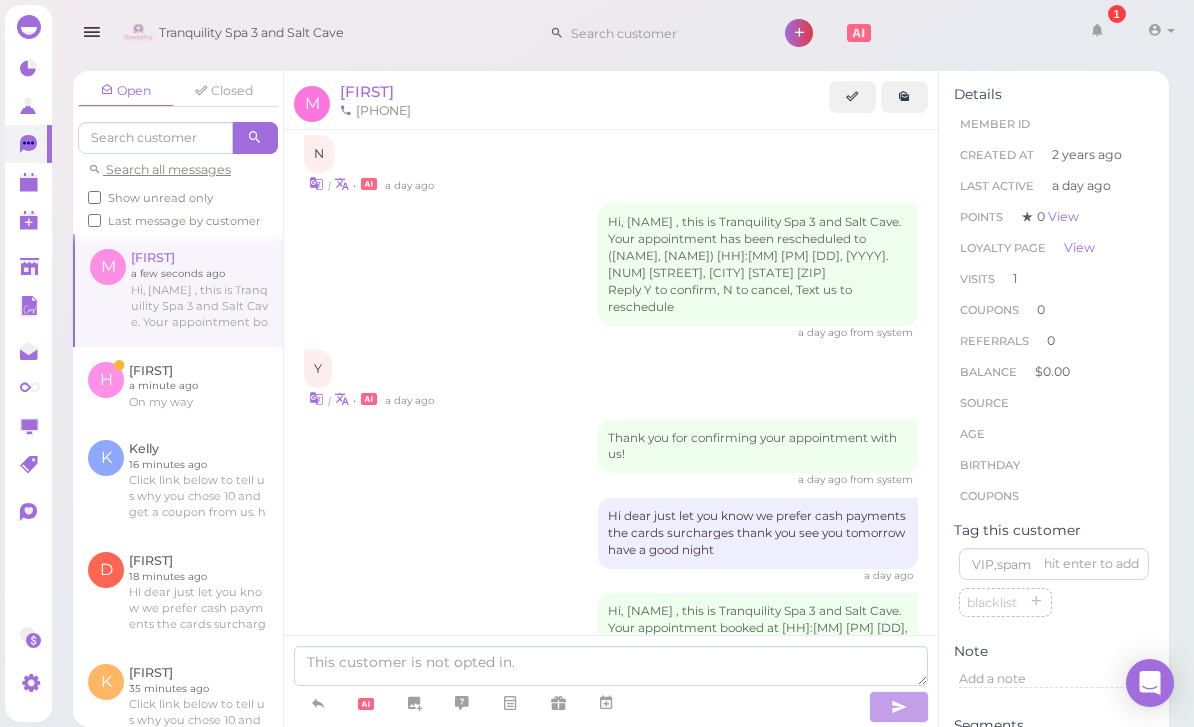 scroll, scrollTop: 521, scrollLeft: 0, axis: vertical 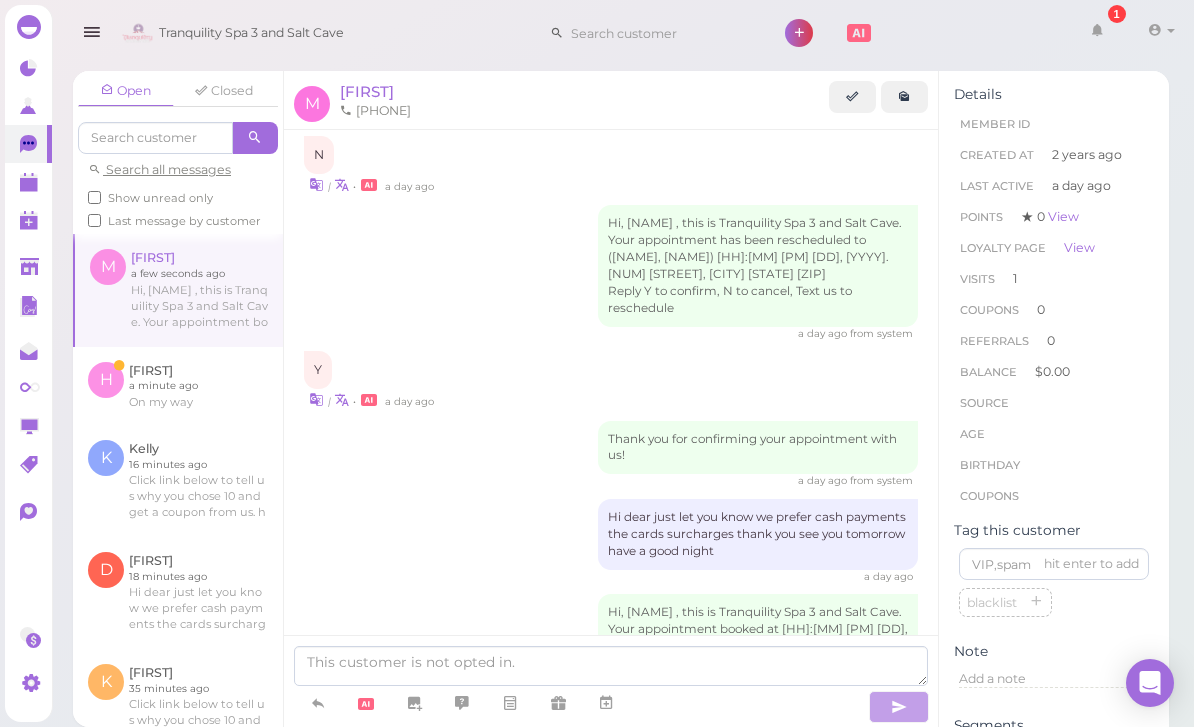 click at bounding box center [178, 386] 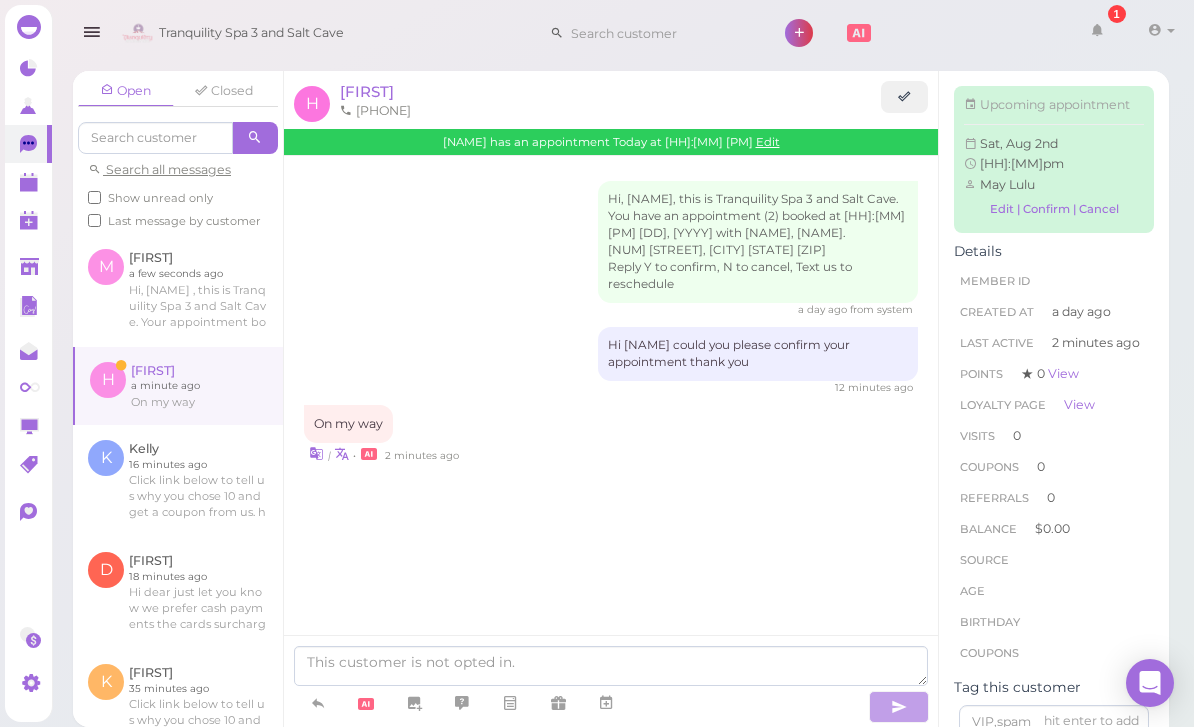 scroll, scrollTop: 0, scrollLeft: 0, axis: both 